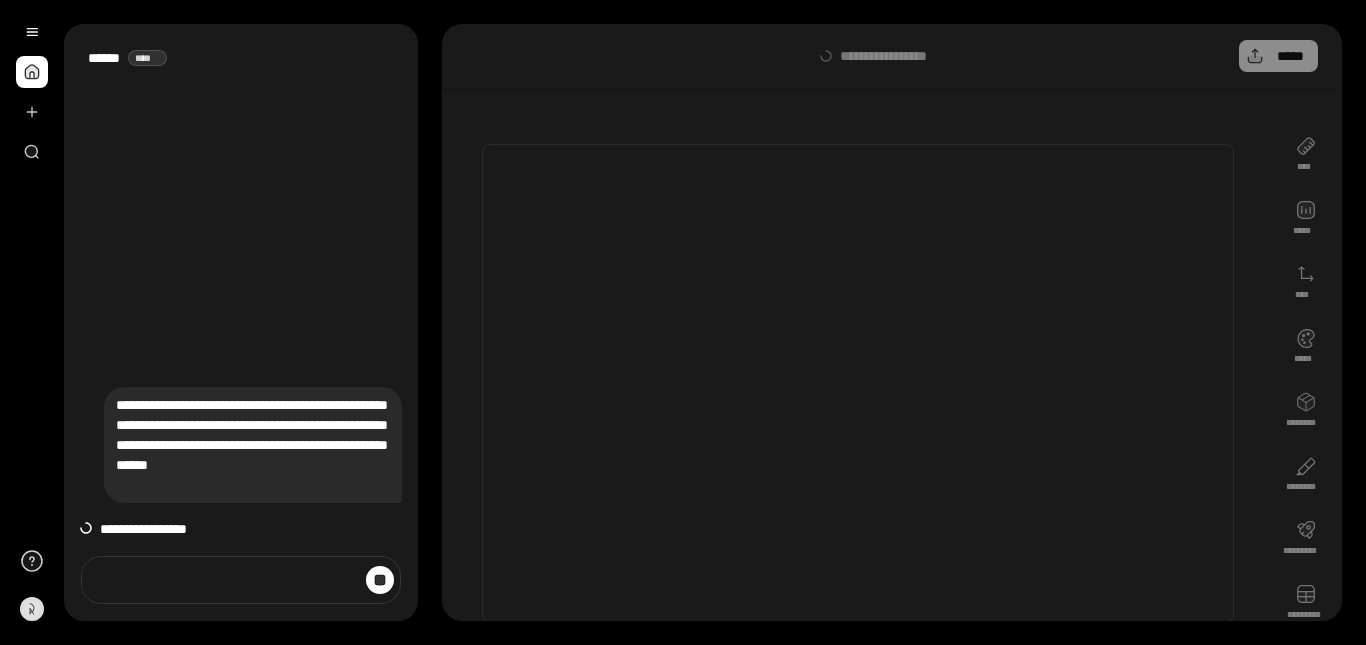 scroll, scrollTop: 0, scrollLeft: 0, axis: both 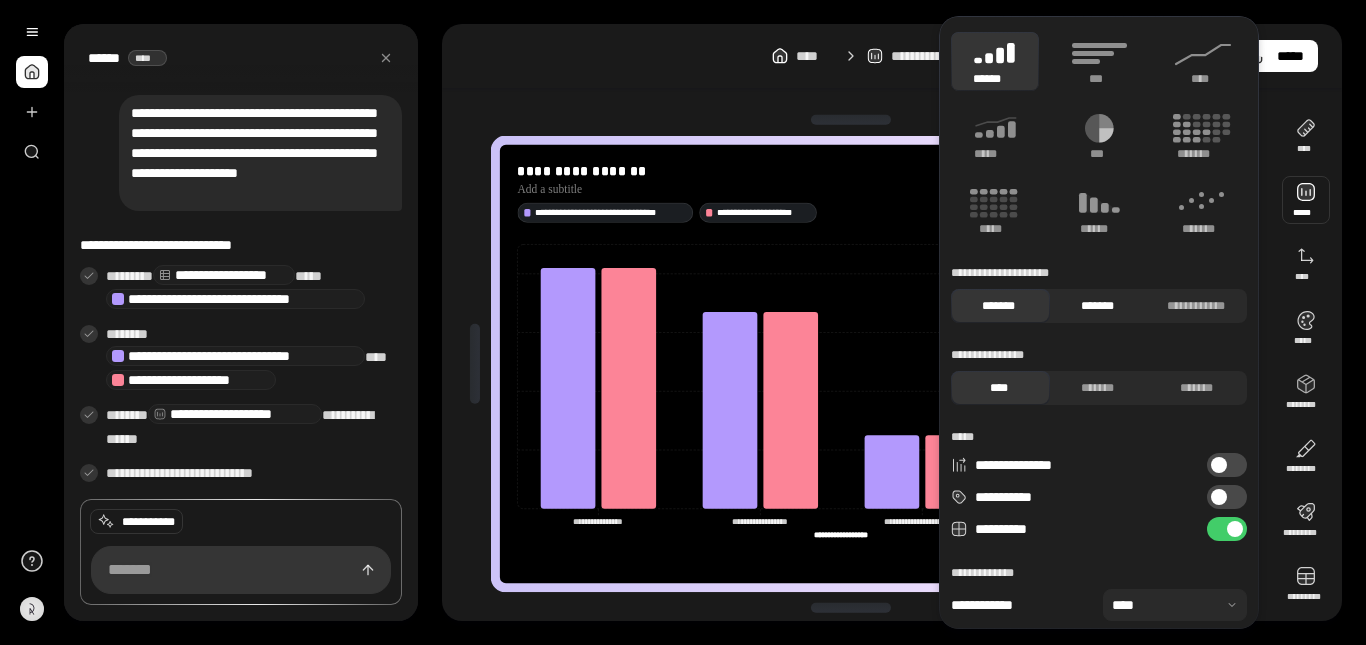 click on "*******" at bounding box center [1097, 306] 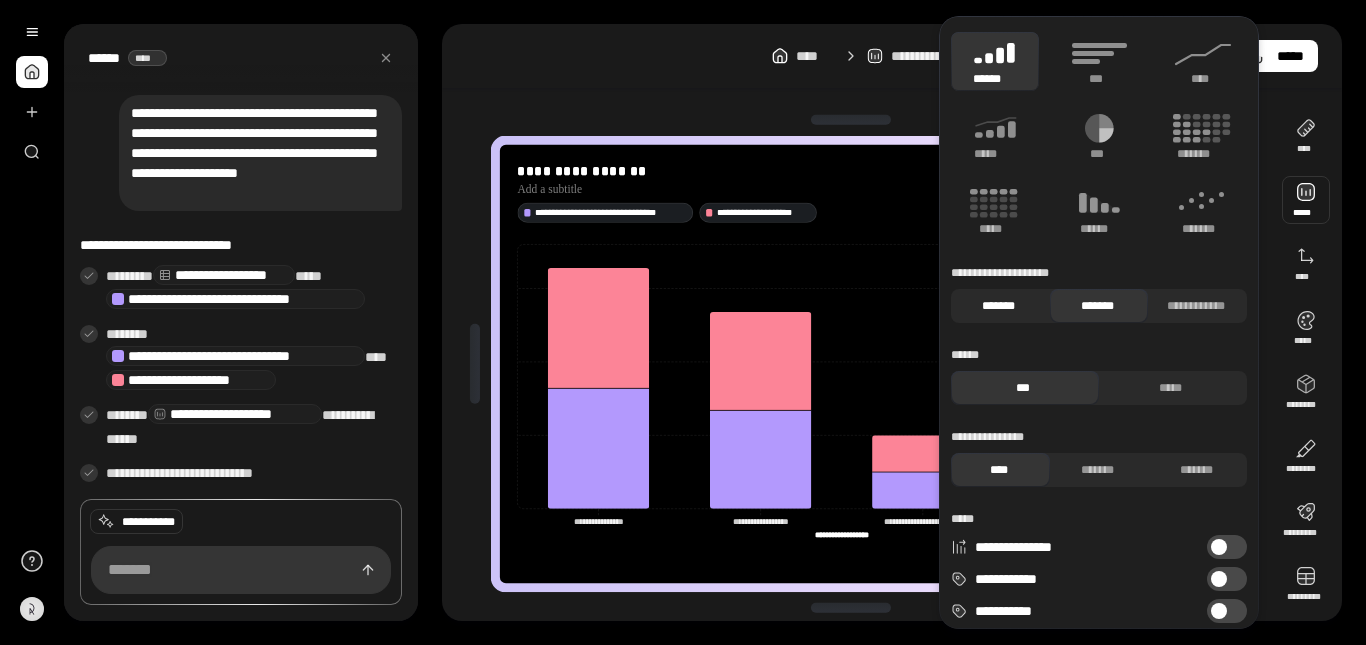 click on "*******" at bounding box center (998, 306) 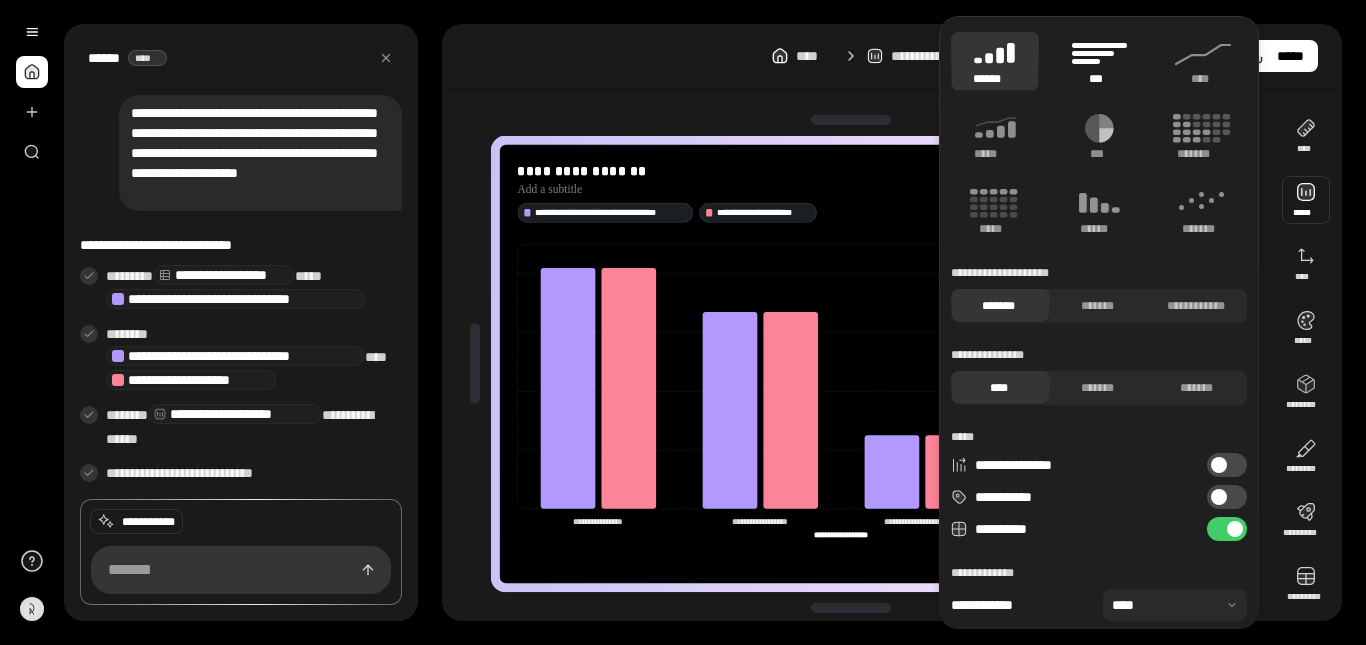 click 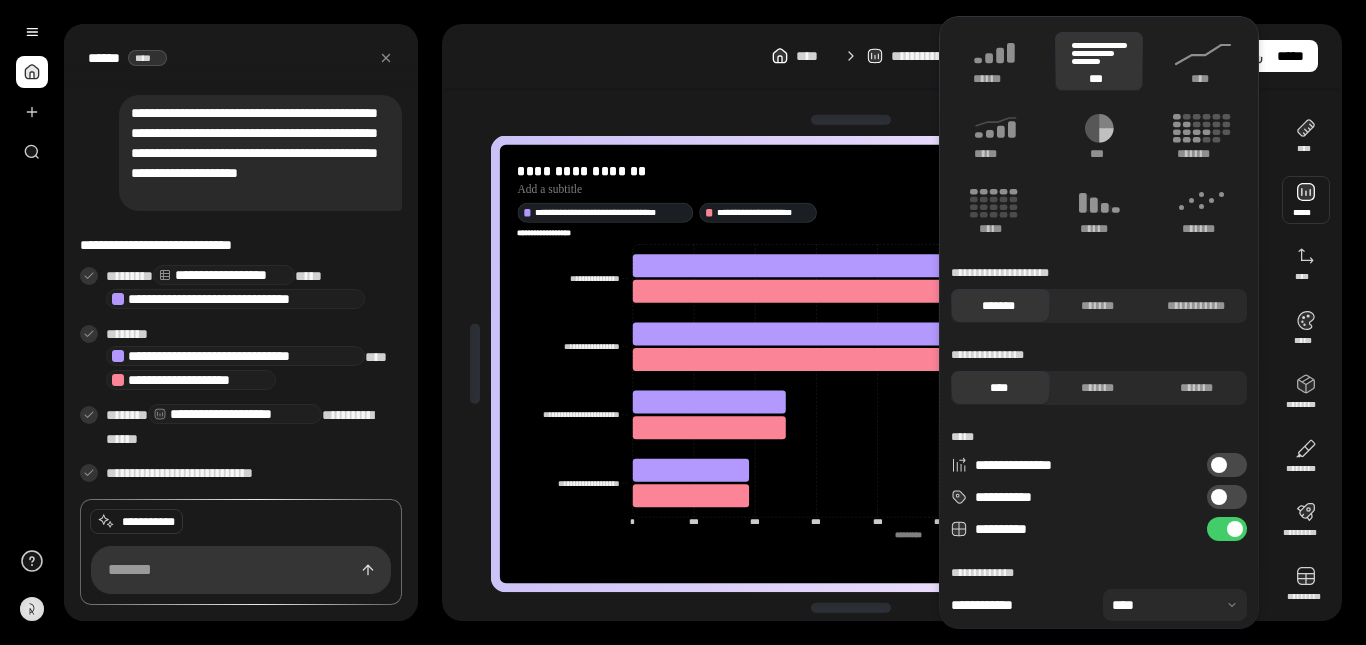 click on "**********" at bounding box center (1227, 465) 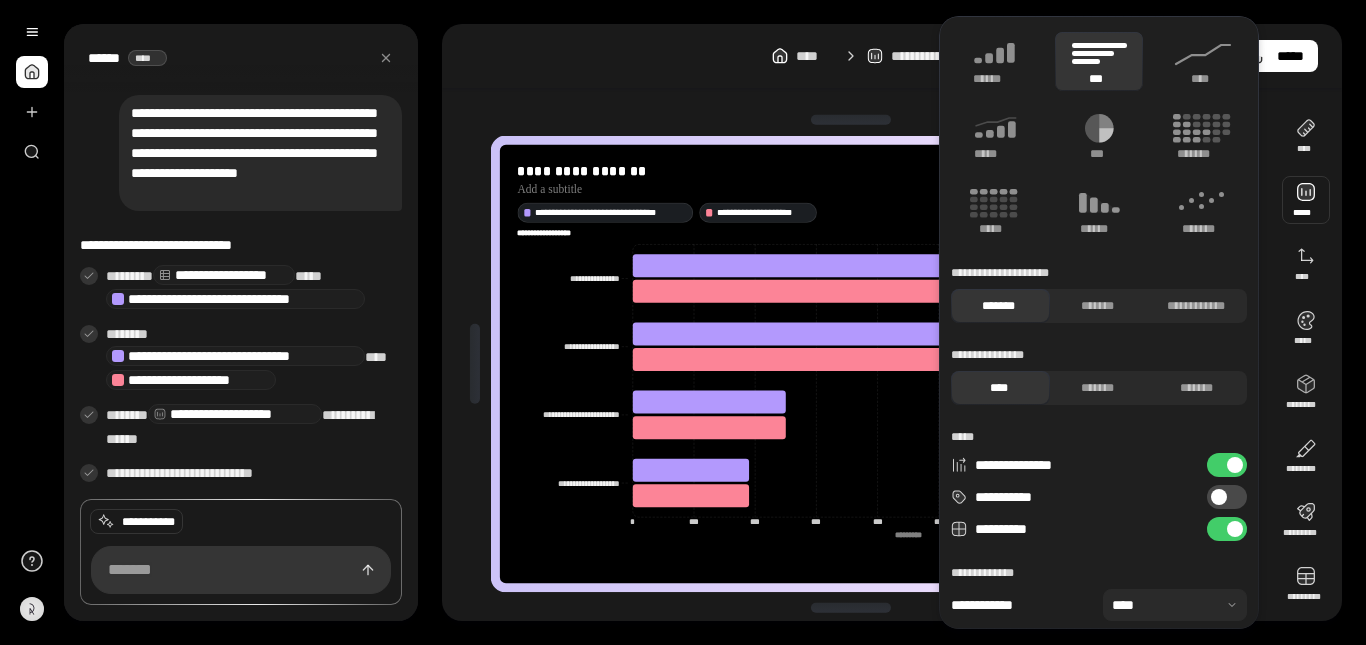 click on "**********" at bounding box center [1227, 497] 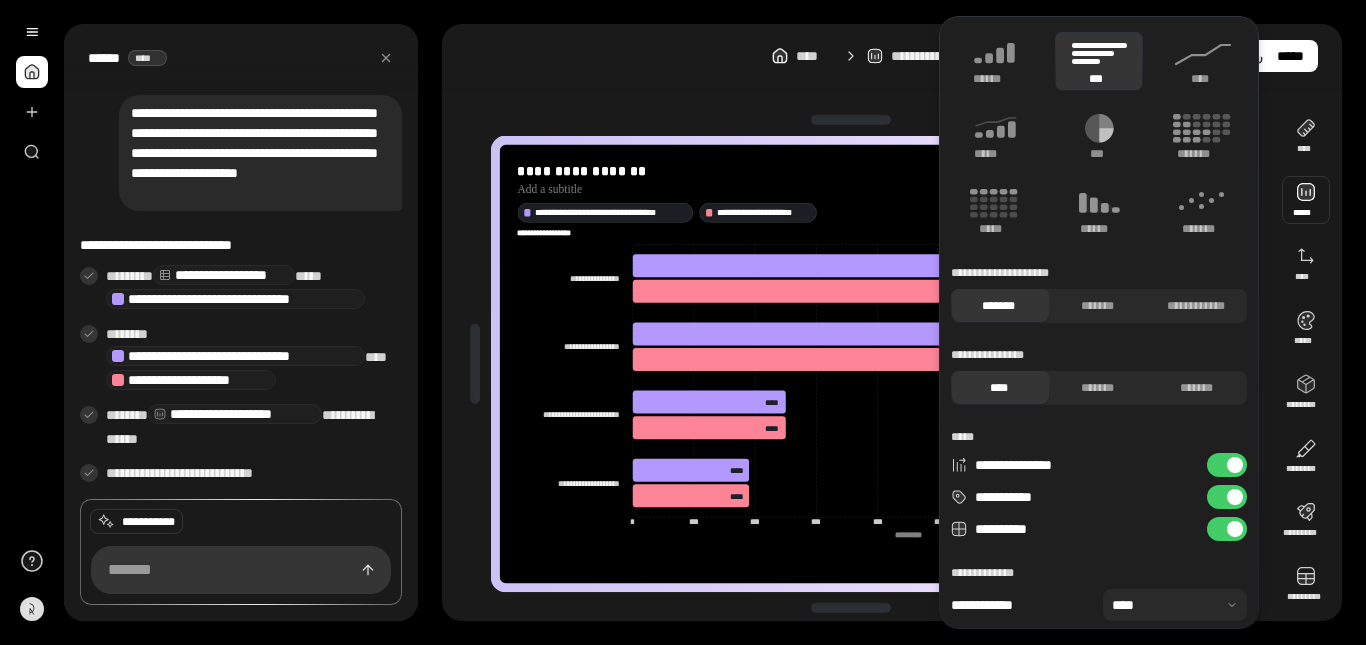 click on "**********" at bounding box center (1227, 529) 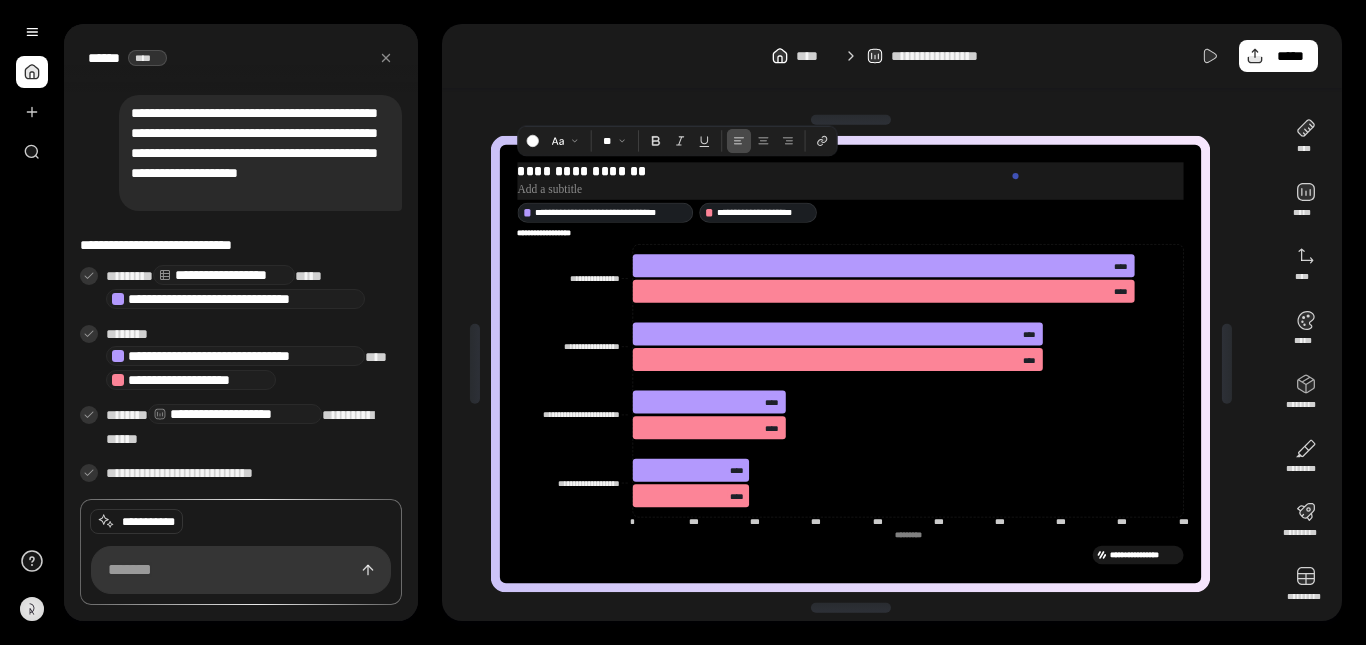 click on "**********" at bounding box center [851, 170] 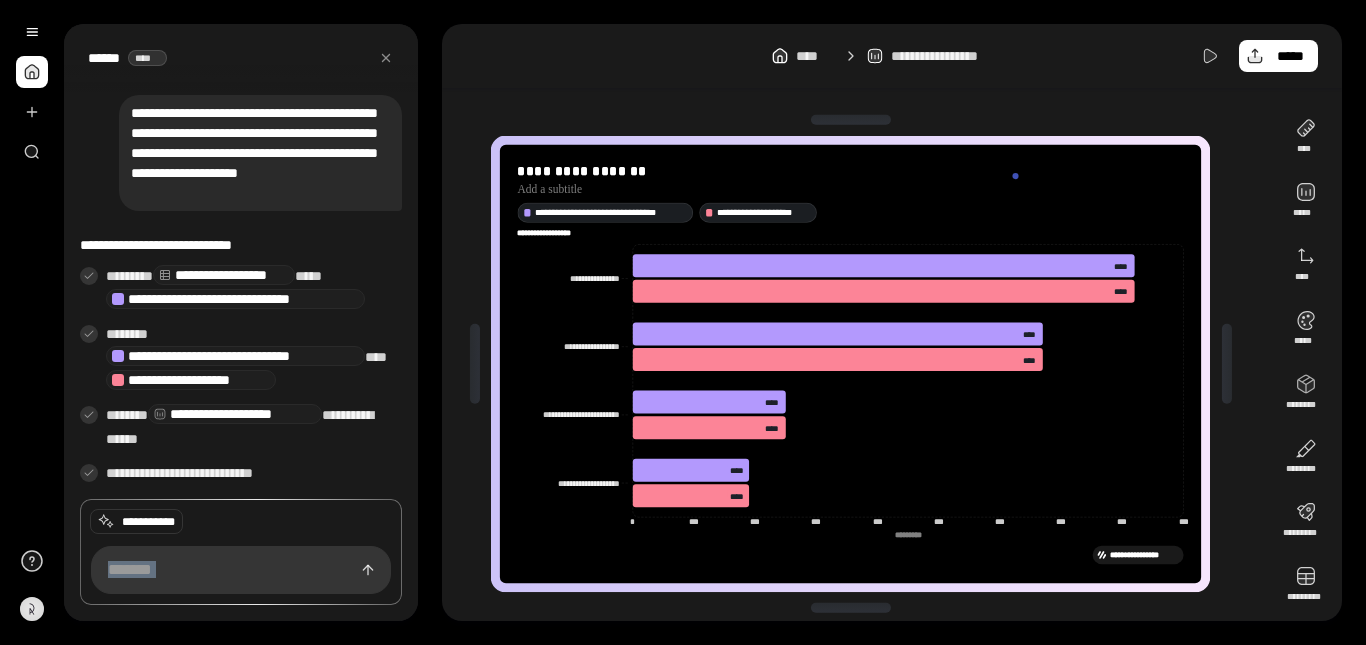 drag, startPoint x: 515, startPoint y: 166, endPoint x: 654, endPoint y: 173, distance: 139.17615 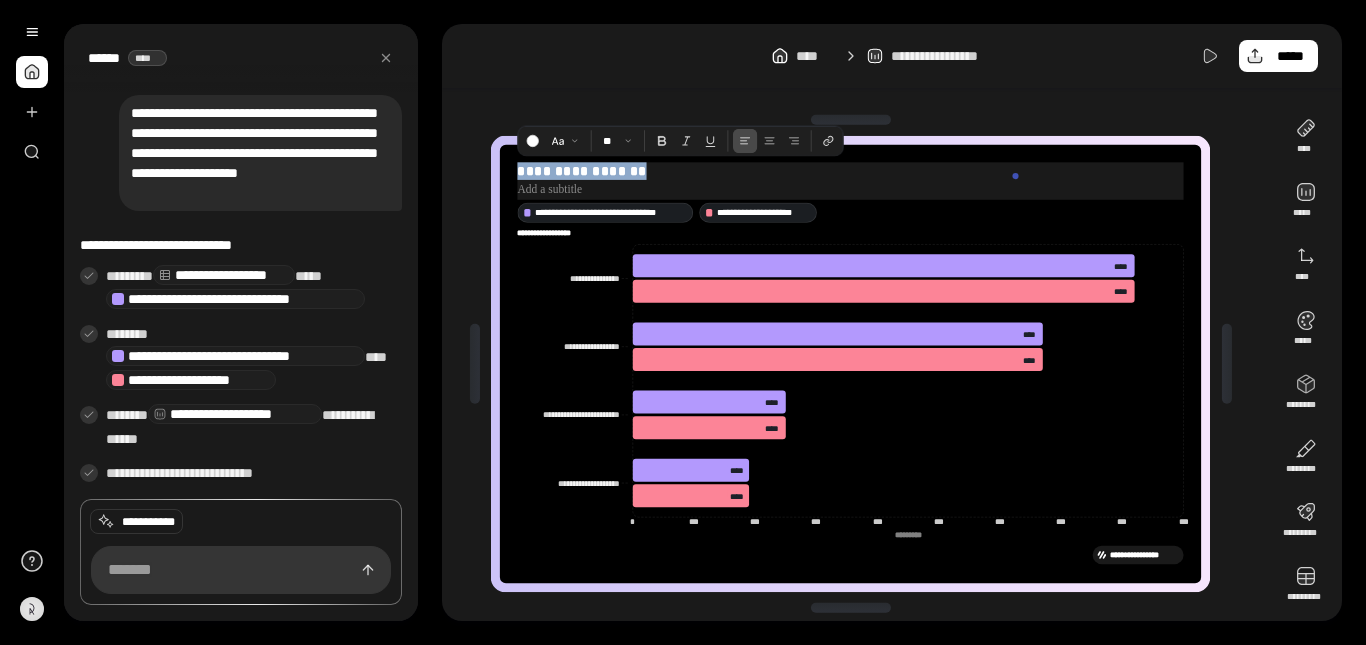 drag, startPoint x: 648, startPoint y: 170, endPoint x: 514, endPoint y: 173, distance: 134.03358 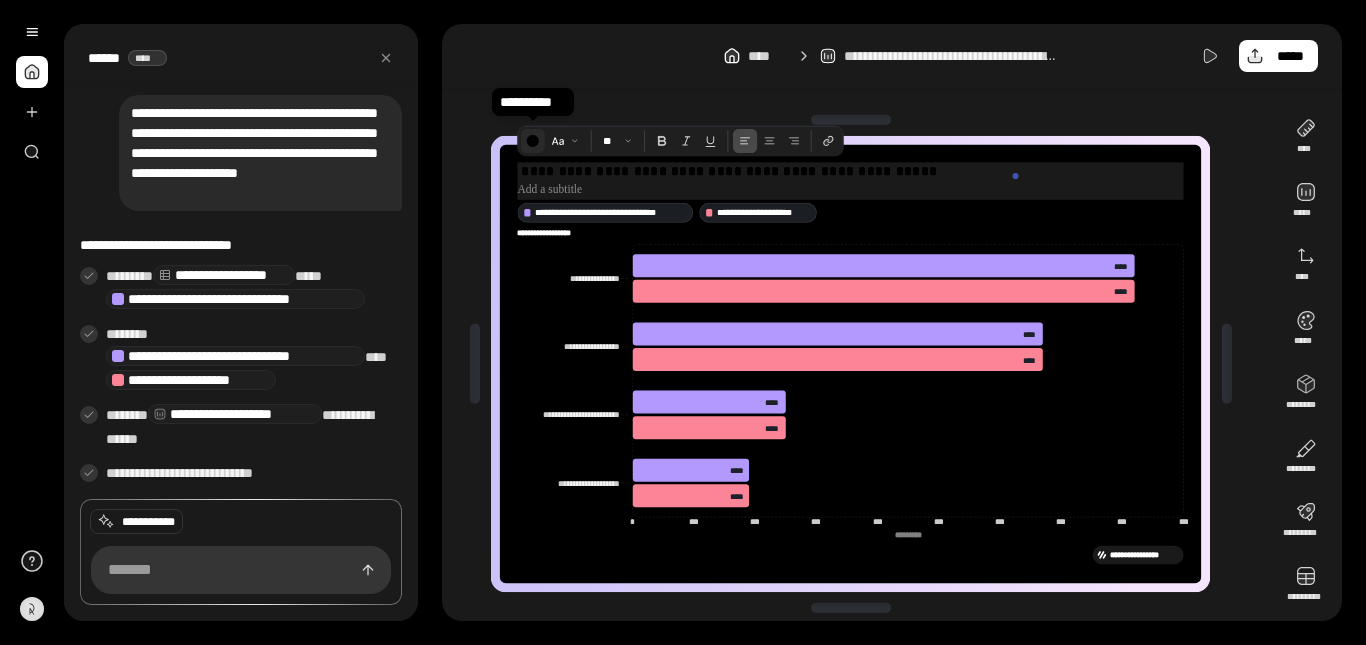 click at bounding box center (533, 141) 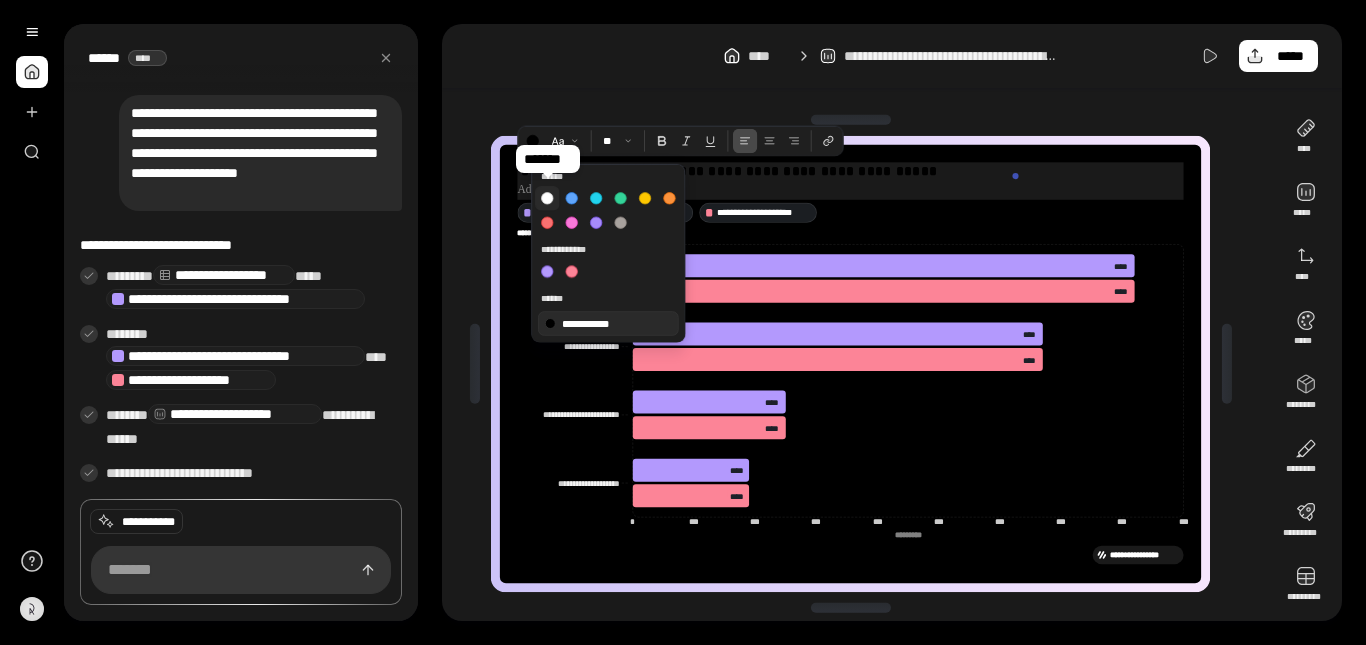 click at bounding box center [547, 198] 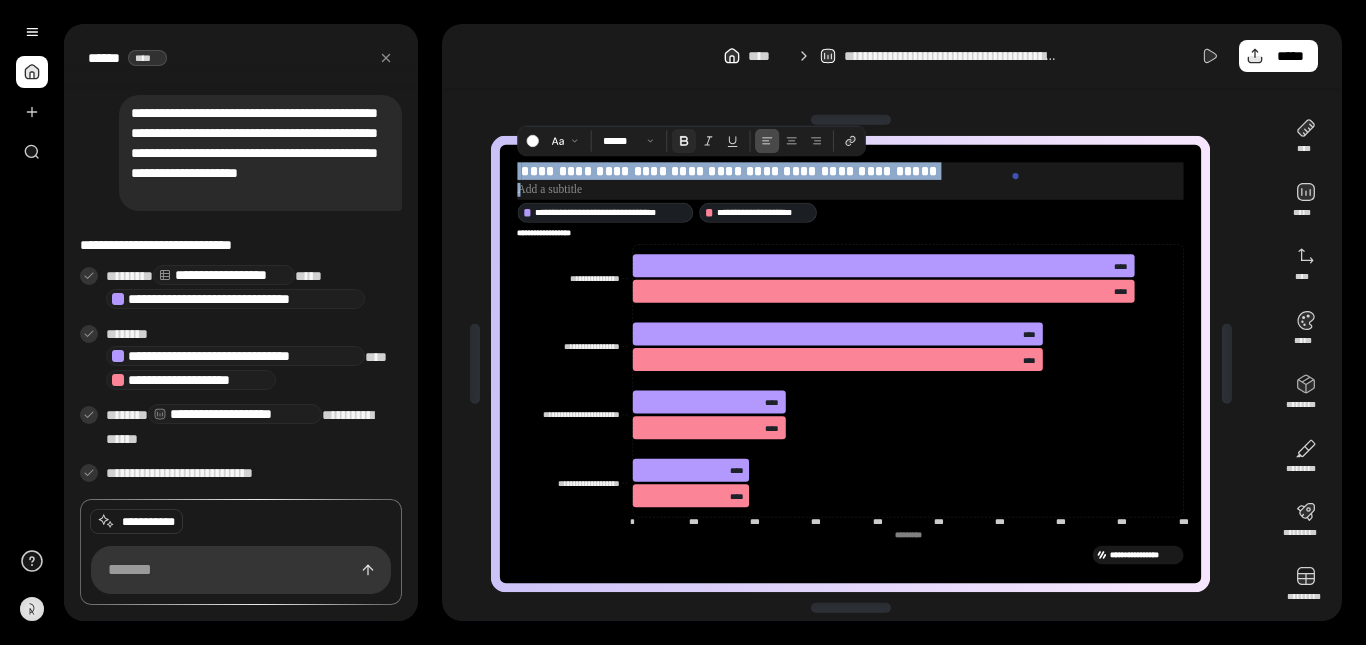 click at bounding box center [684, 141] 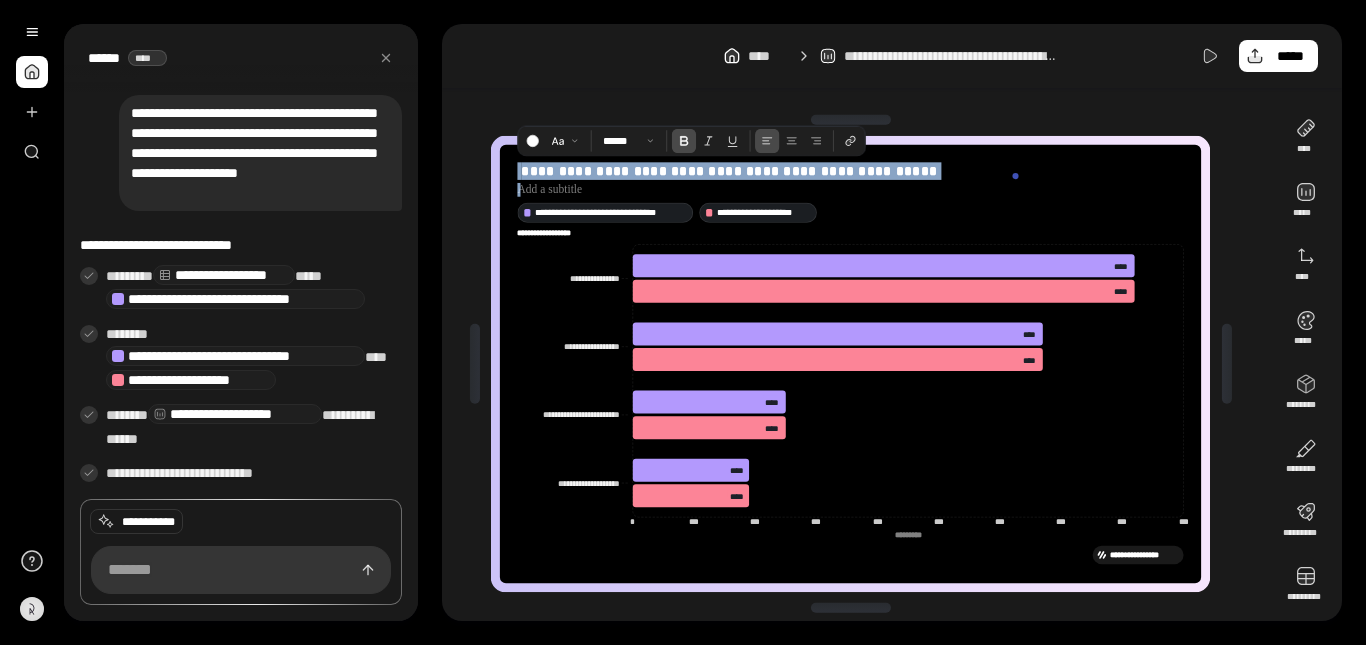 click on "**********" at bounding box center (851, 212) 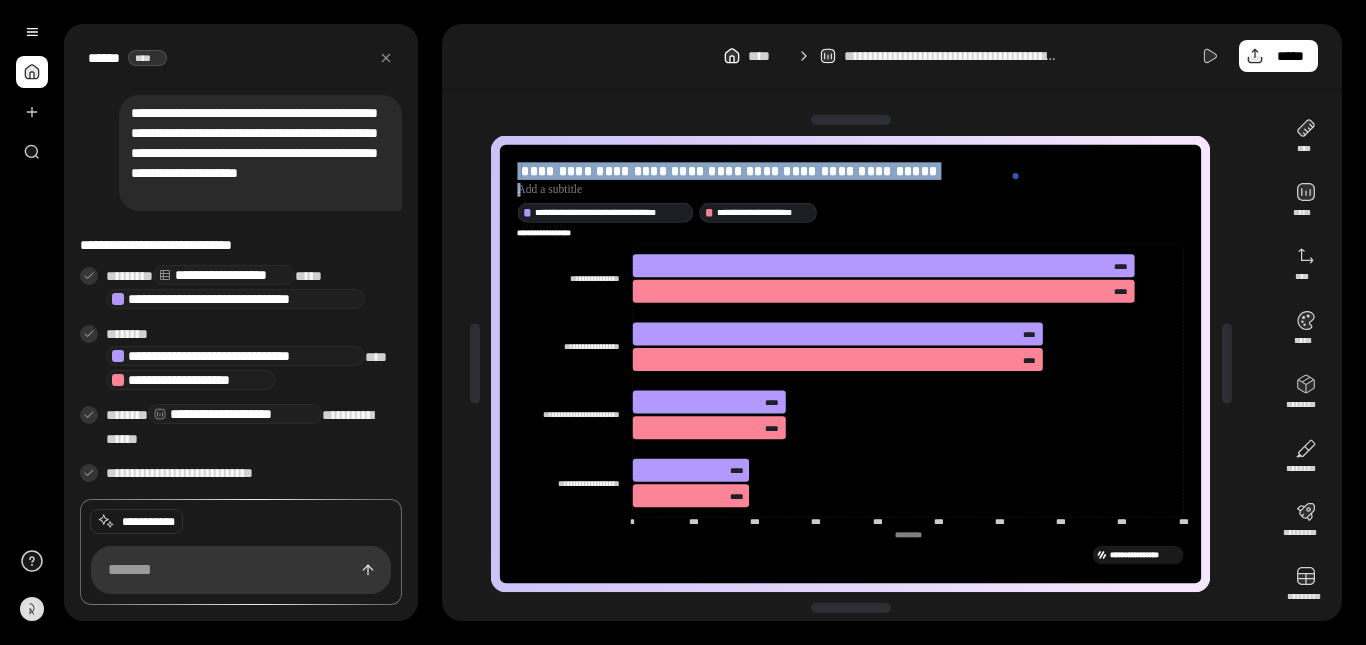click on "**********" at bounding box center [851, 364] 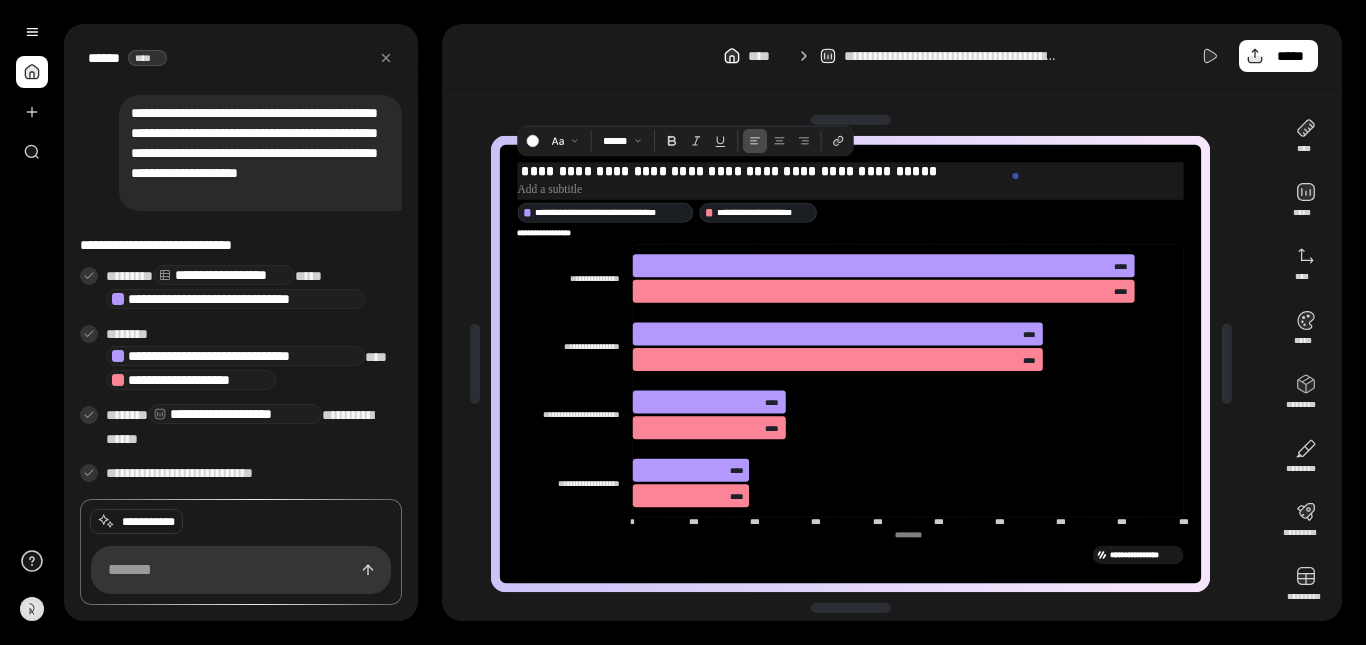 click at bounding box center [851, 190] 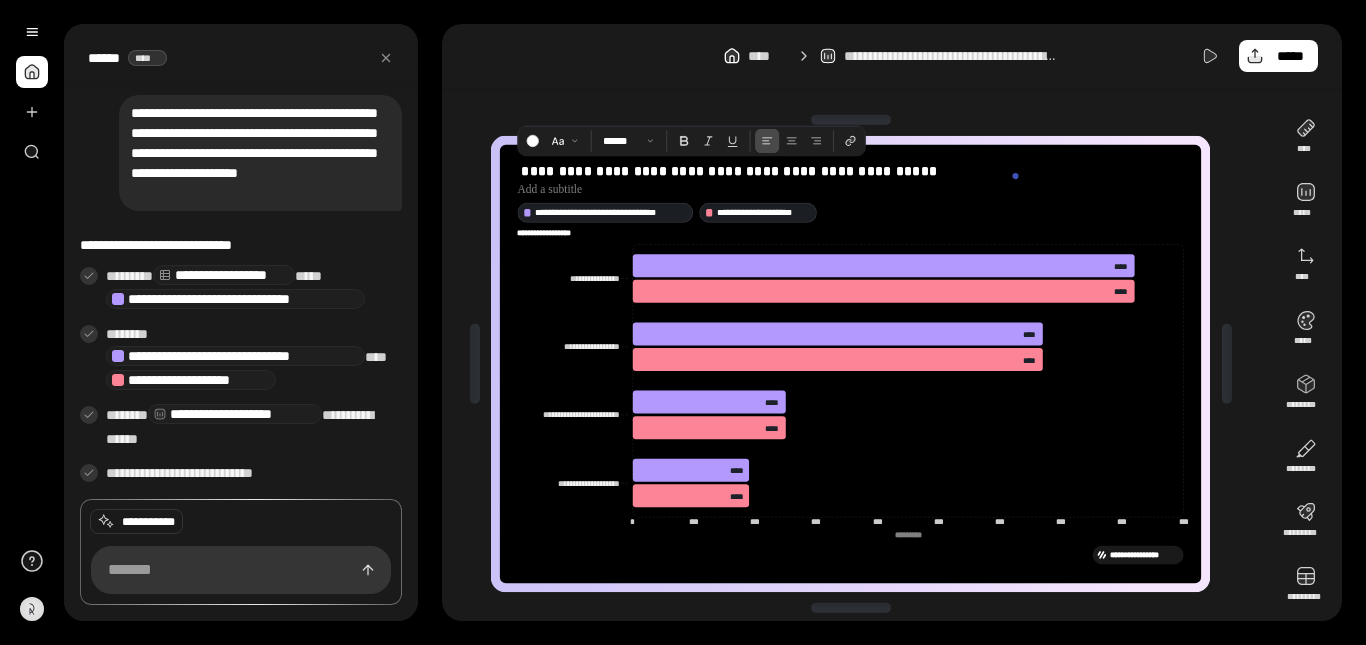 click on "**********" 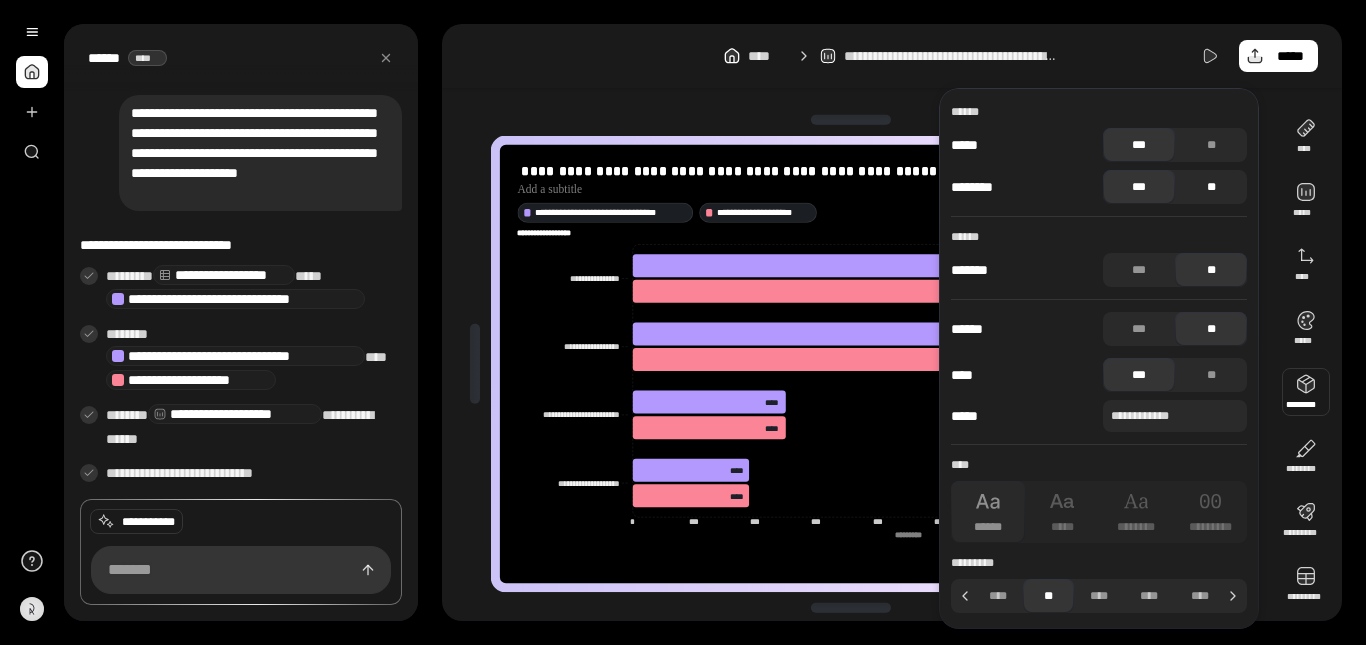 click on "**" at bounding box center (1211, 187) 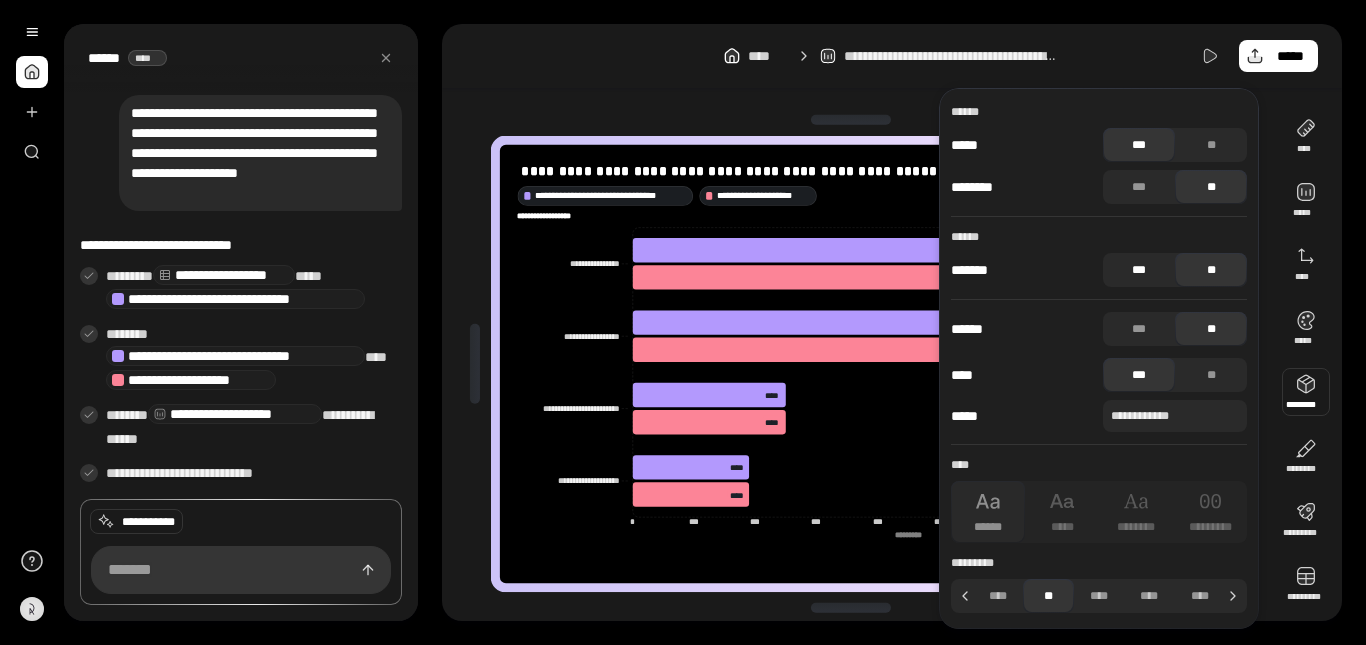 click on "***" at bounding box center (1139, 270) 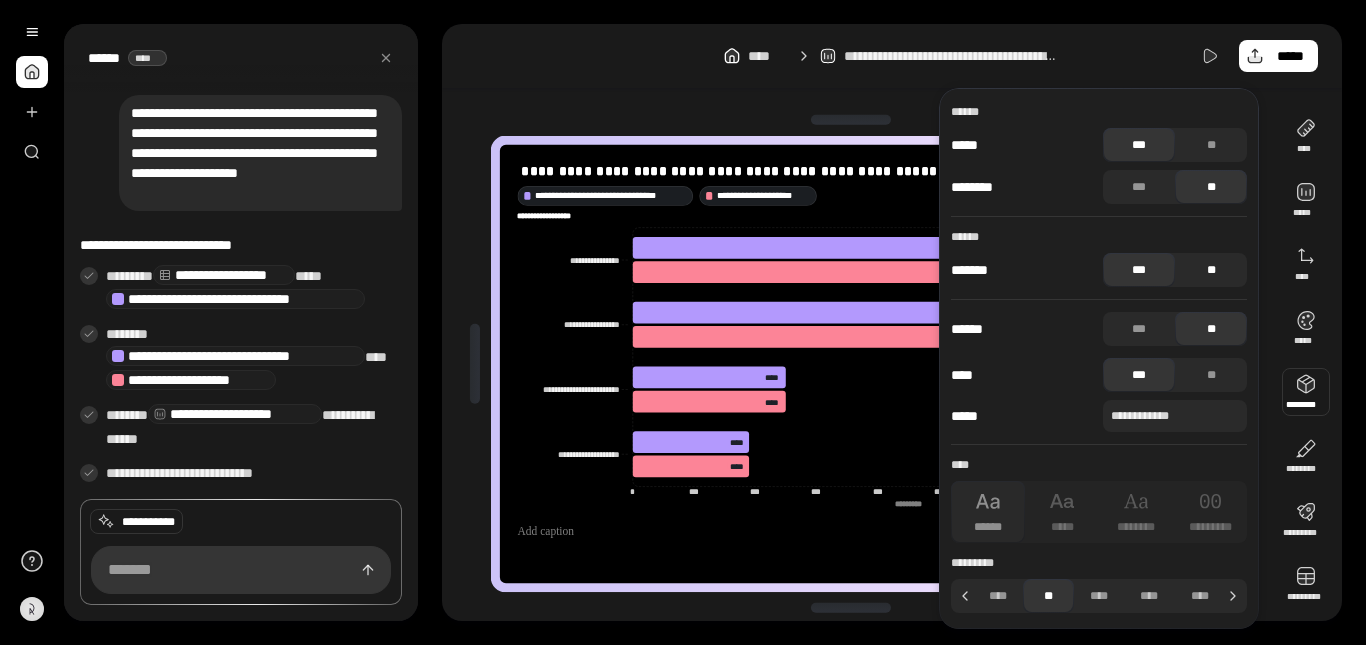 click on "**" at bounding box center [1211, 270] 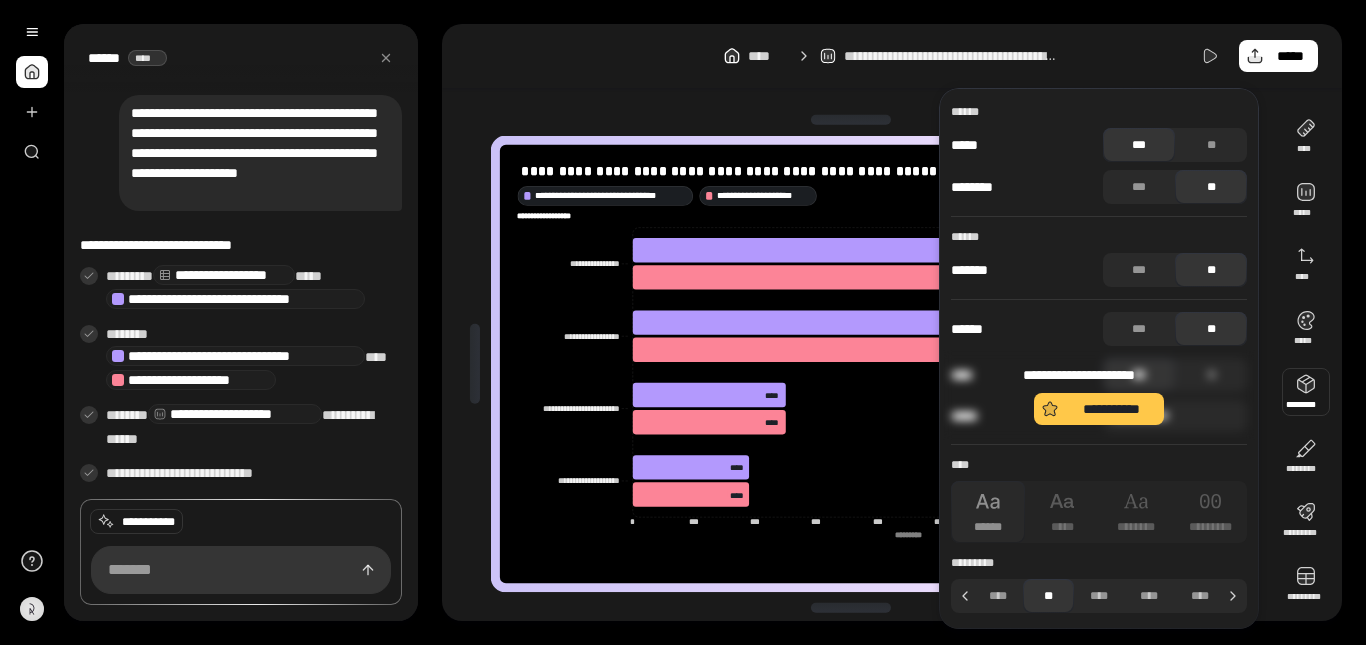 click on "**********" at bounding box center [1099, 395] 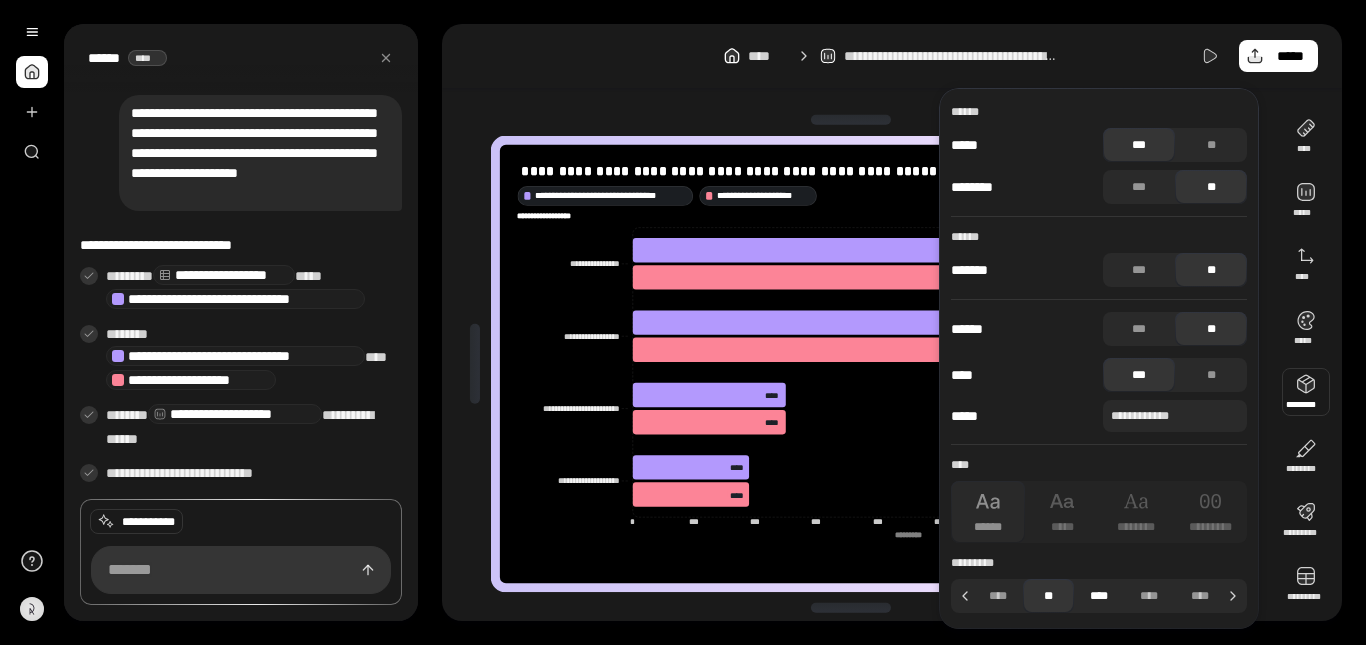 click on "****" at bounding box center [1099, 596] 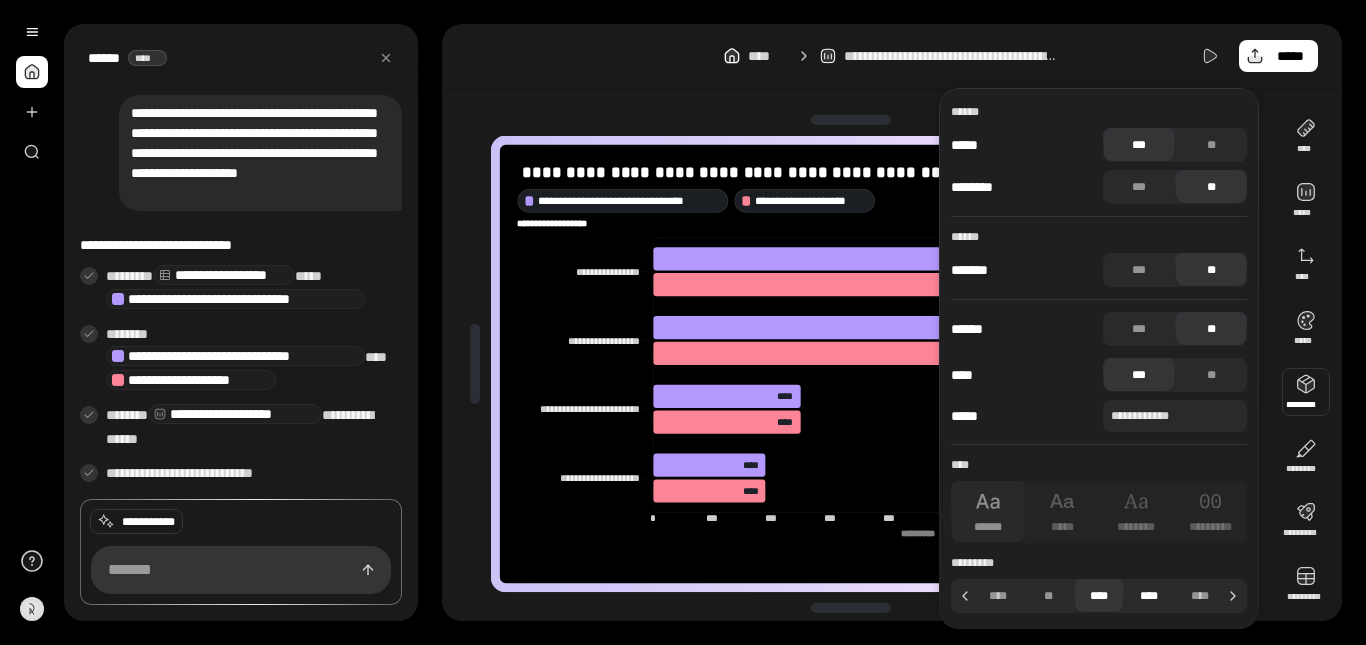 click on "****" at bounding box center [1149, 596] 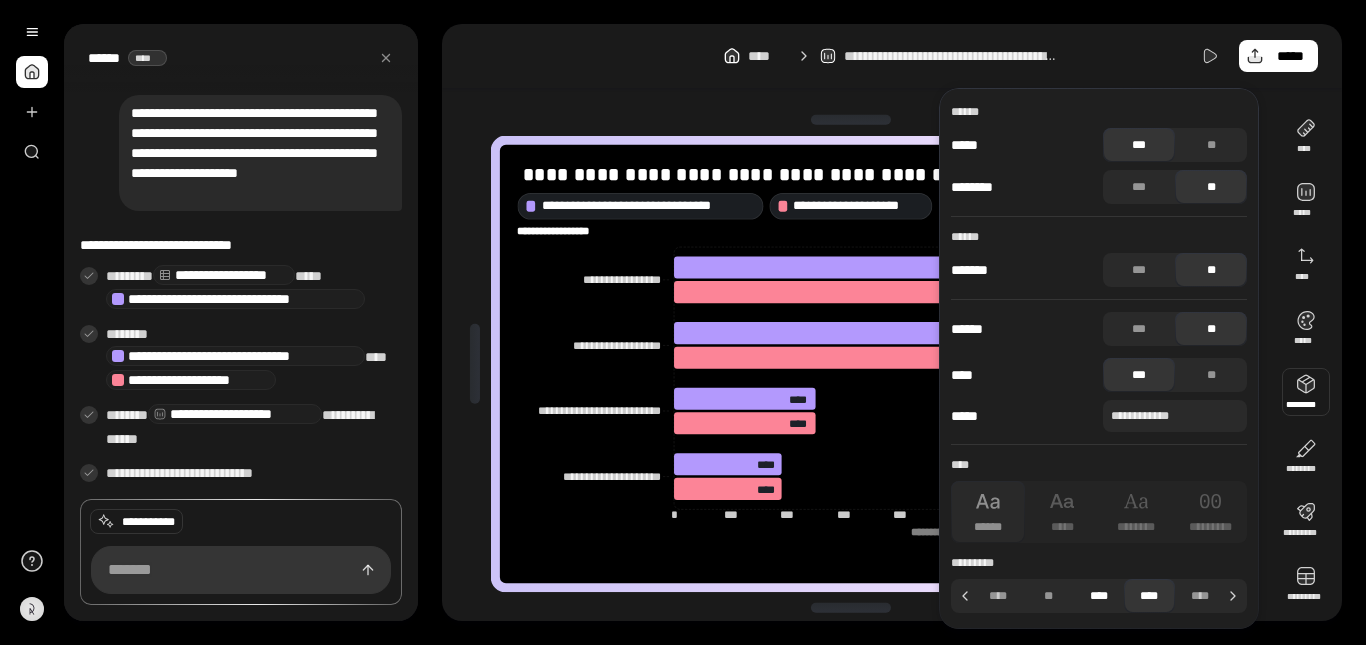 click on "****" at bounding box center [1099, 596] 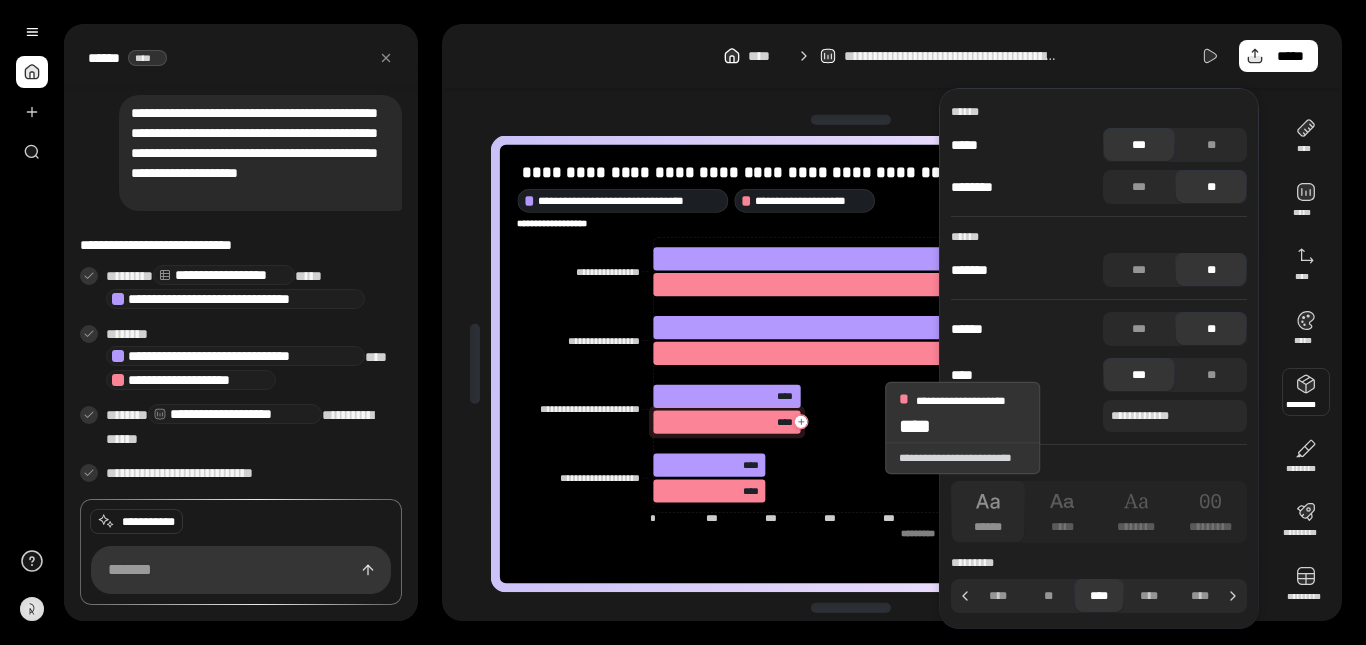 click 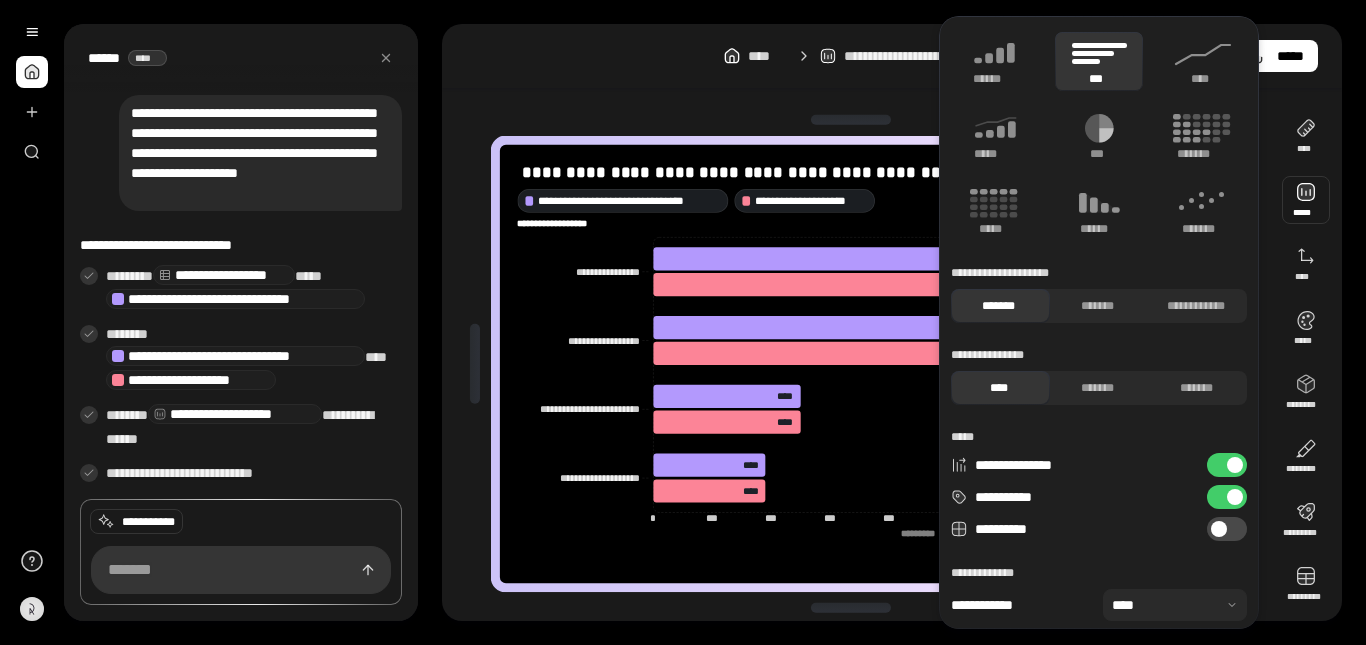 click at bounding box center [1306, 200] 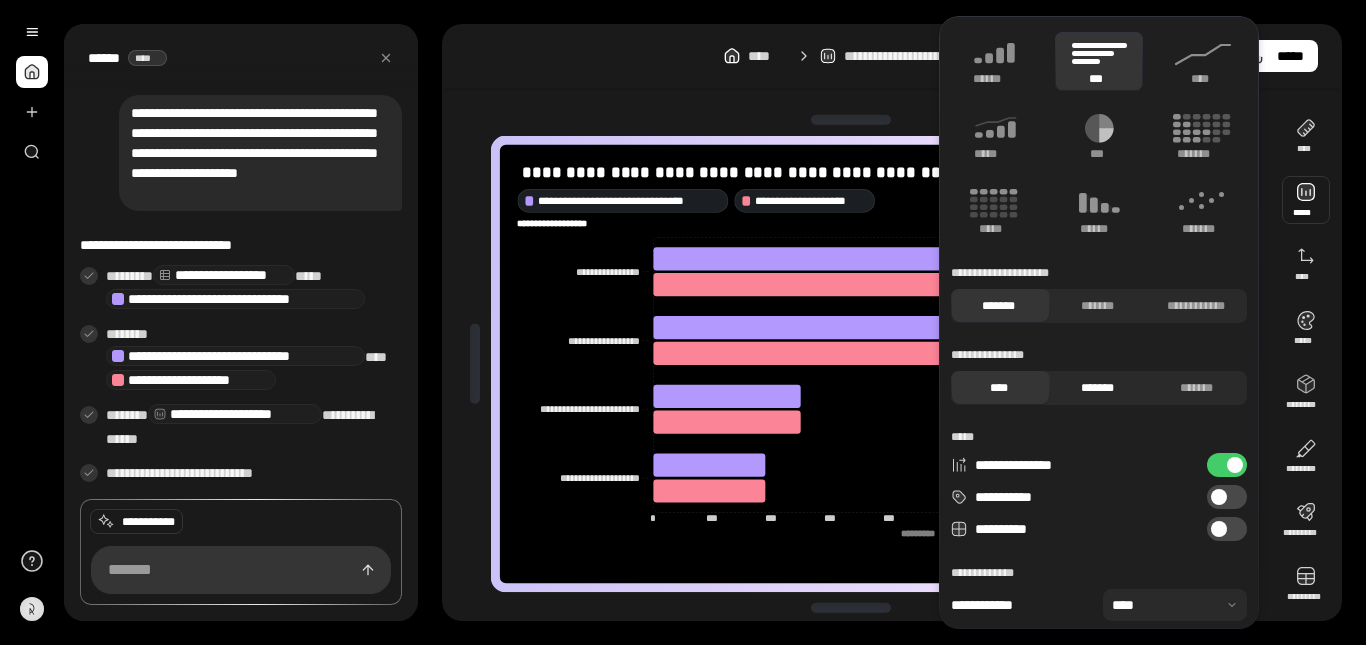 click on "*******" at bounding box center (1097, 388) 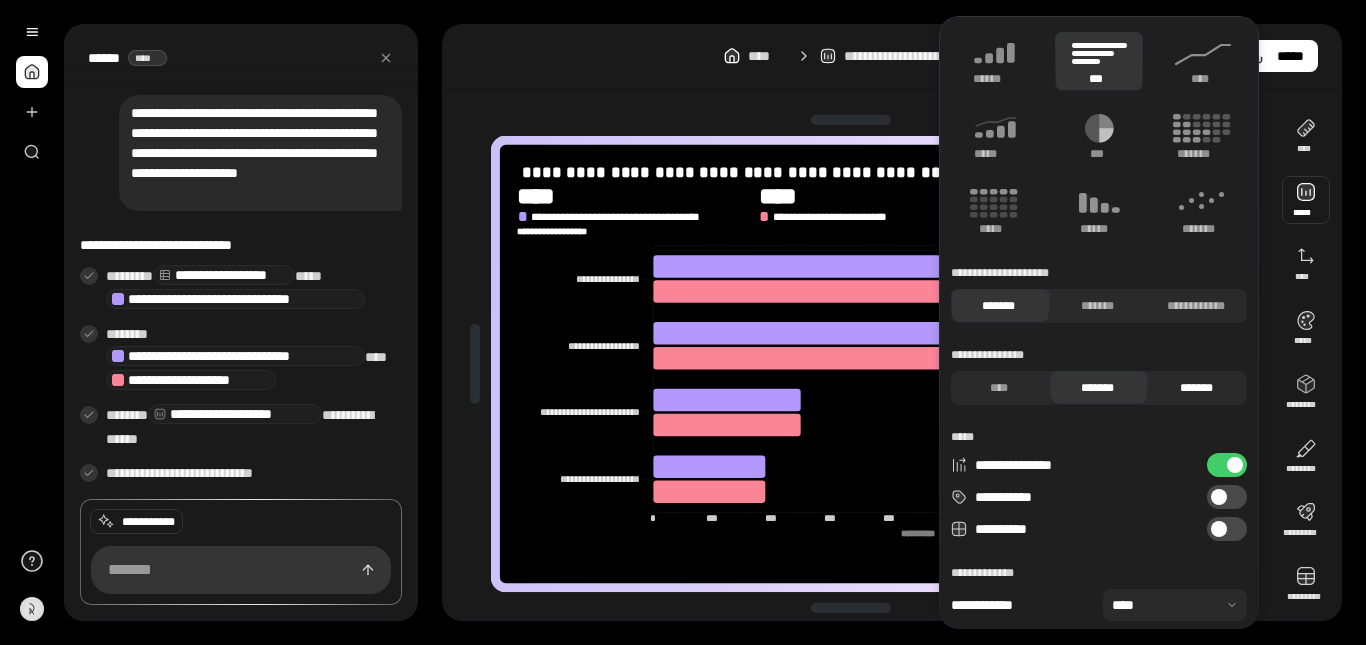 click on "*******" at bounding box center [1195, 388] 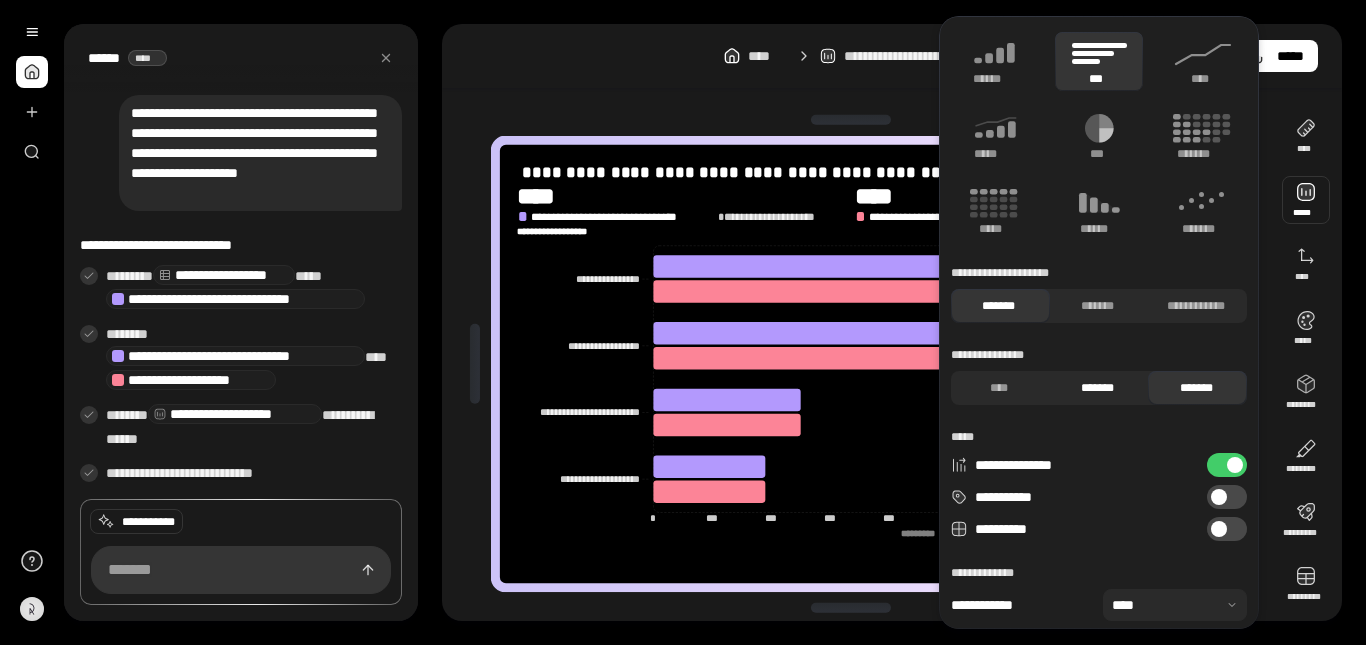 click on "*******" at bounding box center [1097, 388] 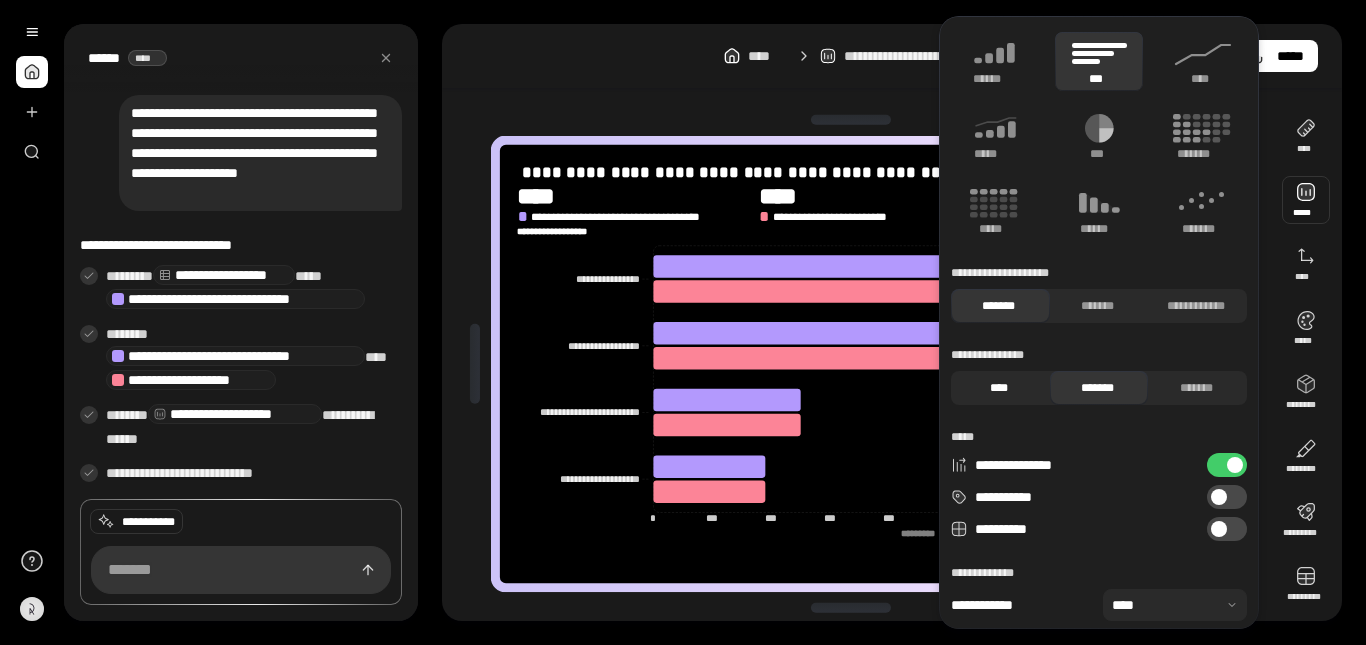 click on "****" at bounding box center (998, 388) 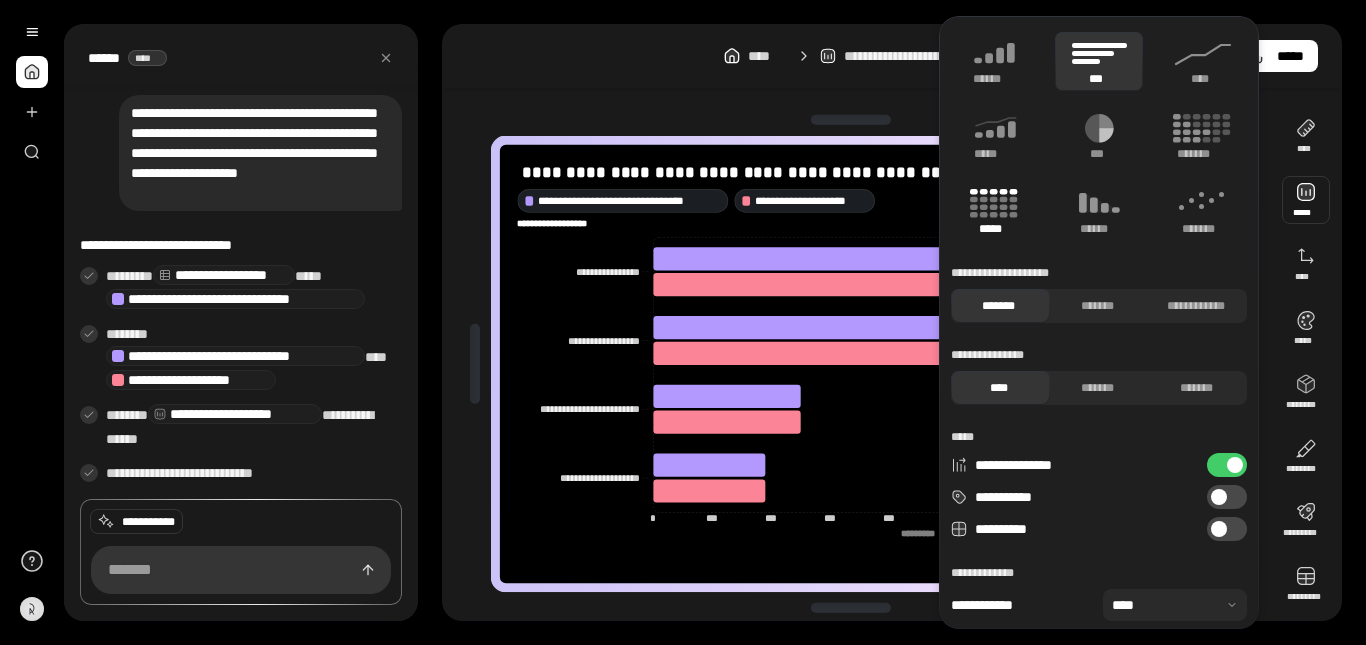click 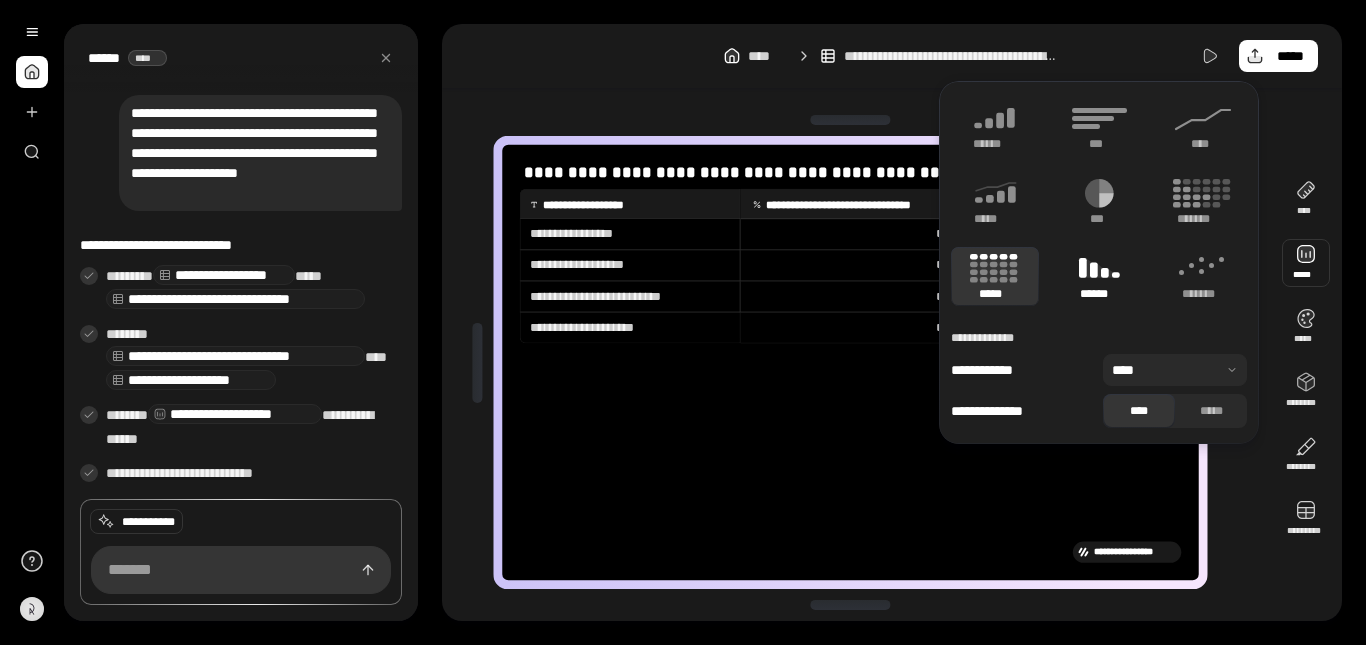 click 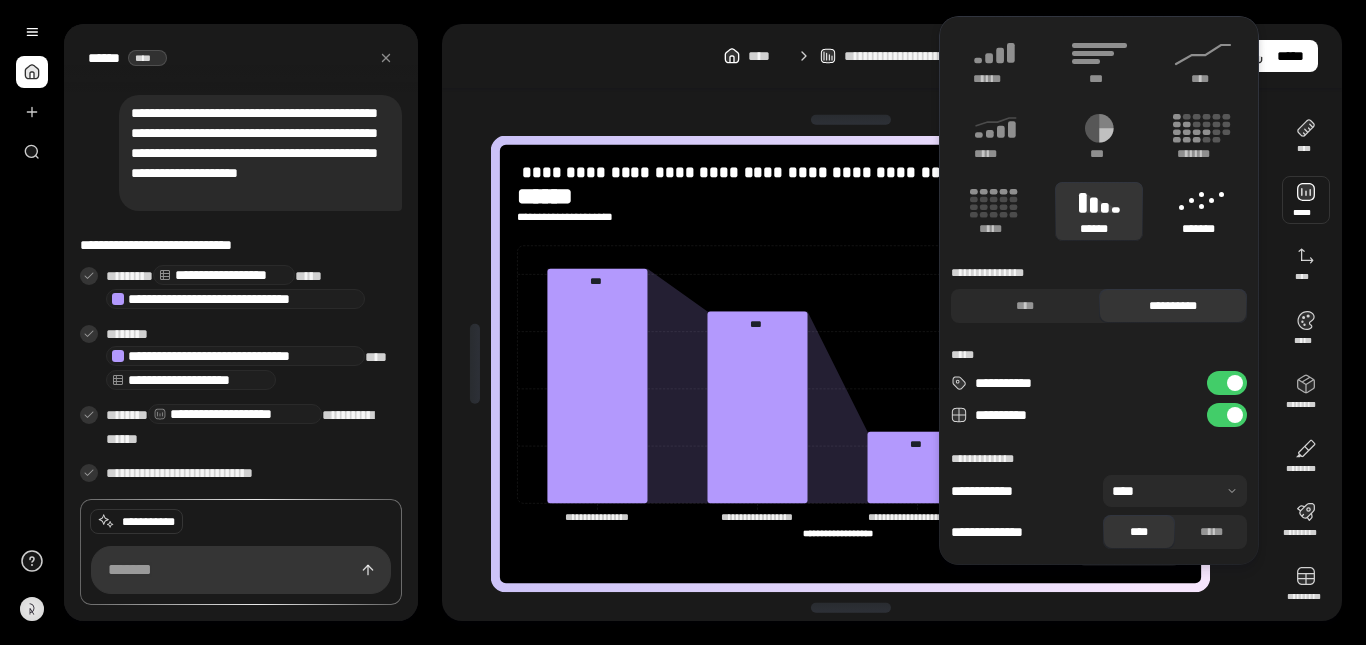 click 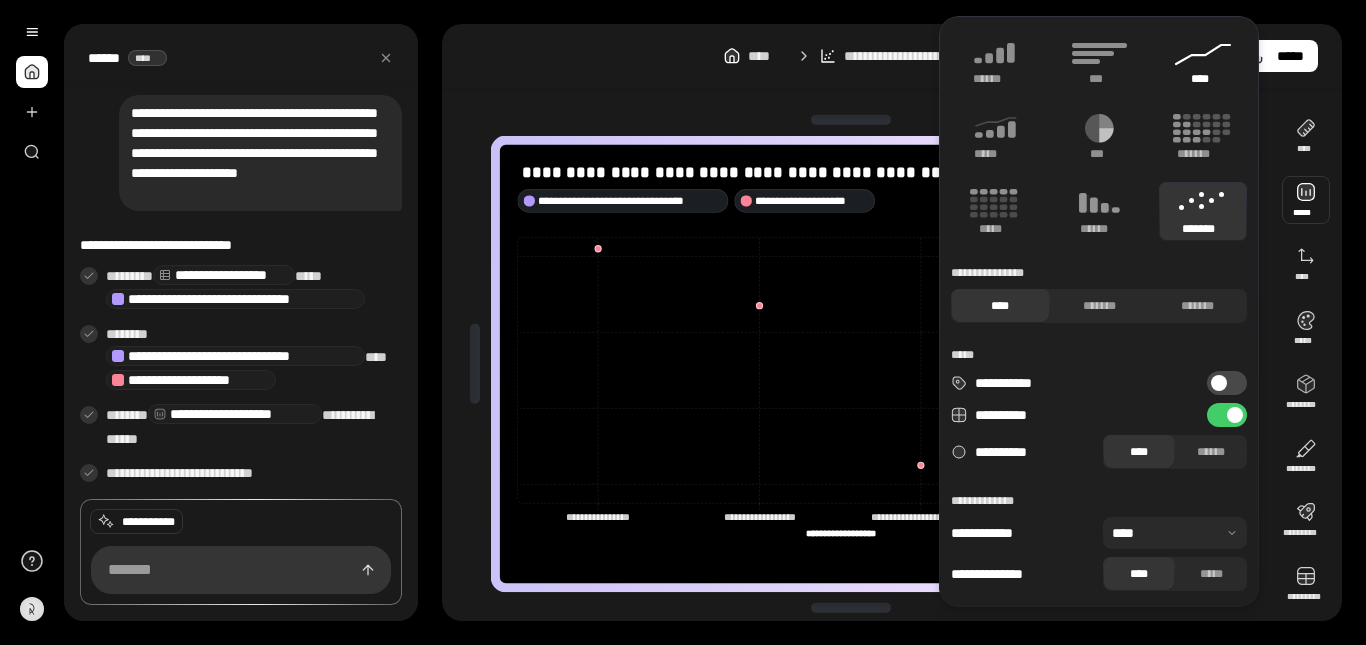 click 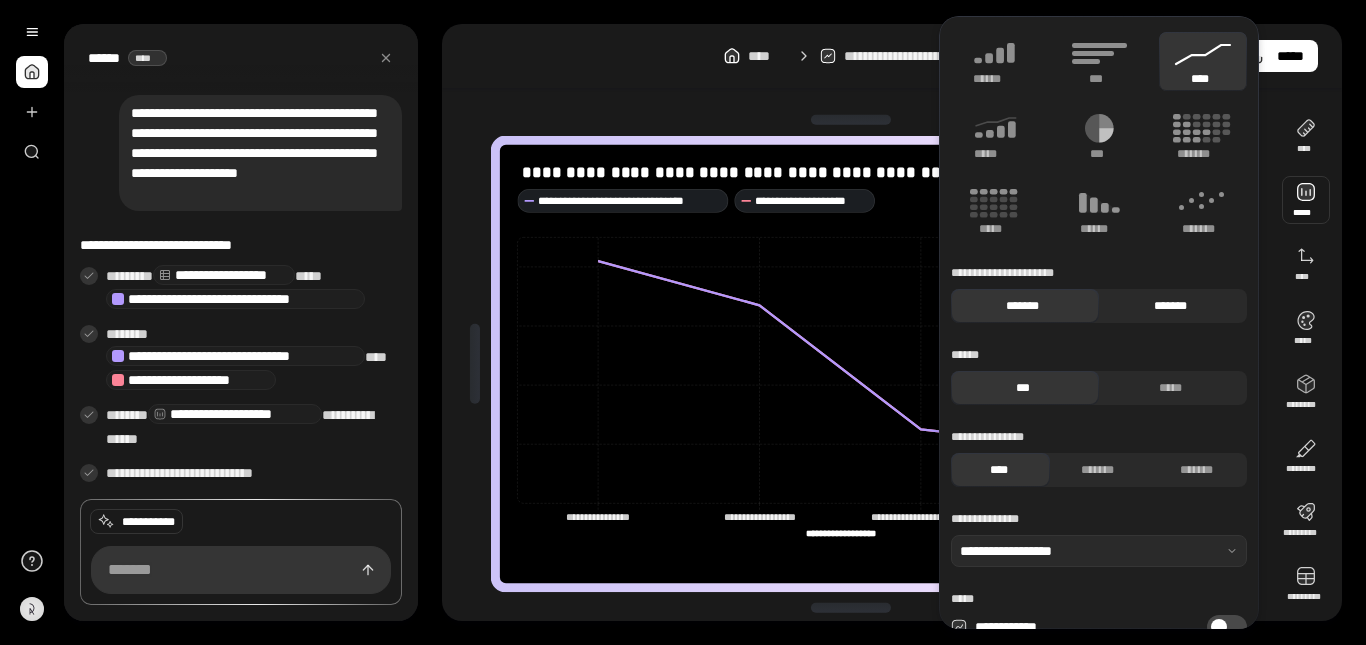 click on "*******" at bounding box center (1170, 306) 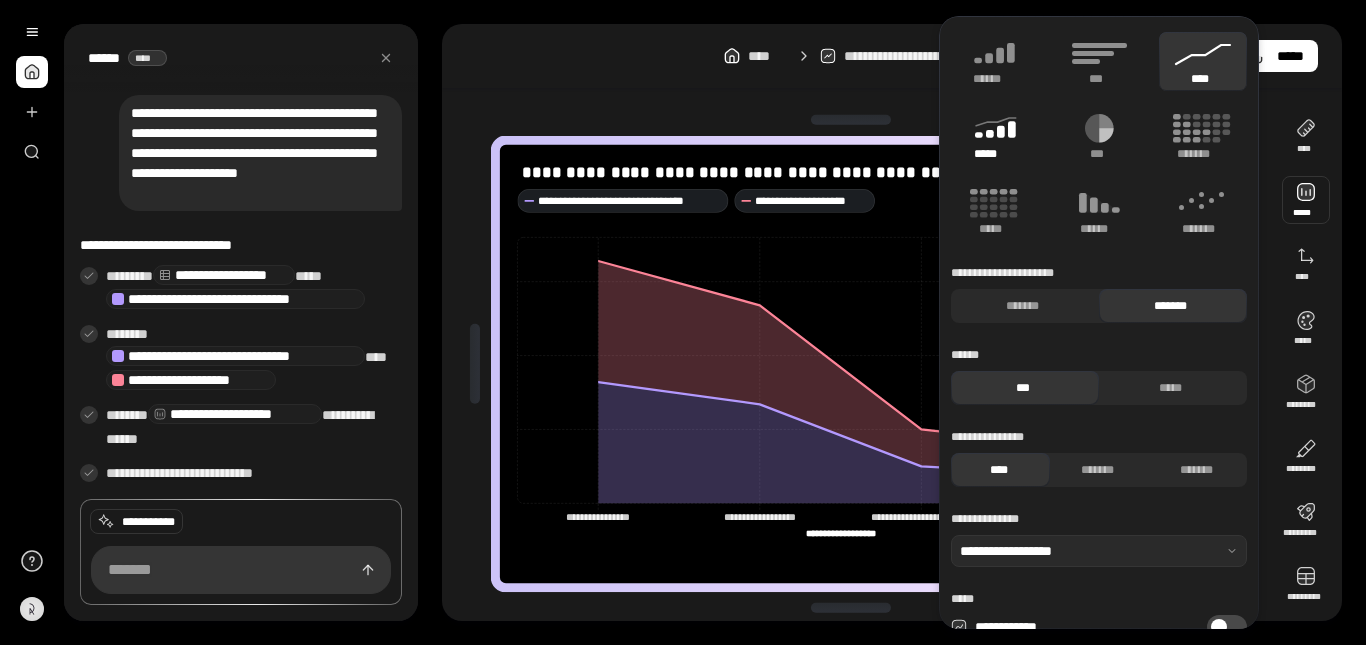 click 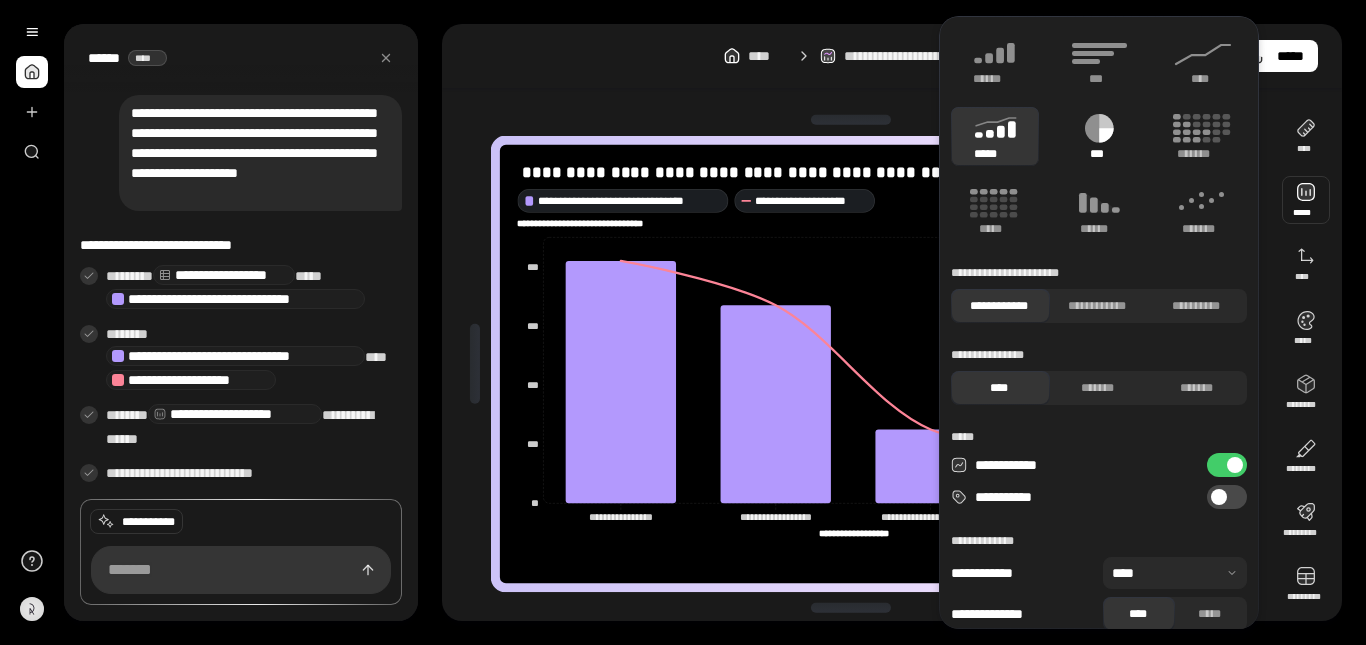 click 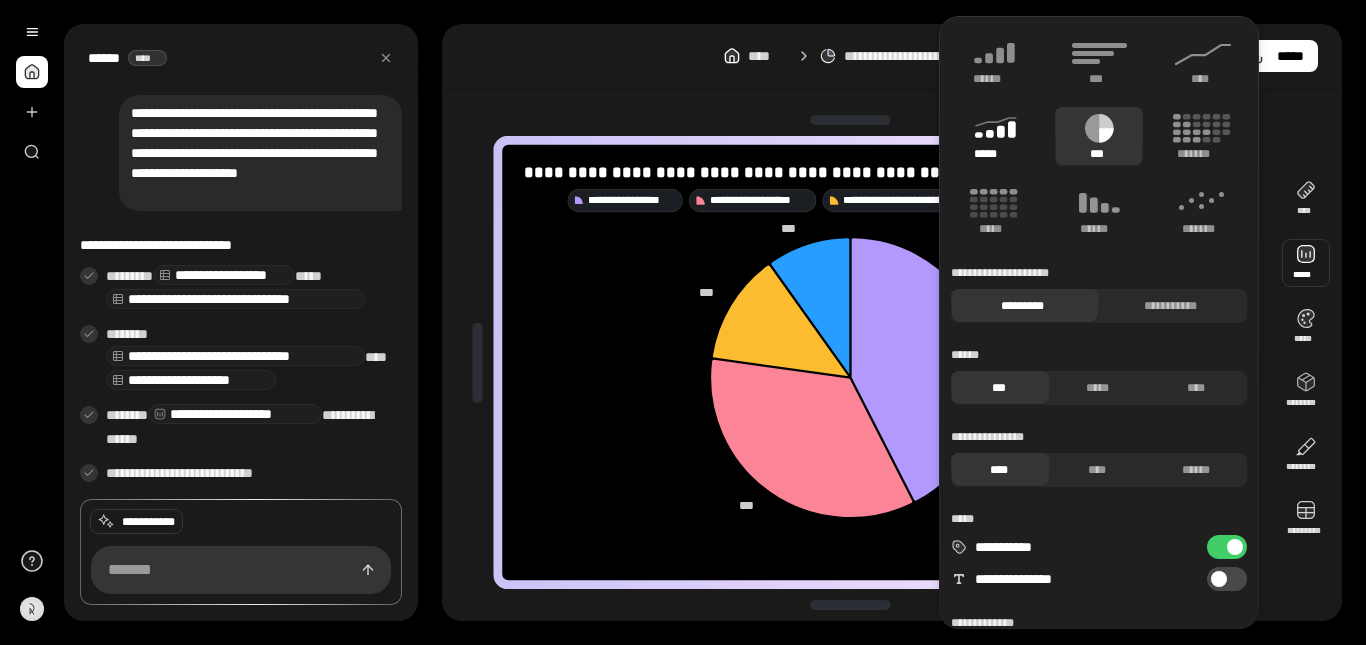 click on "*****" at bounding box center [994, 154] 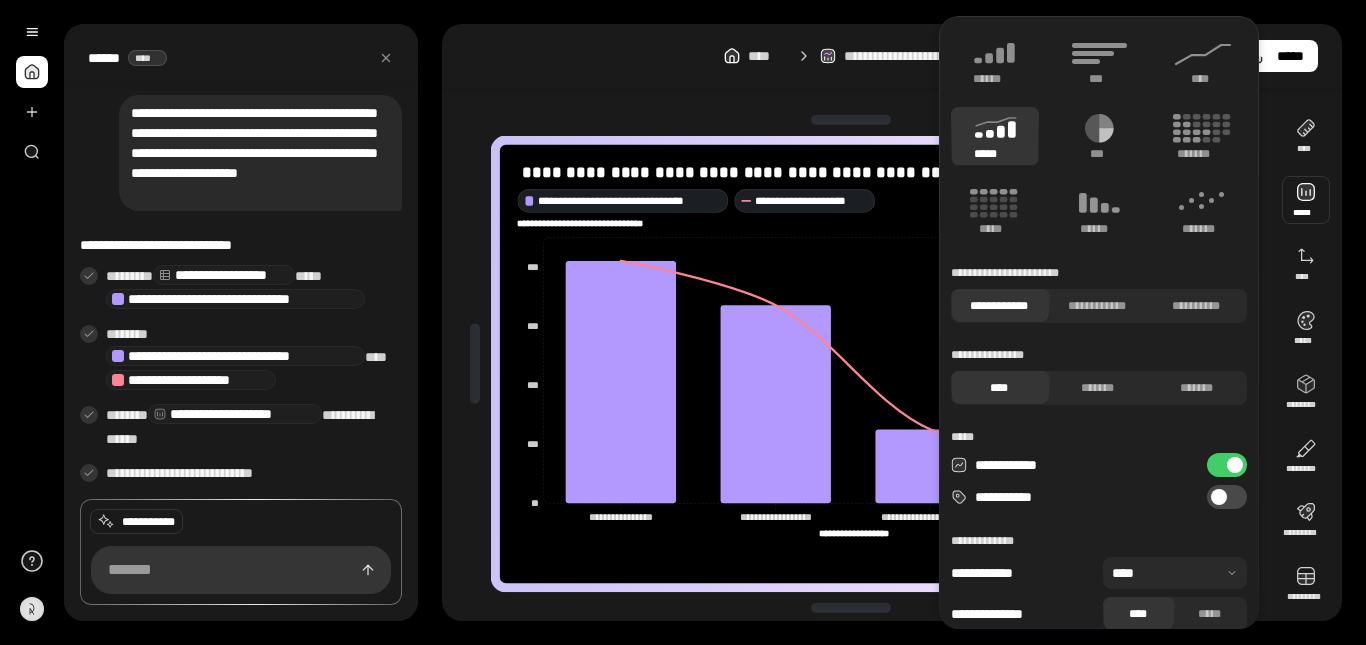 click at bounding box center (1175, 573) 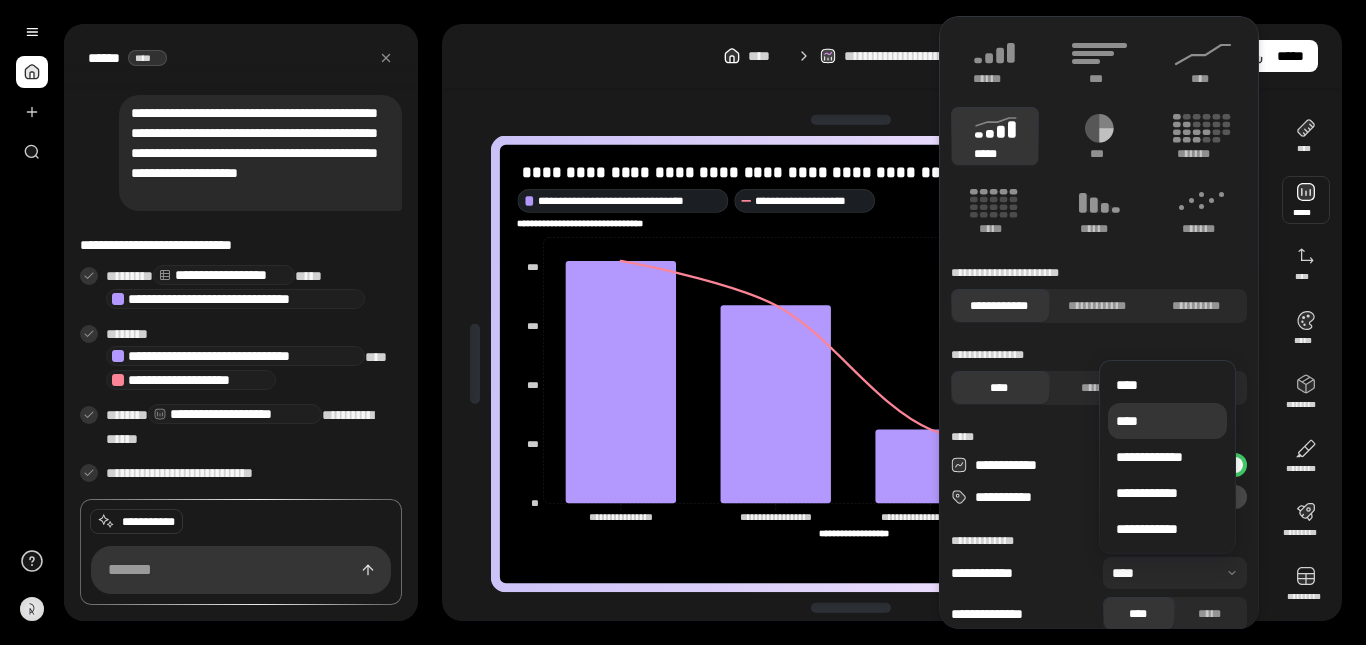 click on "****" at bounding box center [1167, 421] 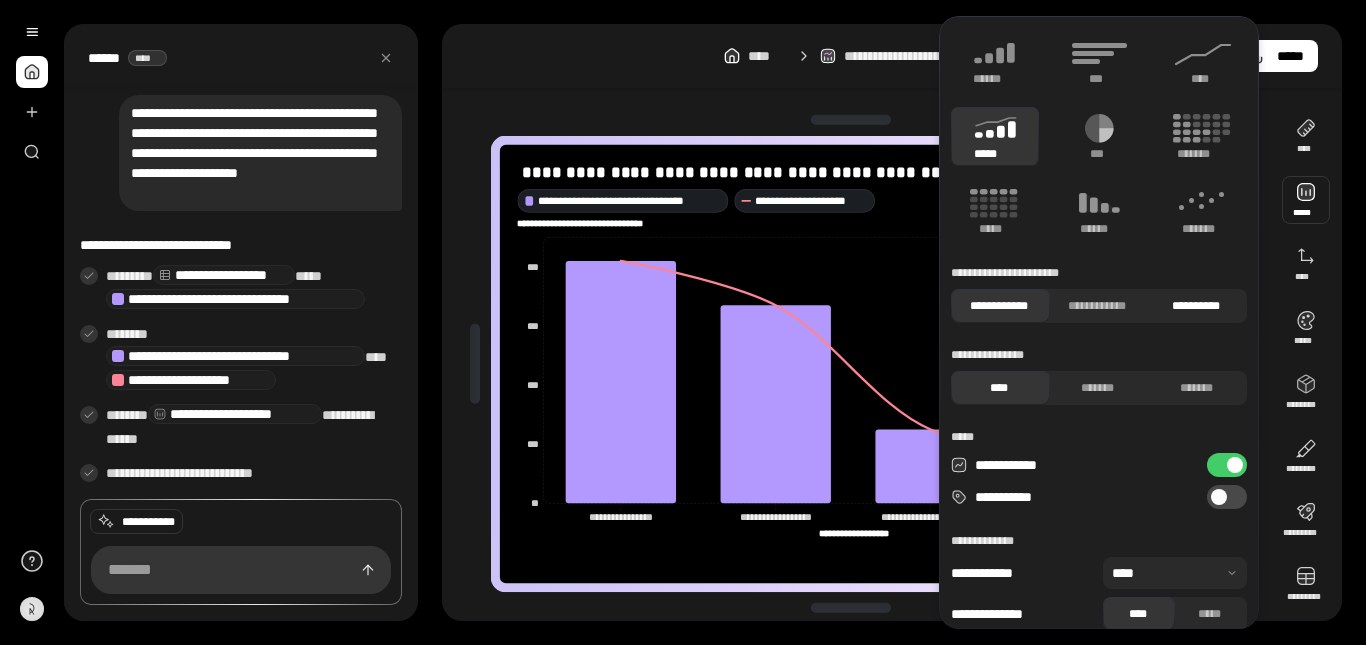 click on "**********" at bounding box center (1195, 306) 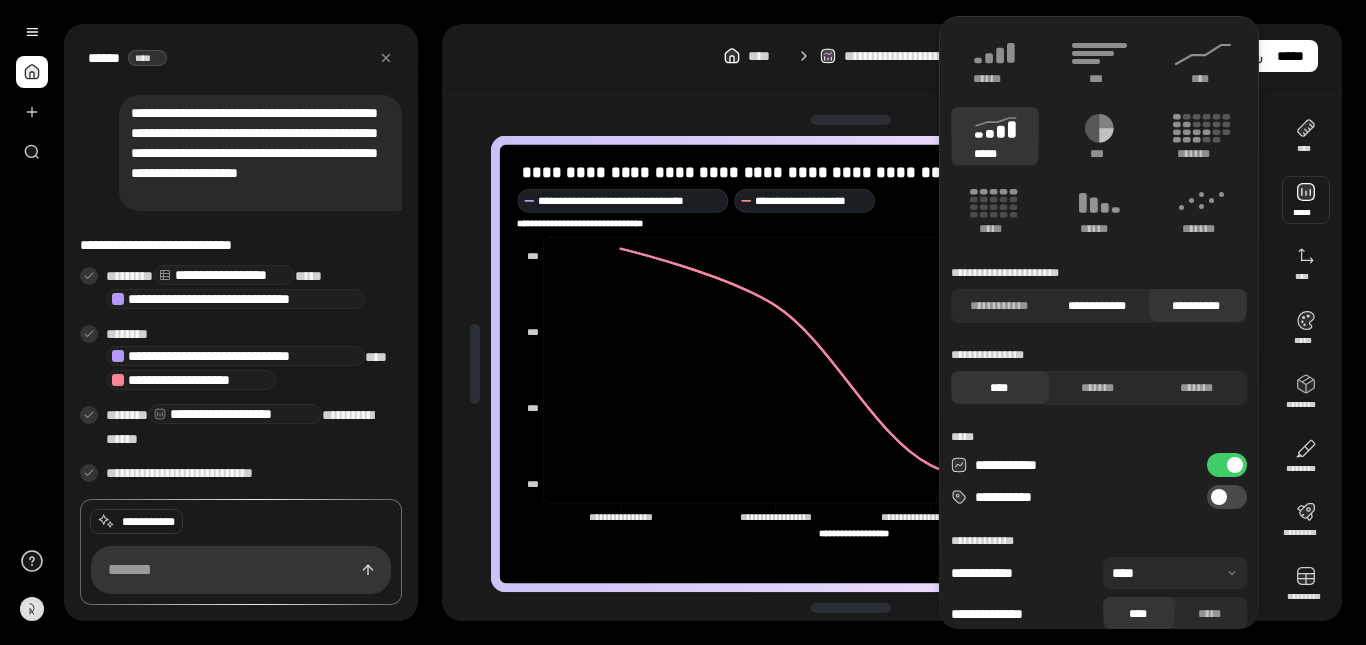 click on "**********" at bounding box center [1097, 306] 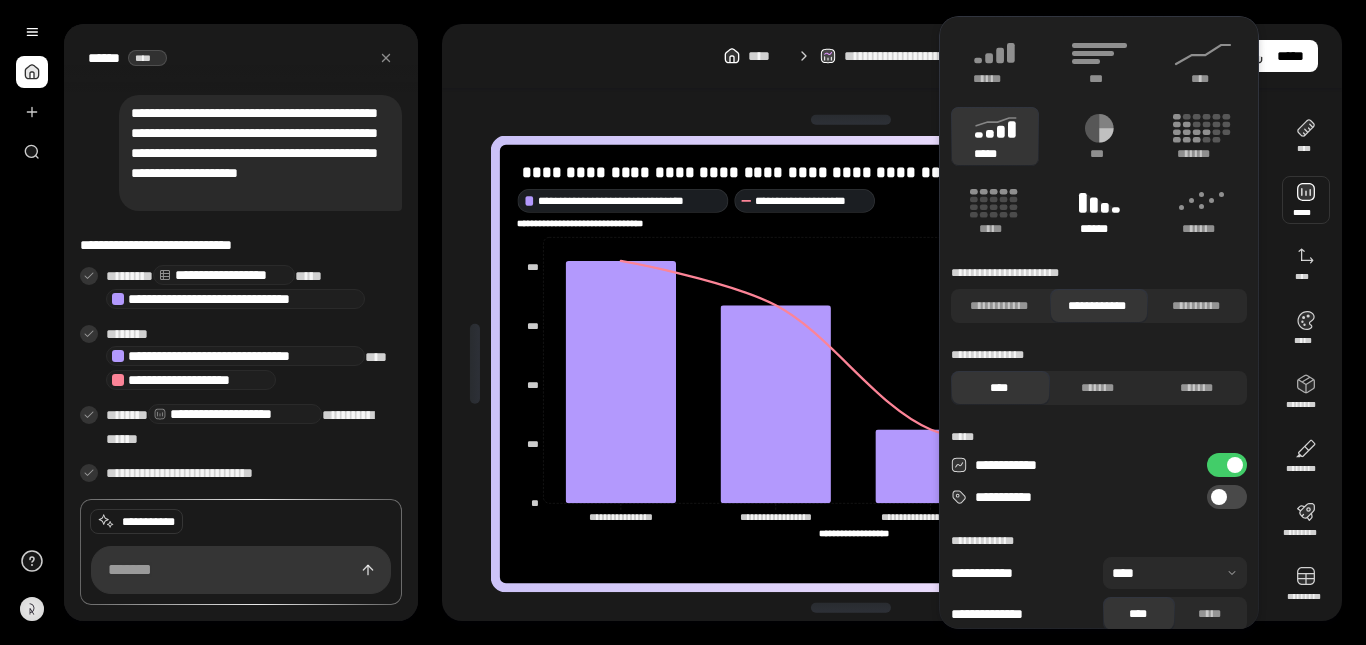 click 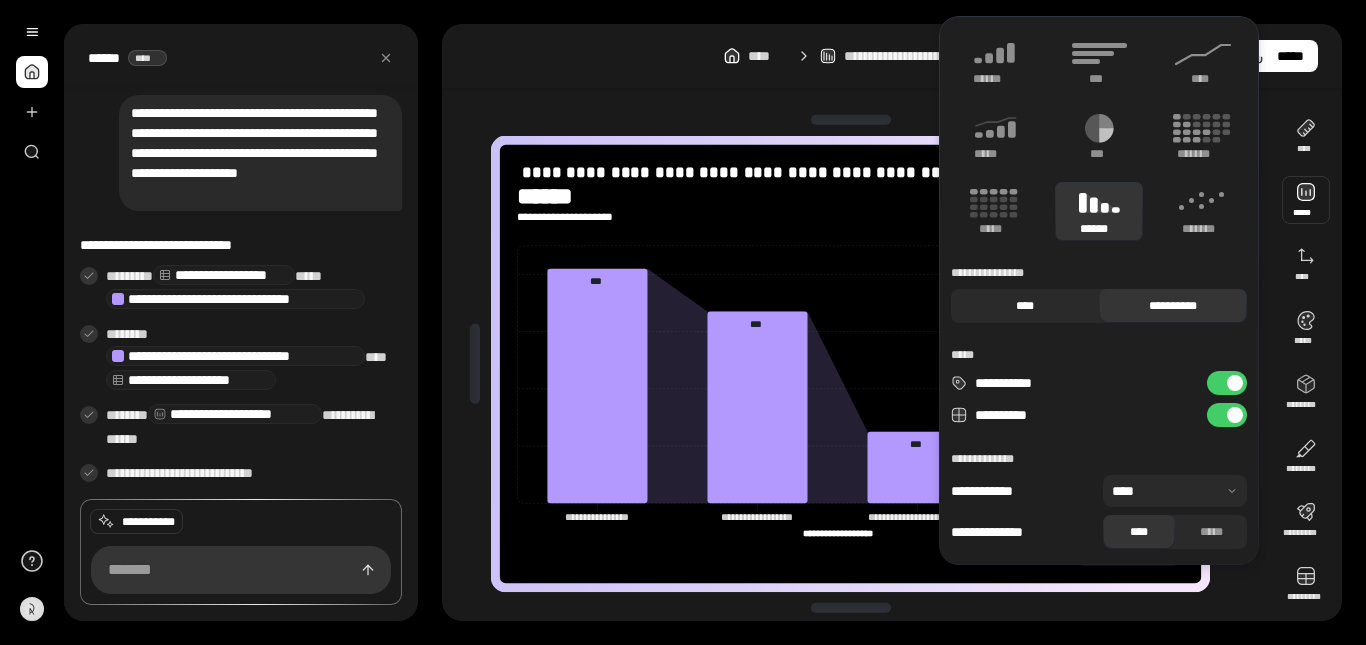 click on "****" at bounding box center (1025, 306) 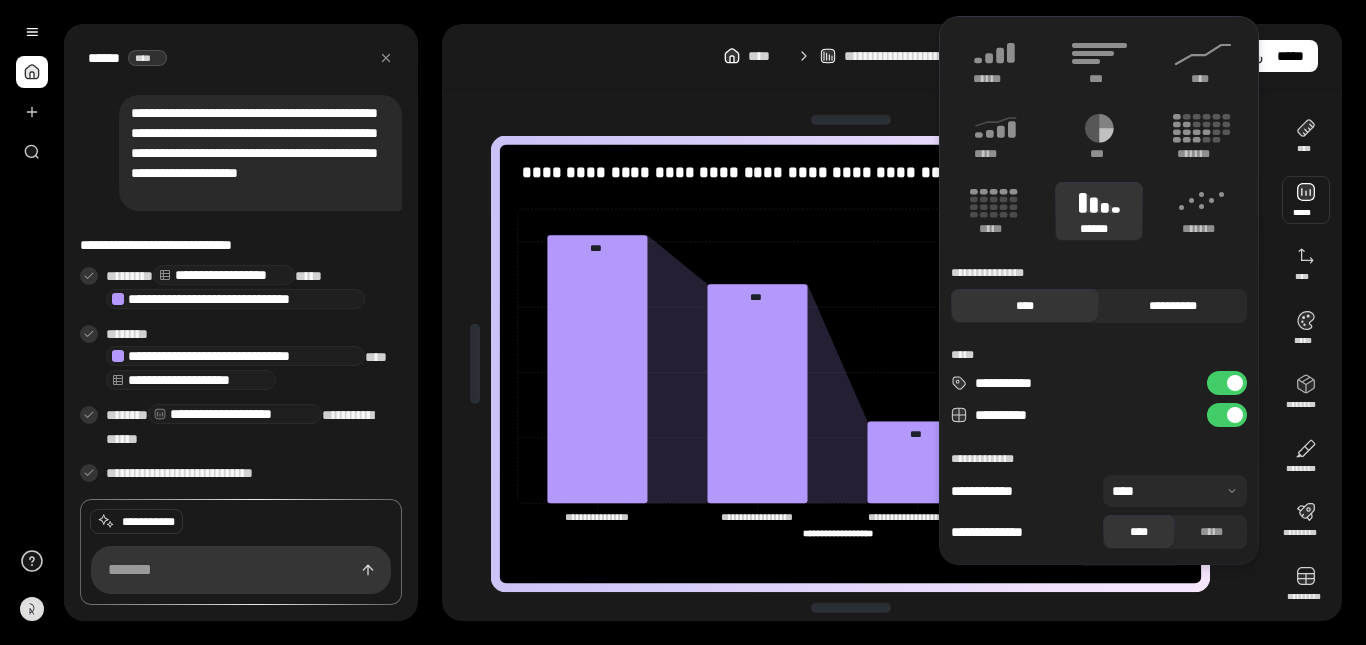 click on "**********" at bounding box center (1173, 306) 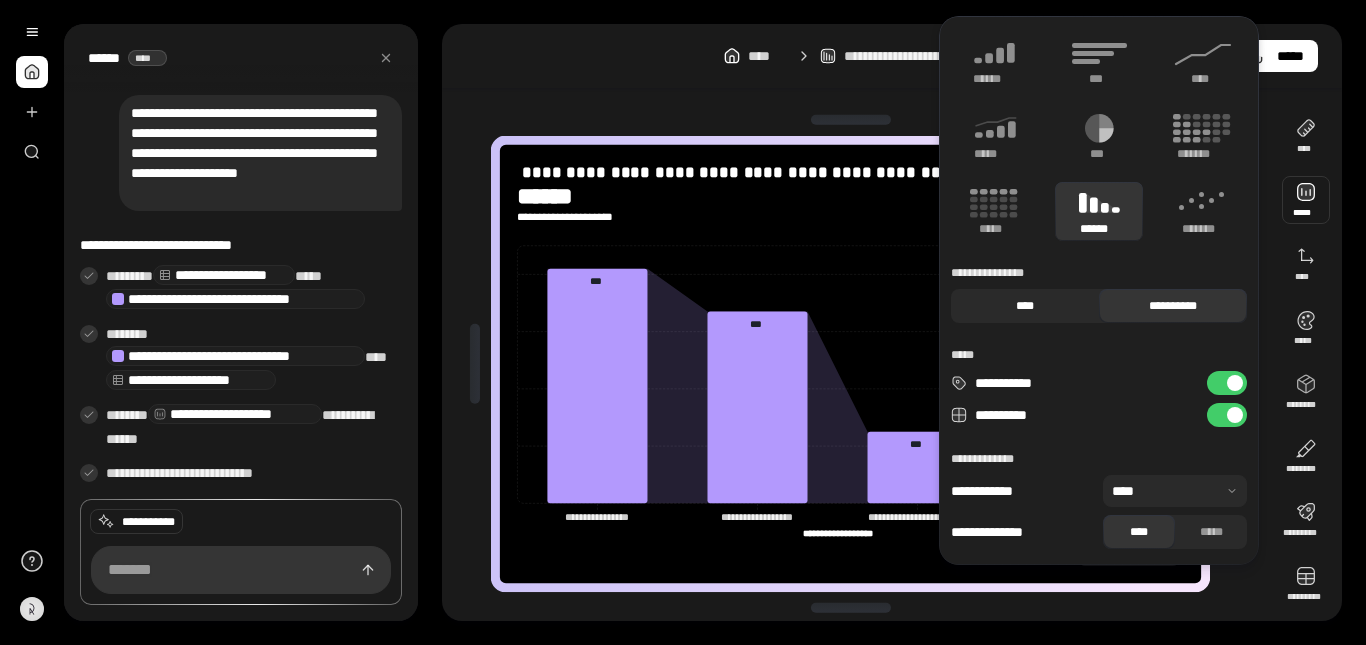 click on "****" at bounding box center [1025, 306] 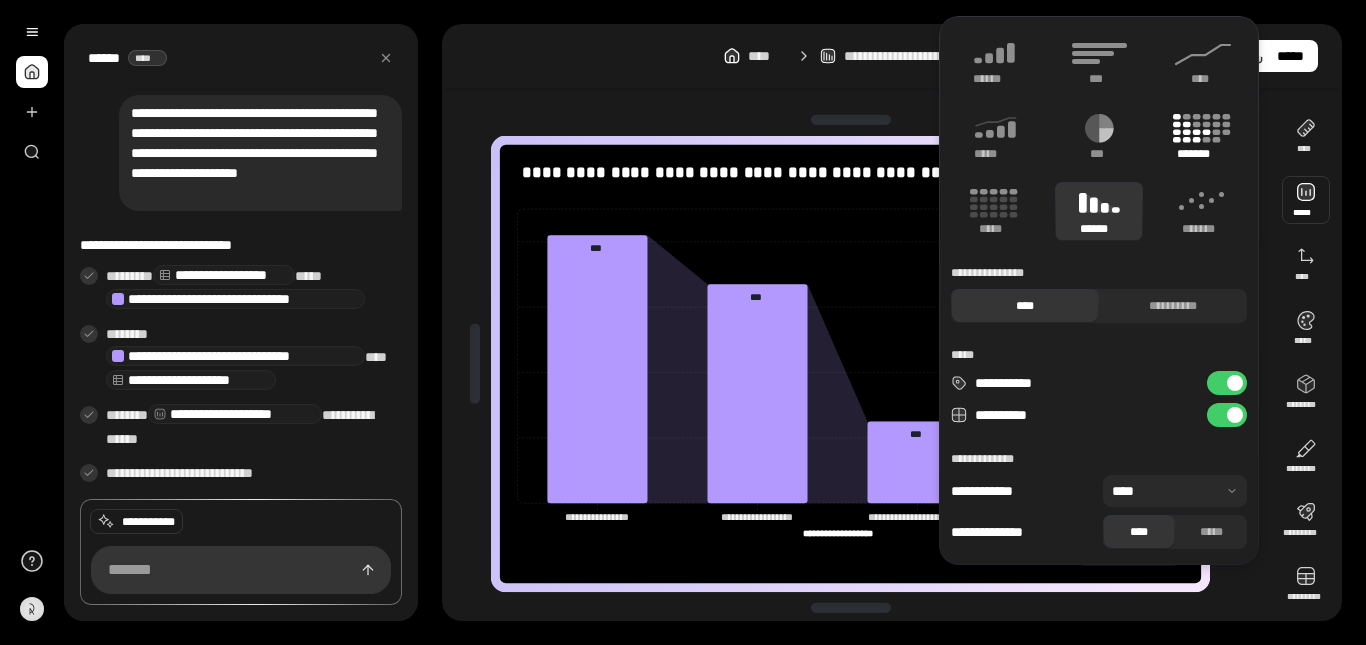click 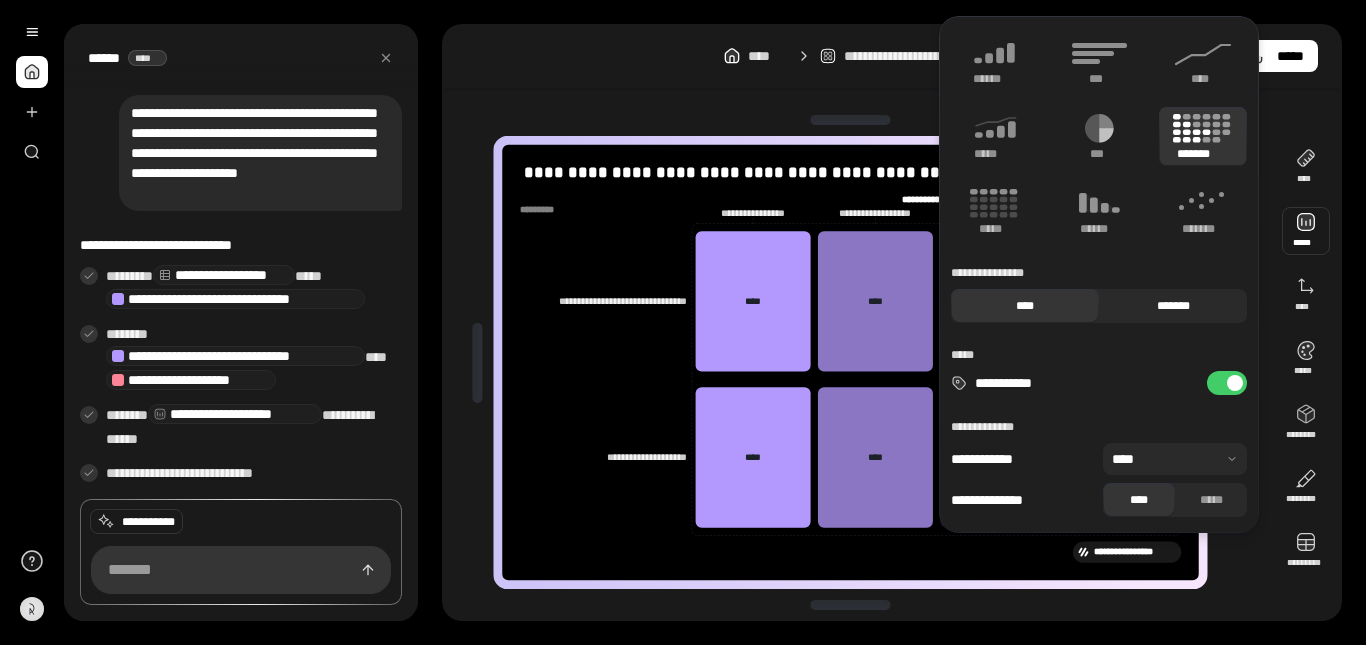 click on "*******" at bounding box center (1173, 306) 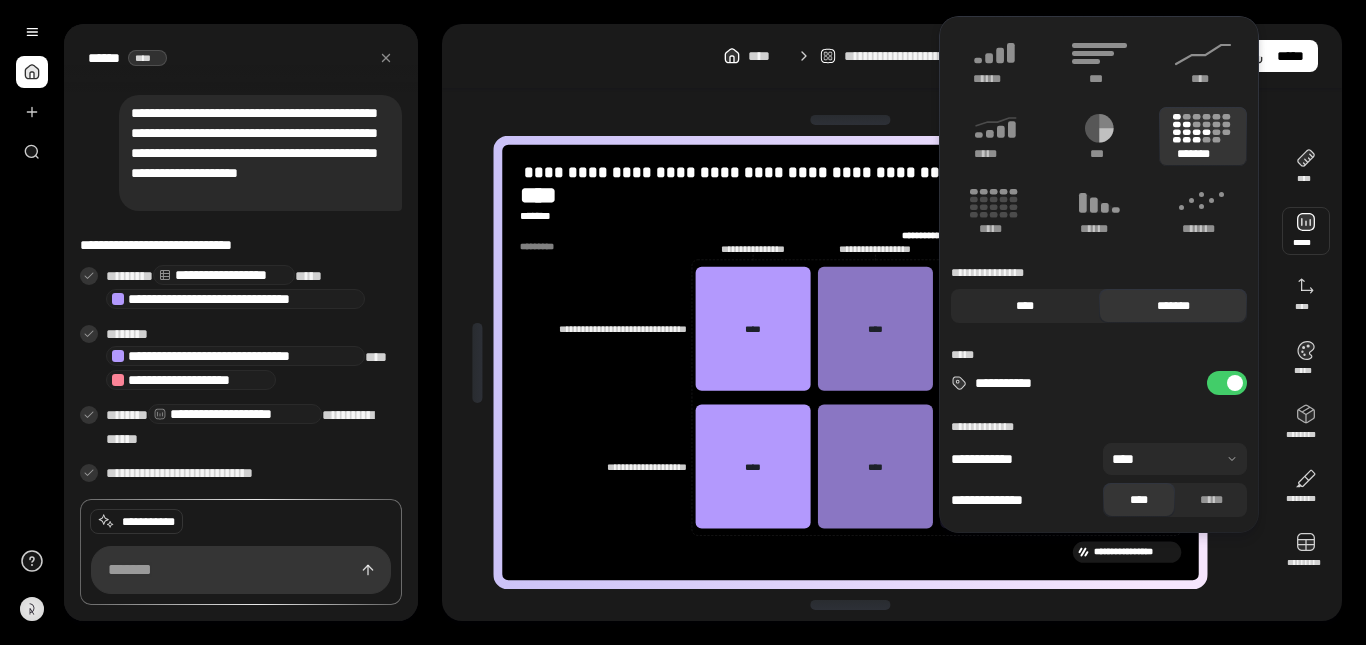 click on "****" at bounding box center (1025, 306) 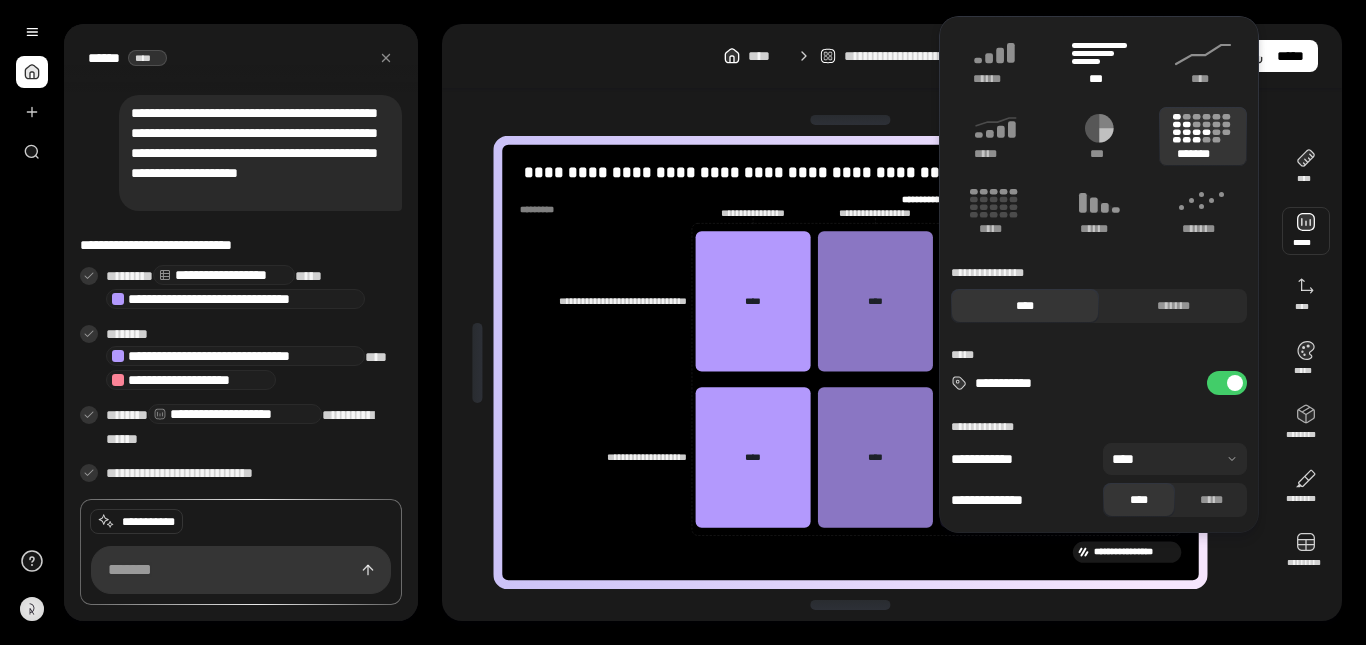 click 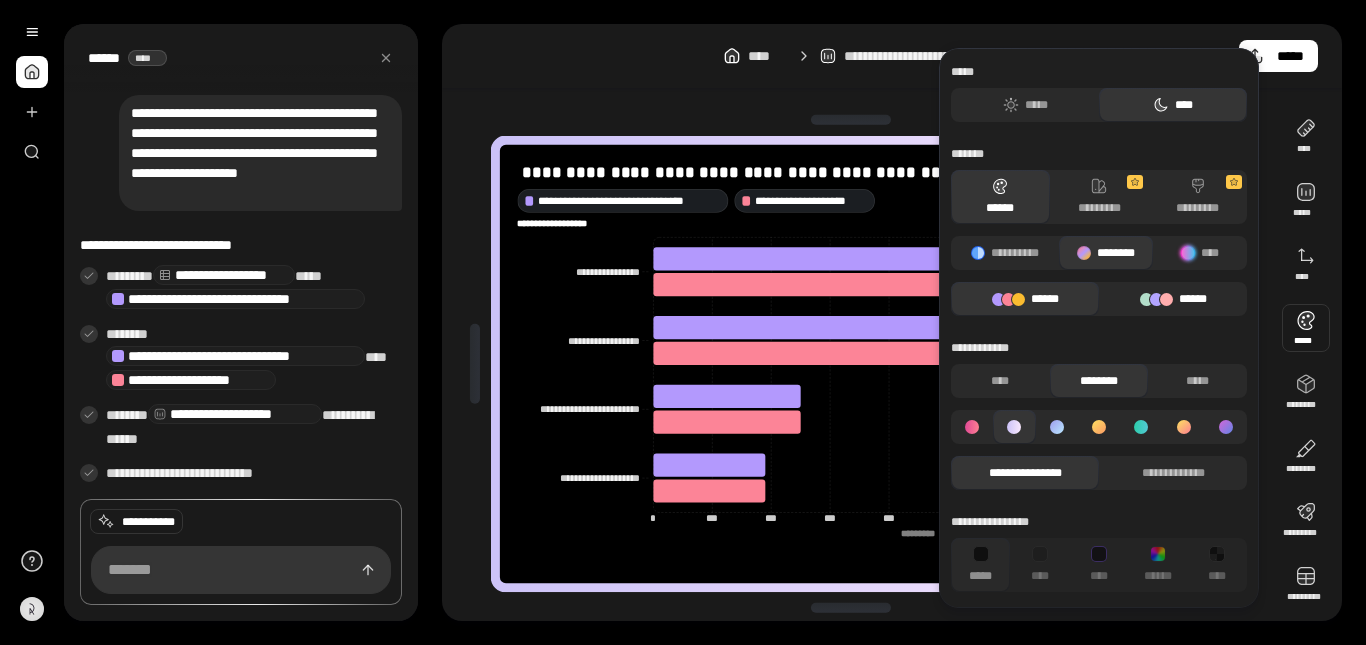 click on "******" at bounding box center [1173, 299] 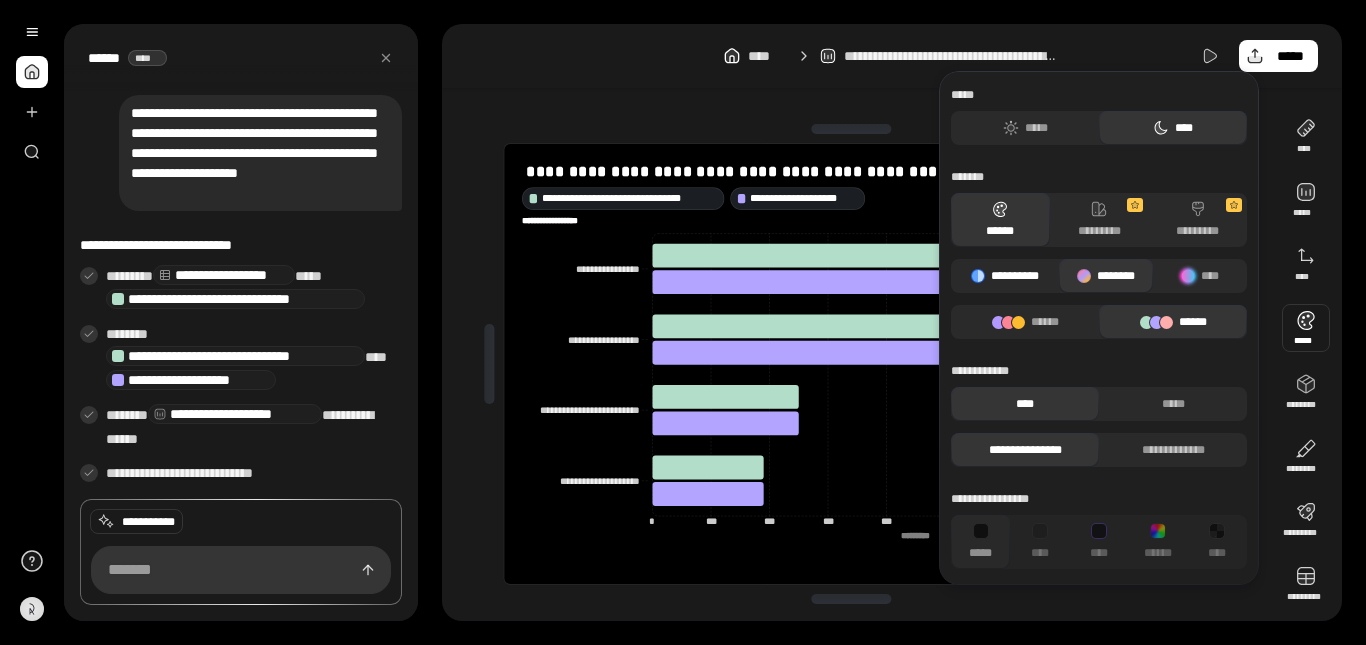 click on "**********" at bounding box center [1005, 276] 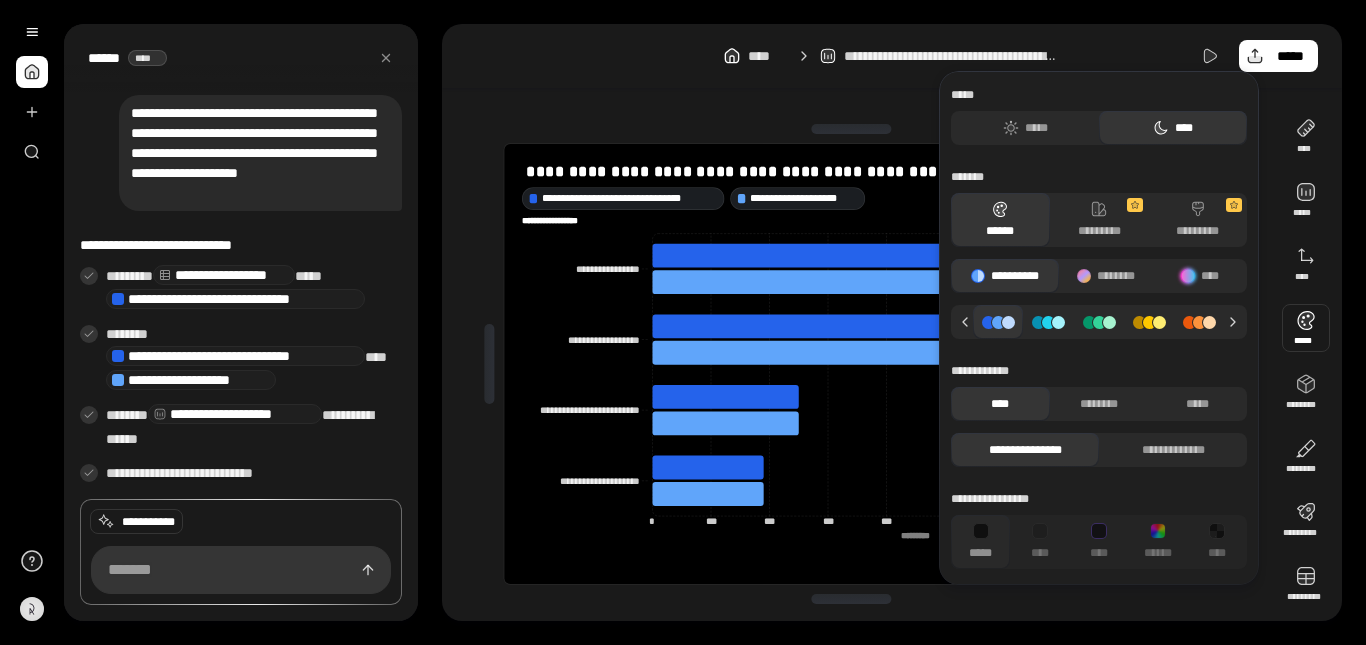 click at bounding box center (1048, 322) 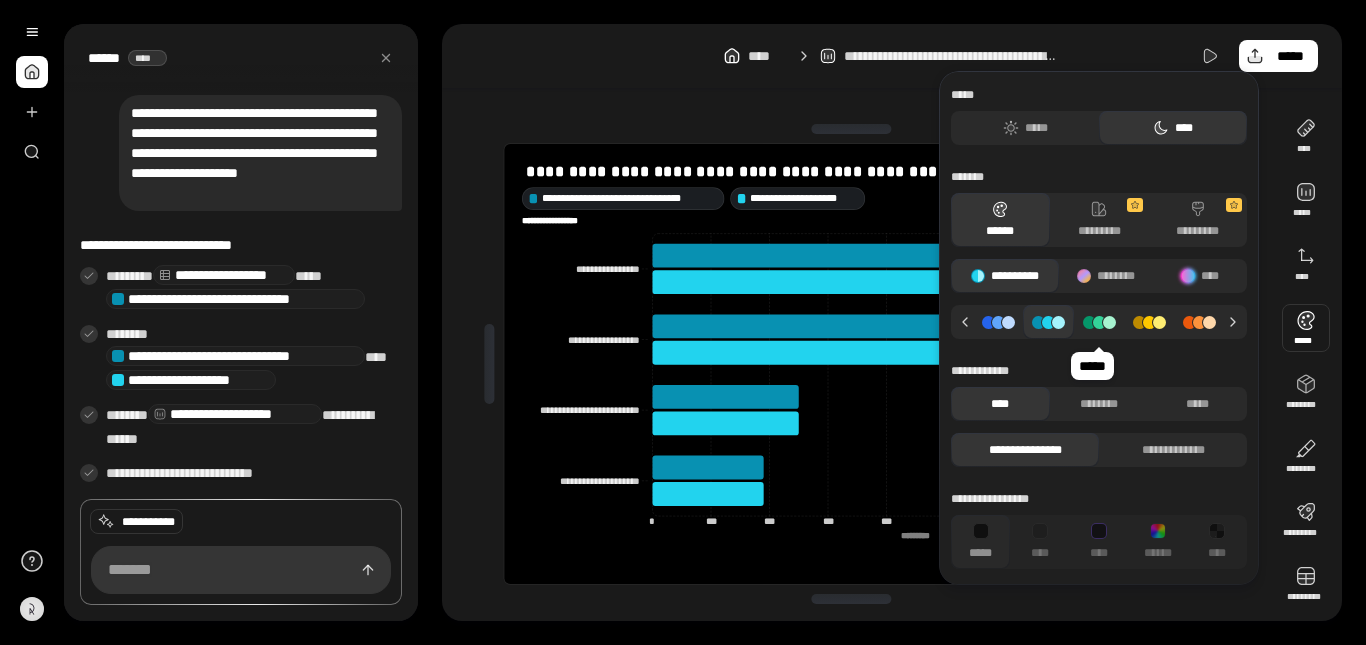 click 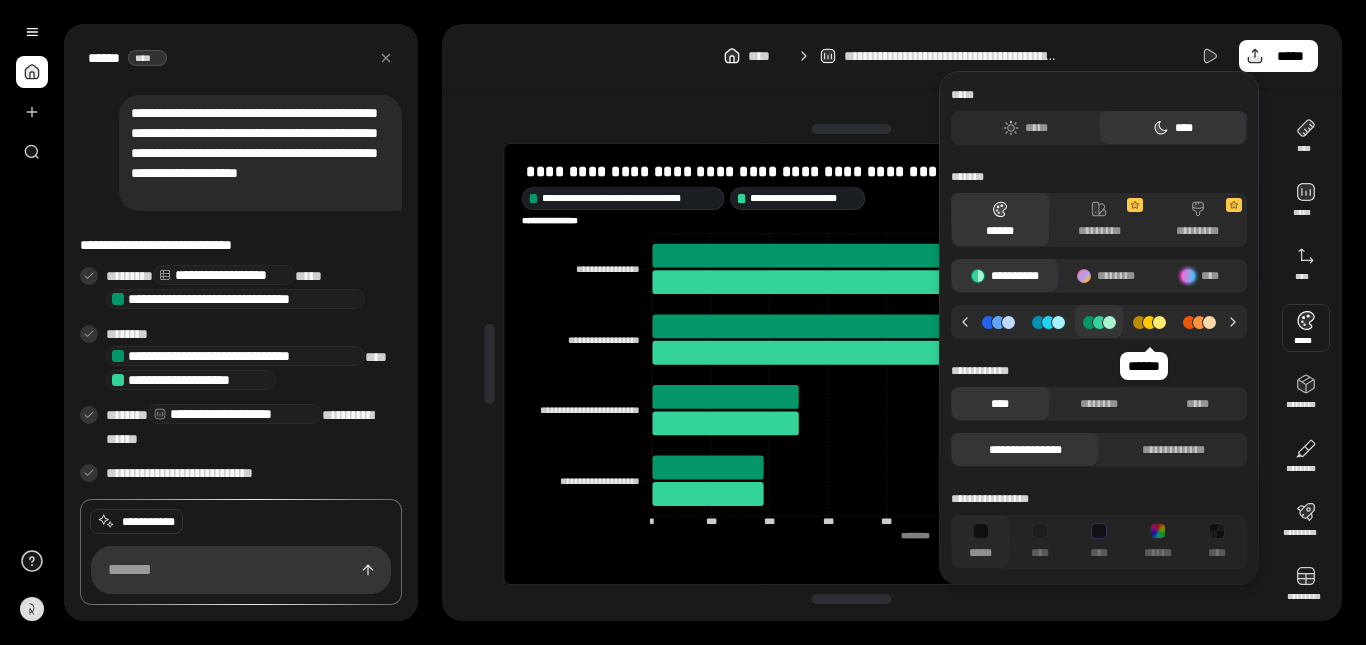 click 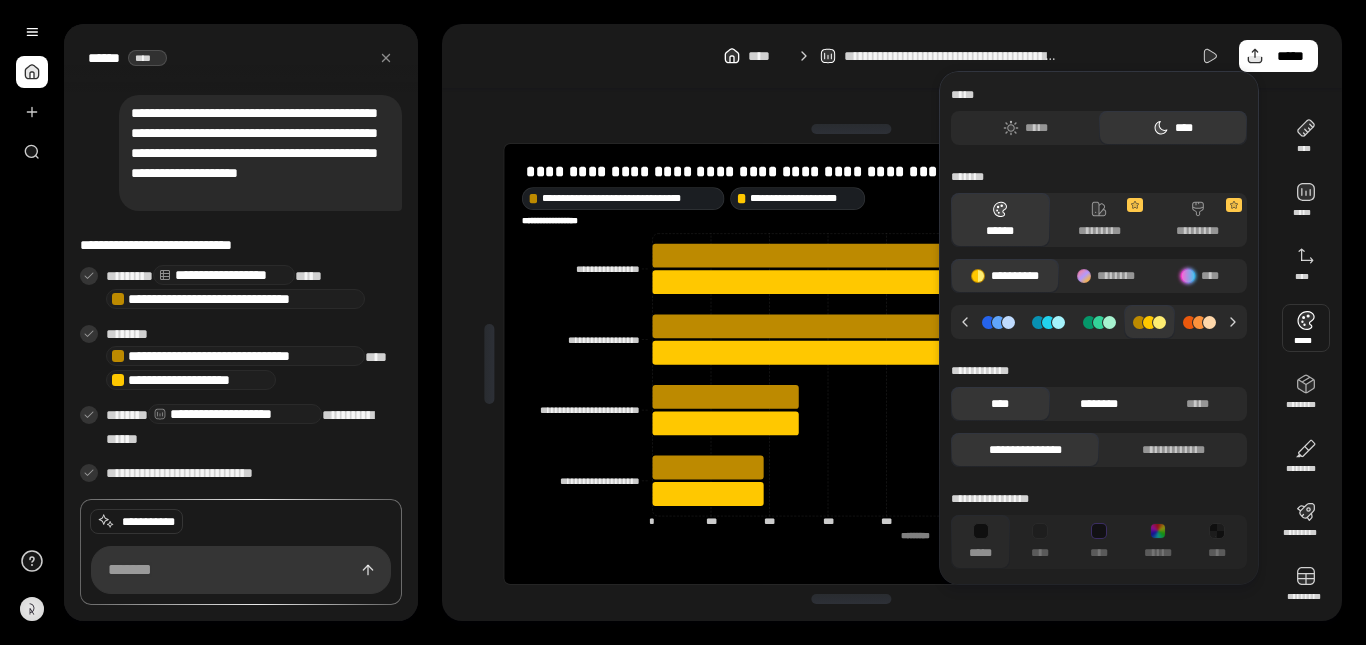 click on "********" at bounding box center [1099, 404] 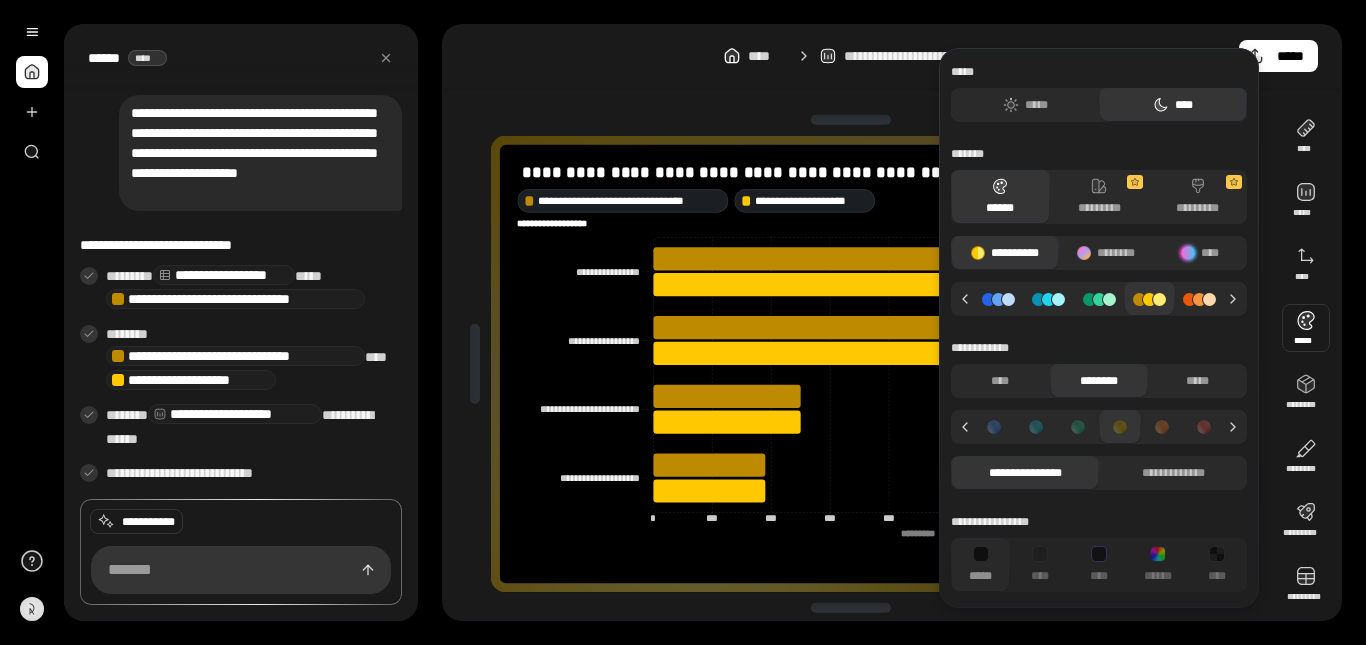 click at bounding box center (1200, 299) 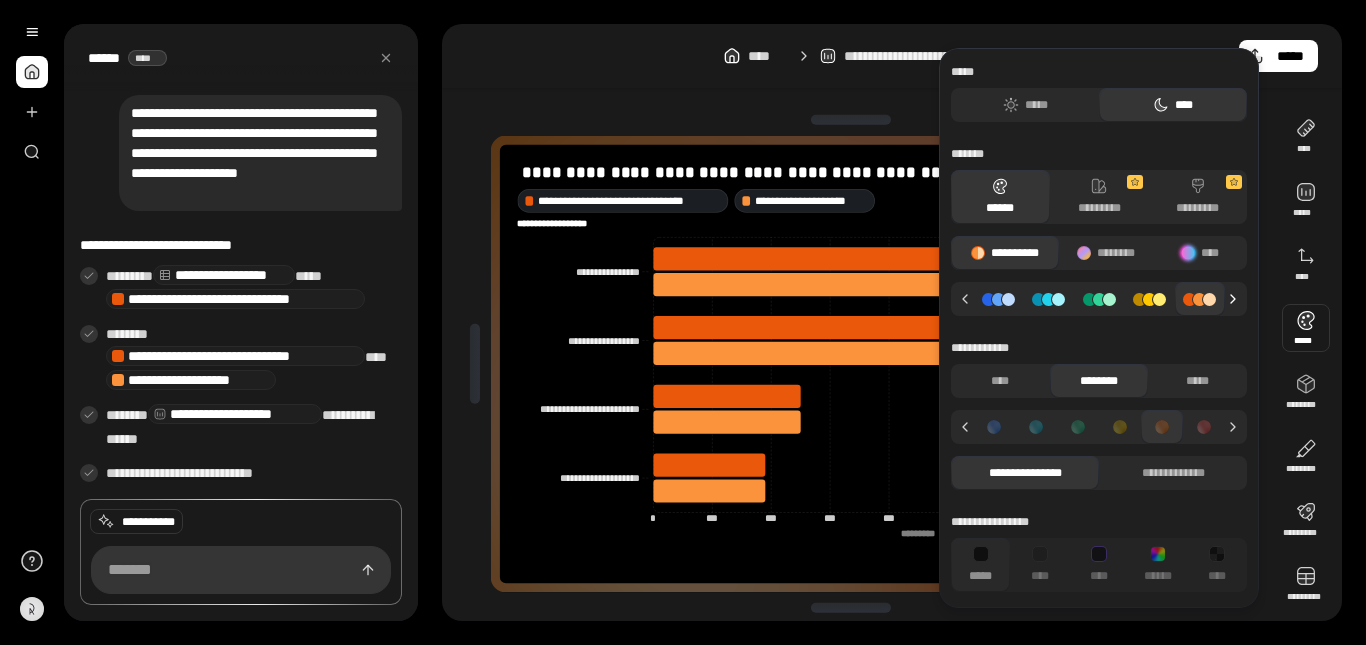 click 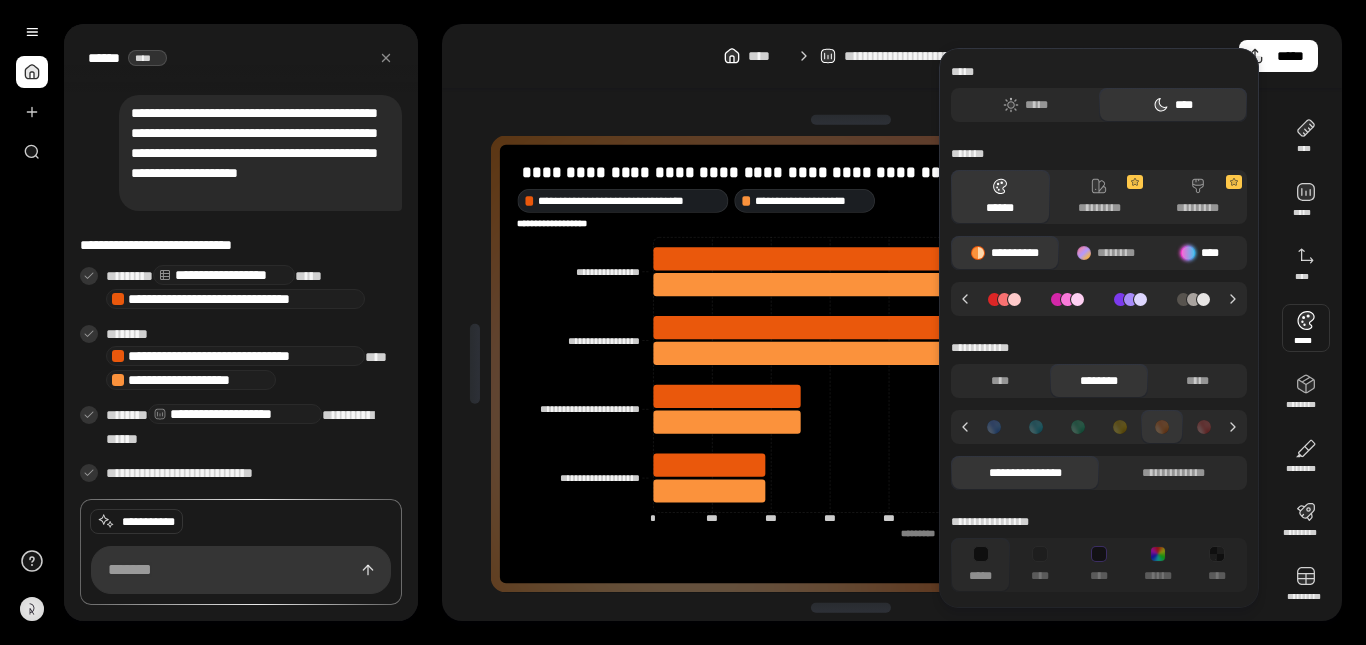 click at bounding box center (1188, 253) 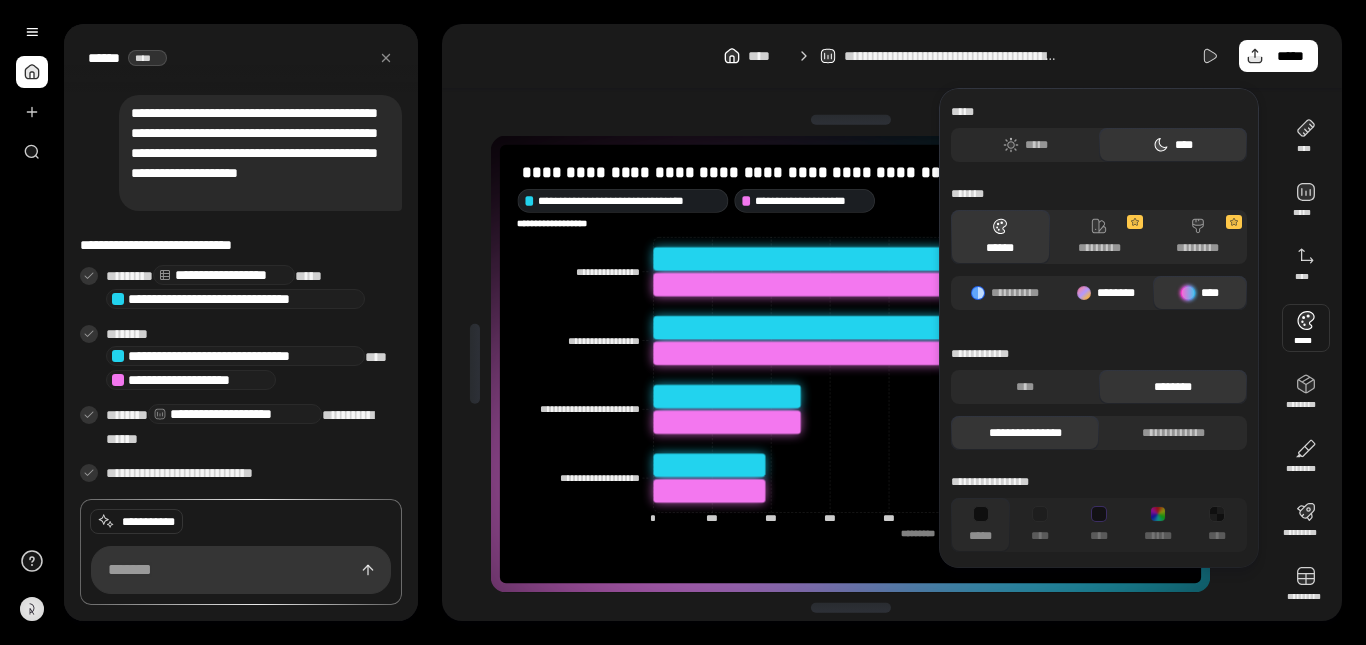 click on "********" at bounding box center [1106, 293] 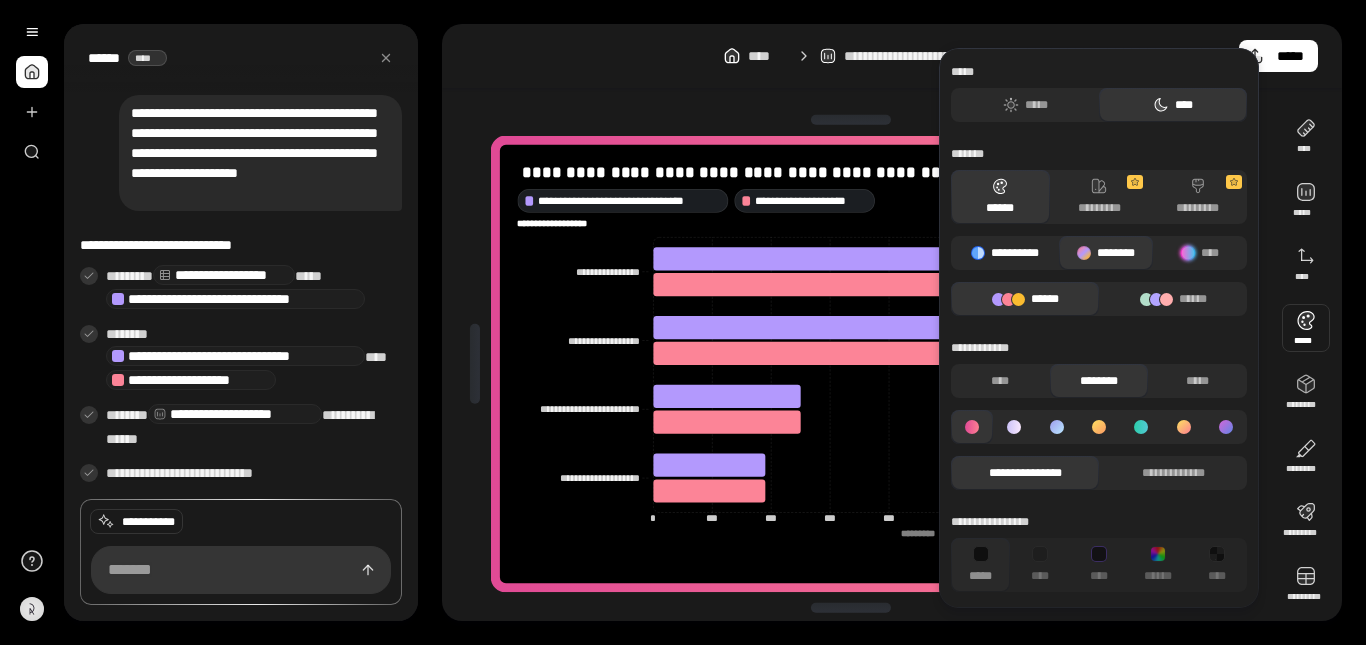 click on "**********" at bounding box center [1005, 253] 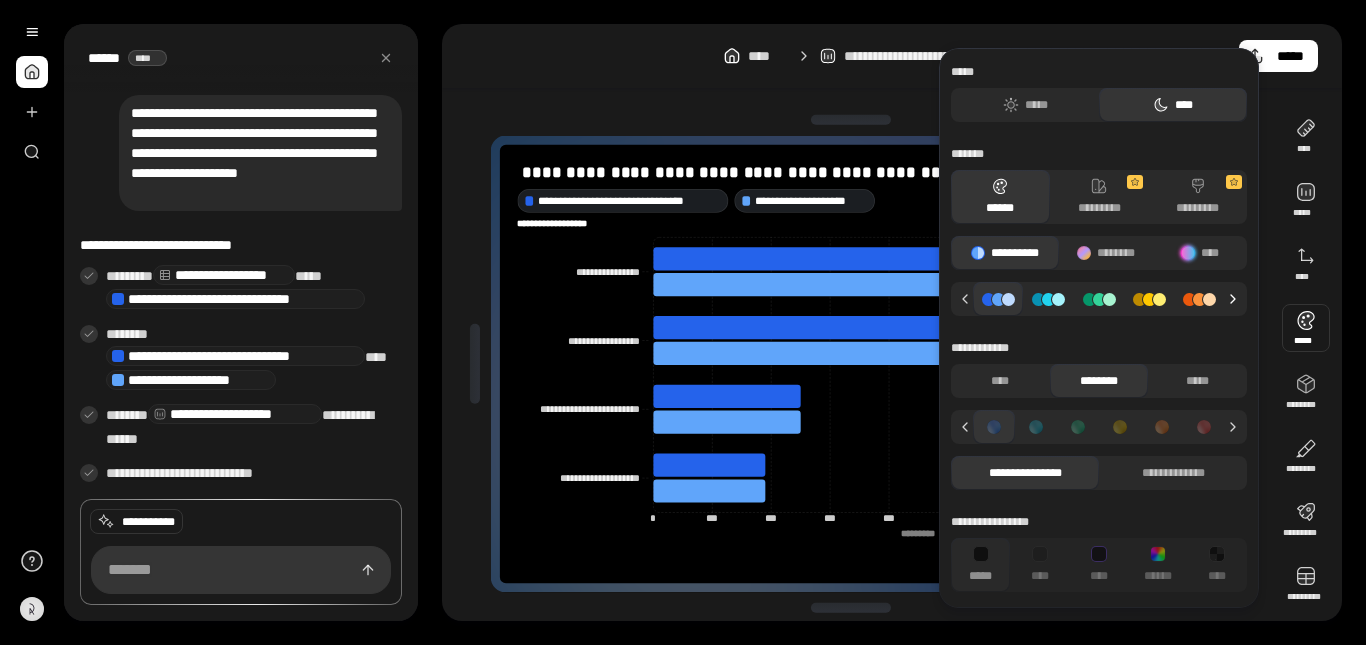 click 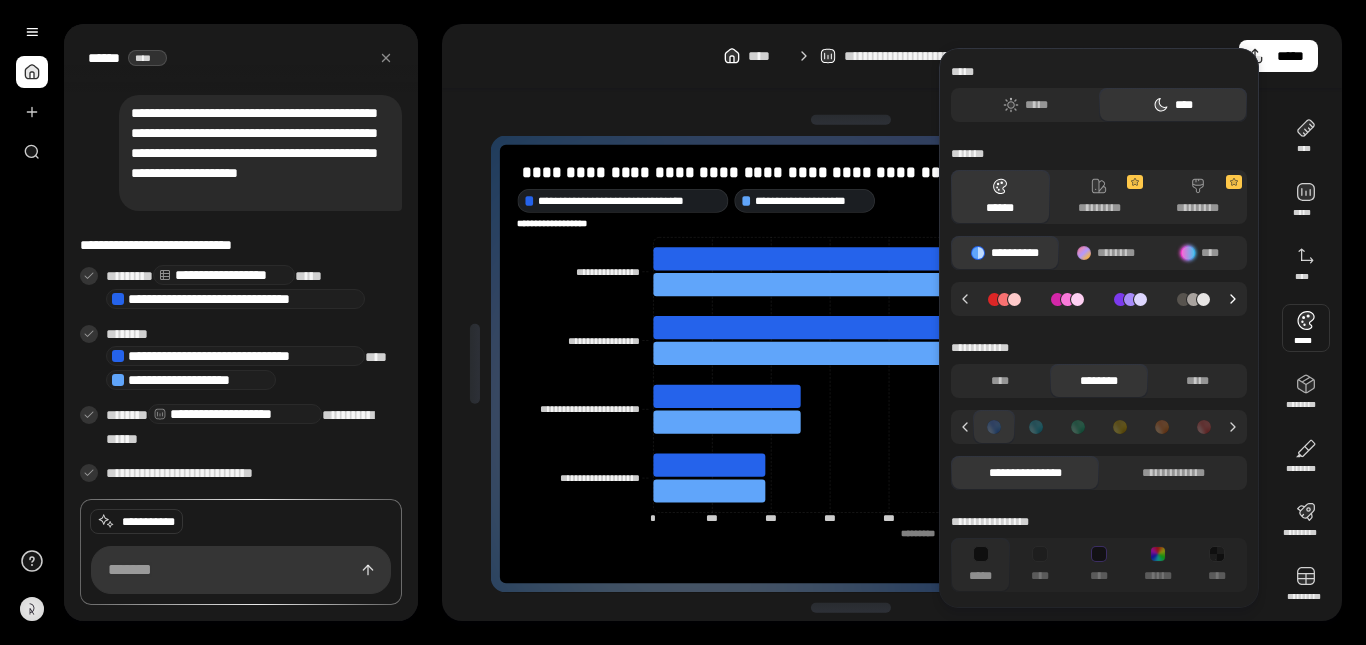 click 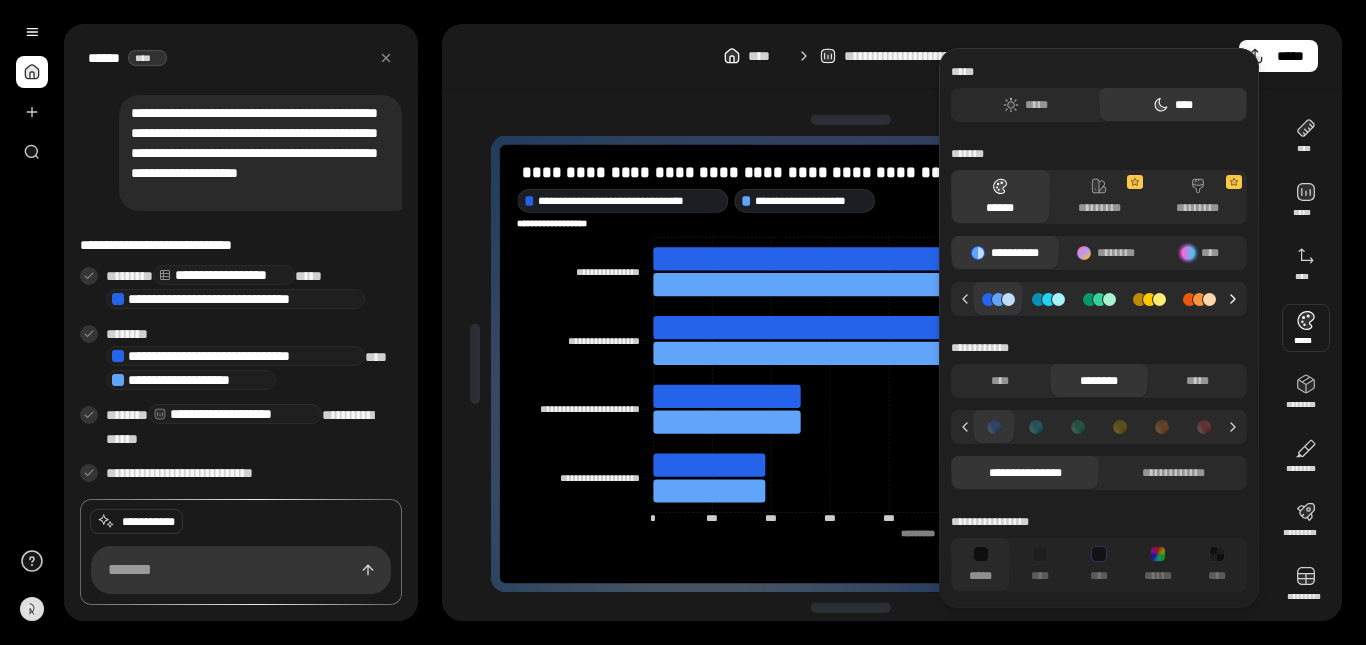 click 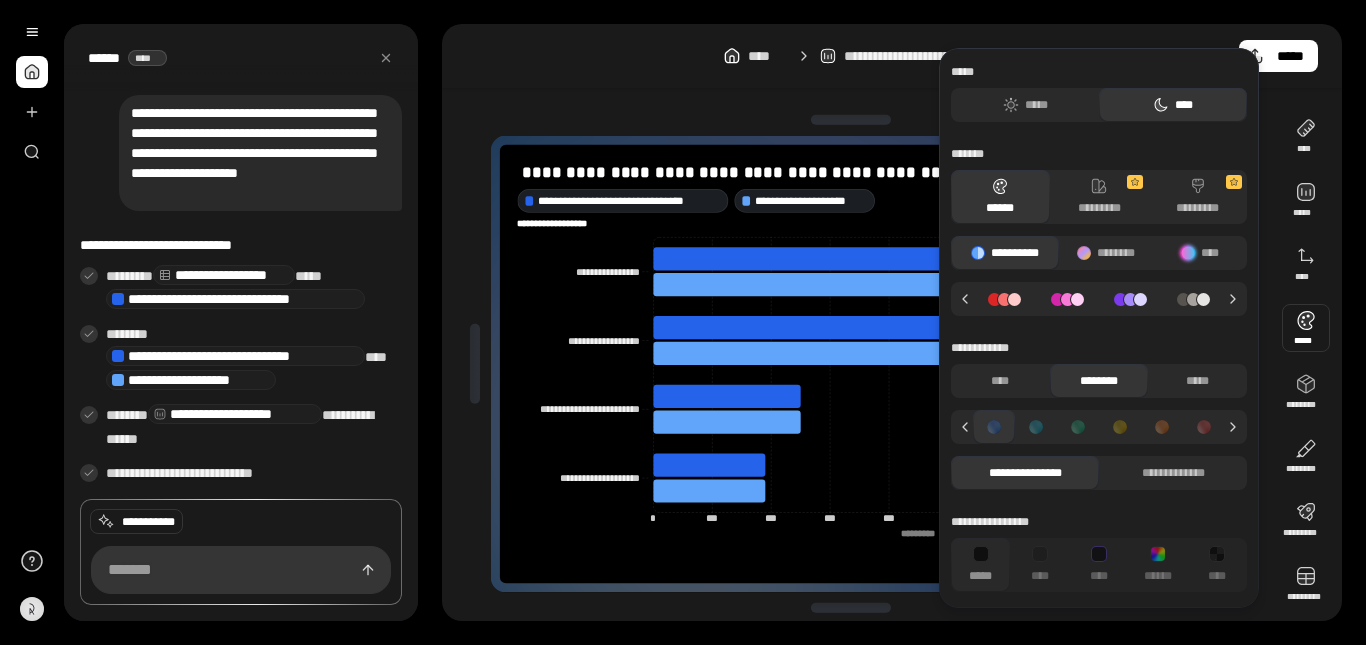 click at bounding box center [1193, 299] 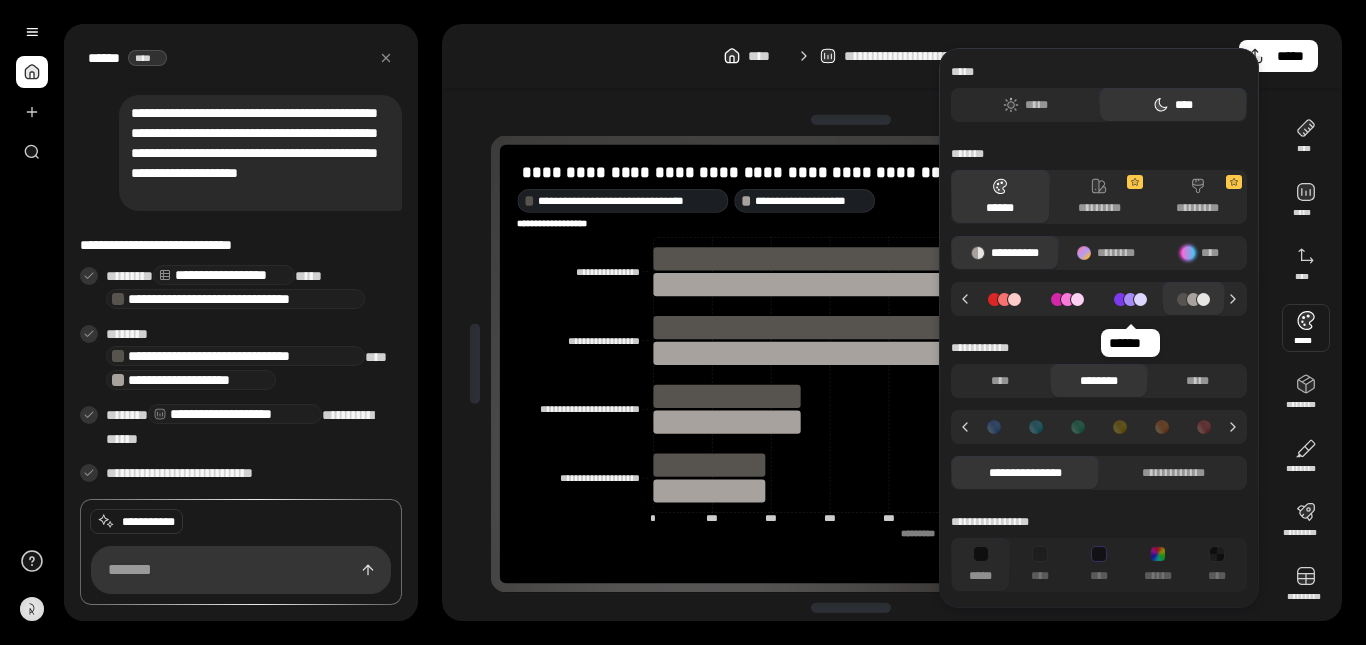 click at bounding box center [1130, 299] 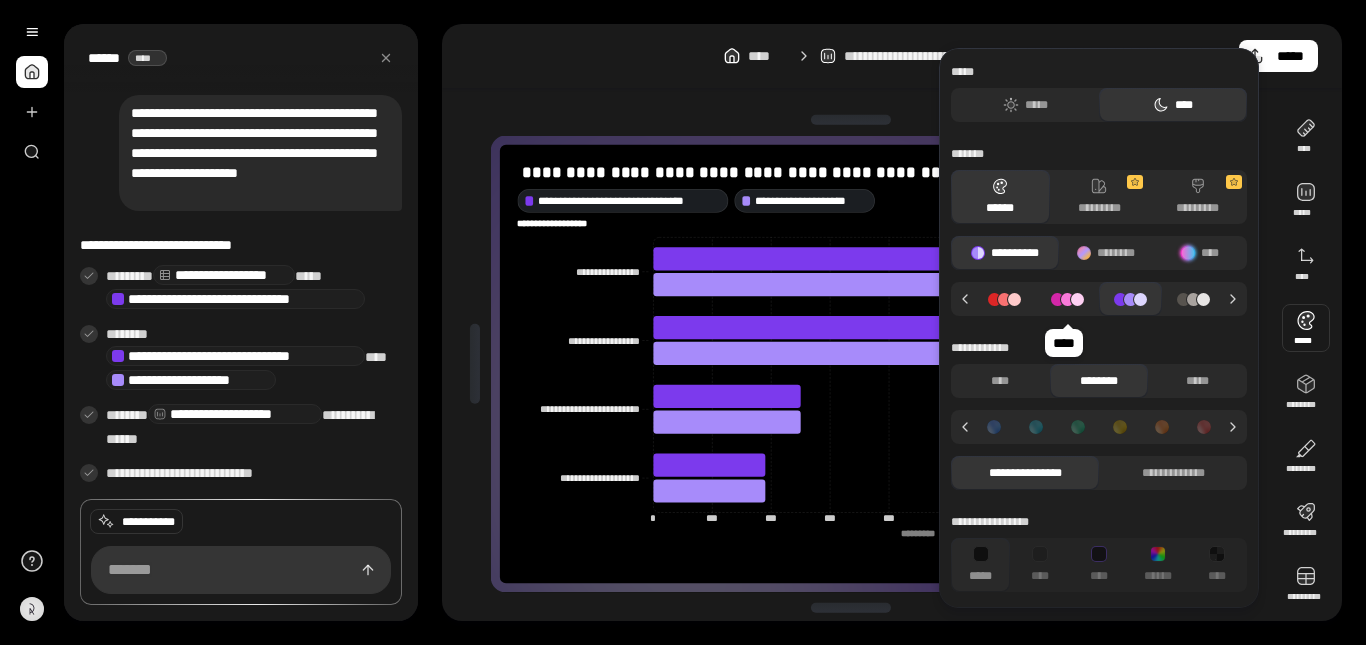 click 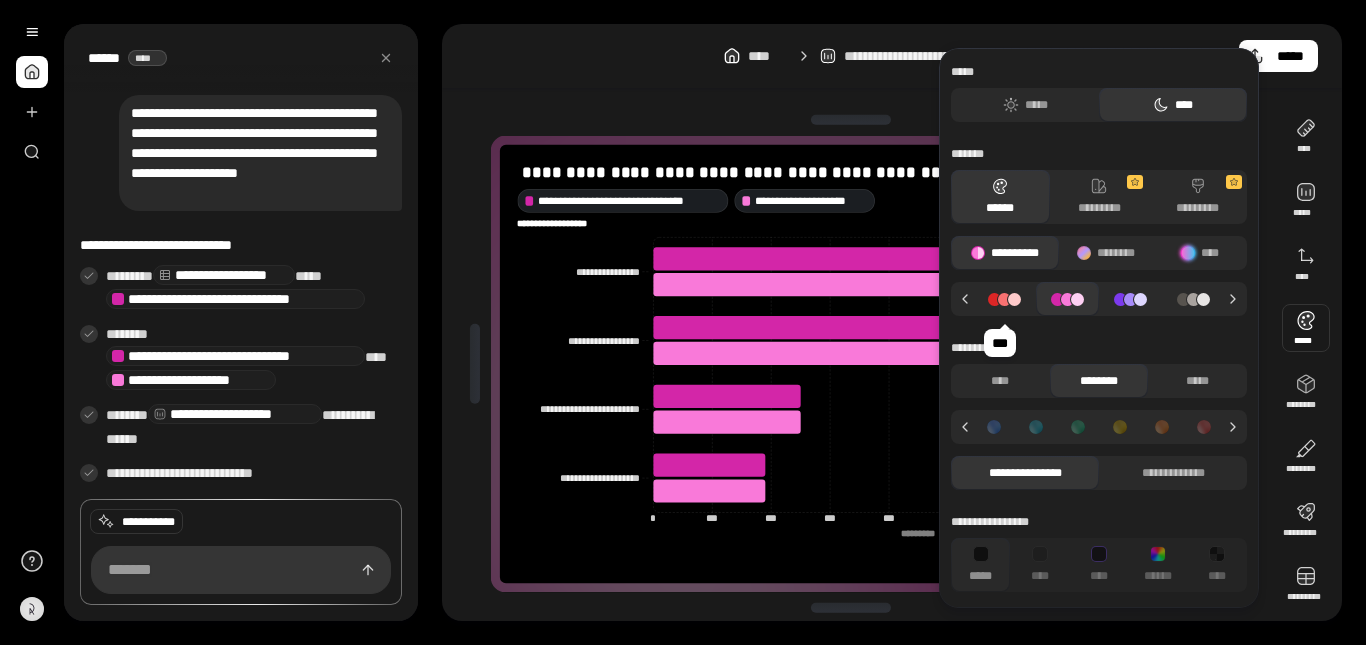 click 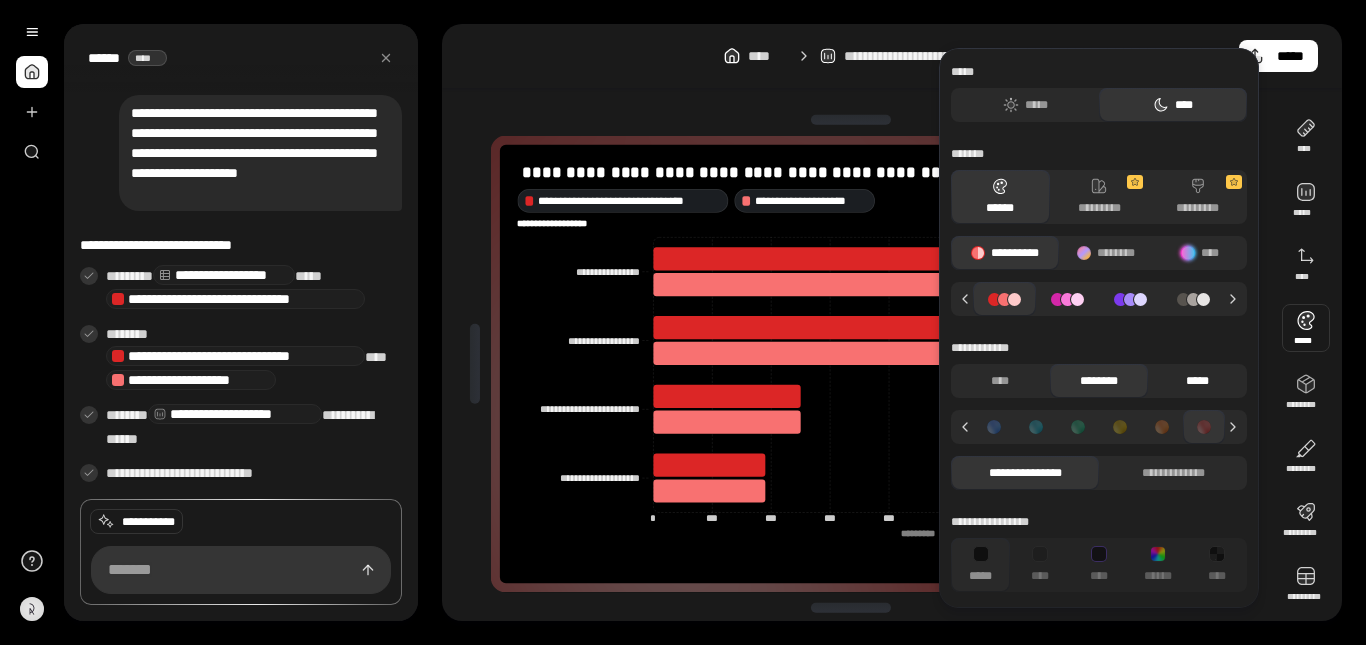 click on "*****" at bounding box center [1197, 381] 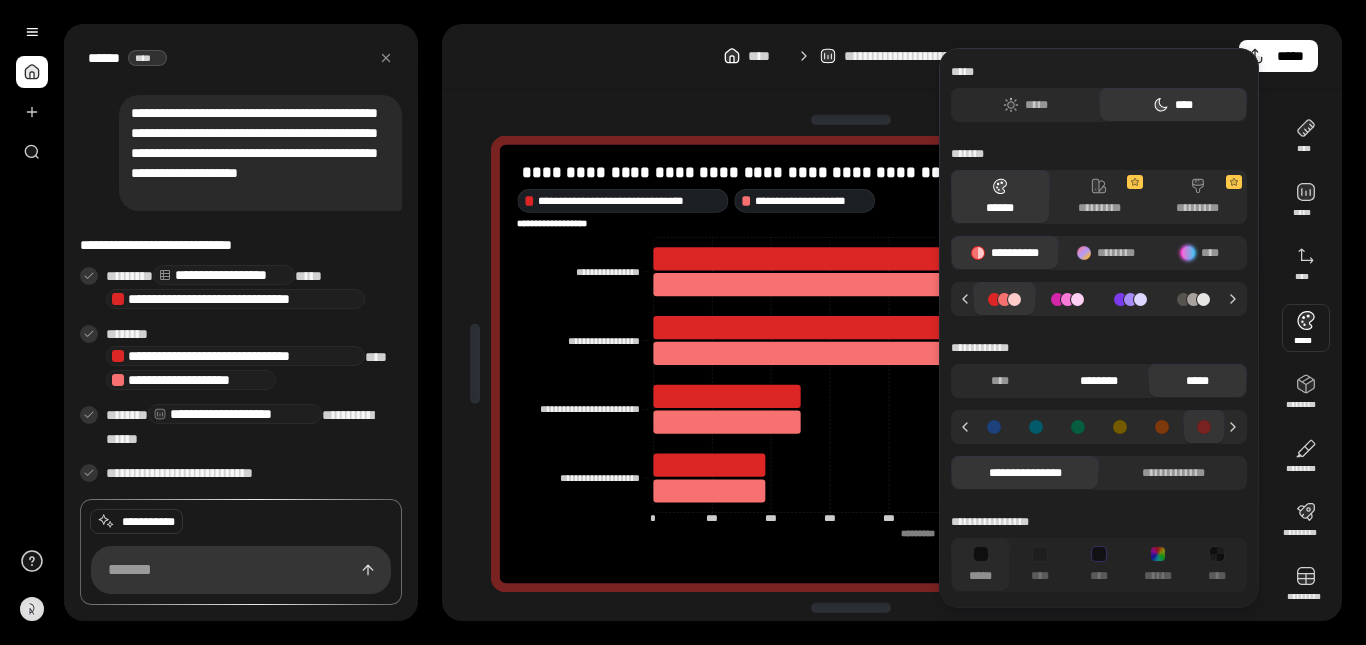 click on "********" at bounding box center [1099, 381] 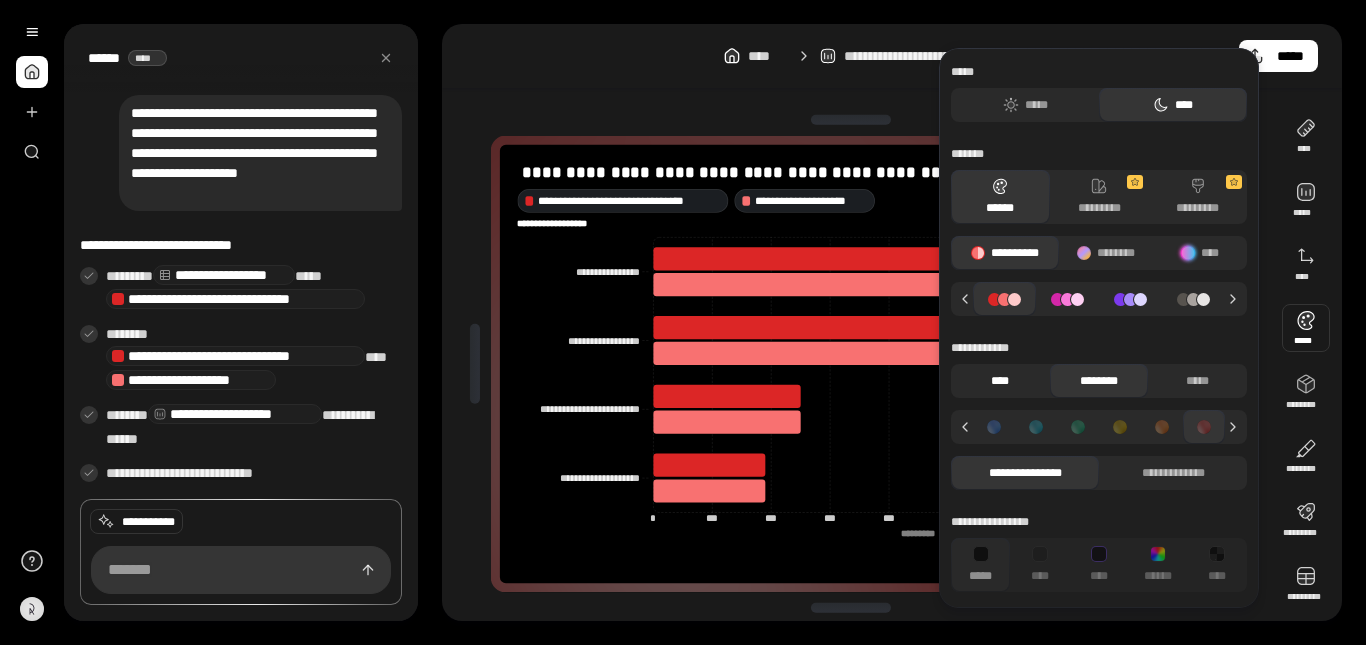 click on "****" at bounding box center (1000, 381) 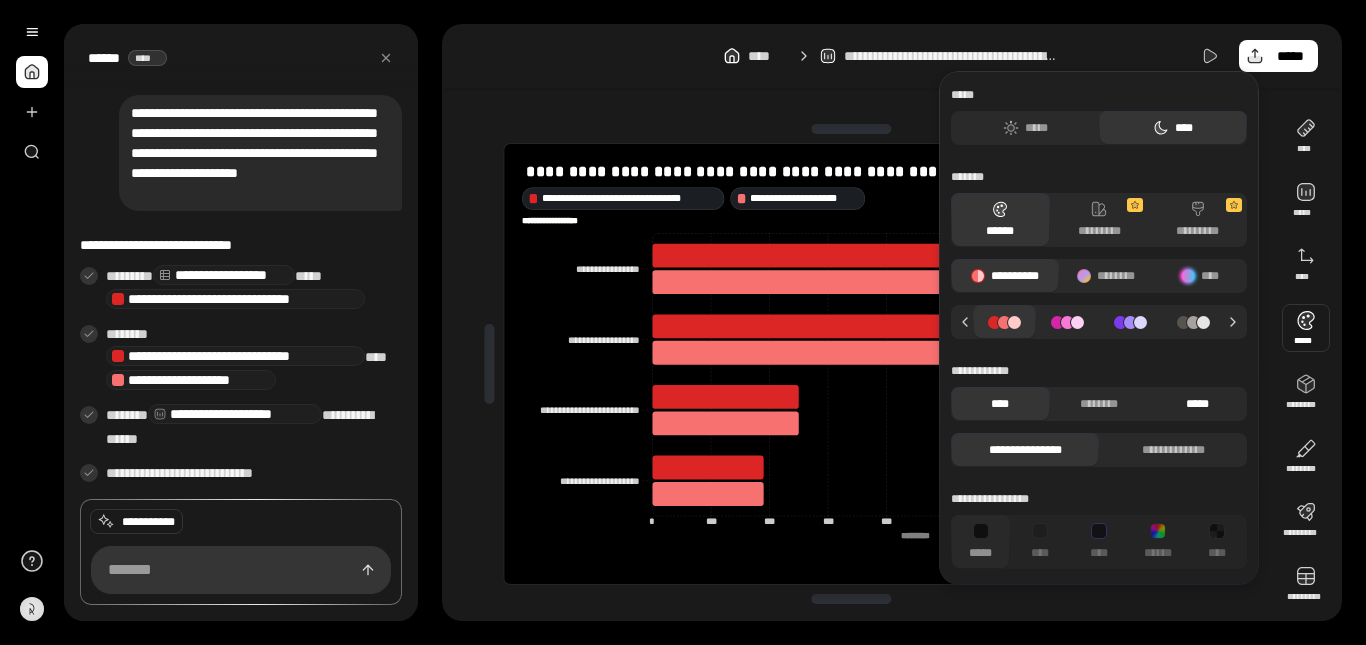 click on "*****" at bounding box center (1197, 404) 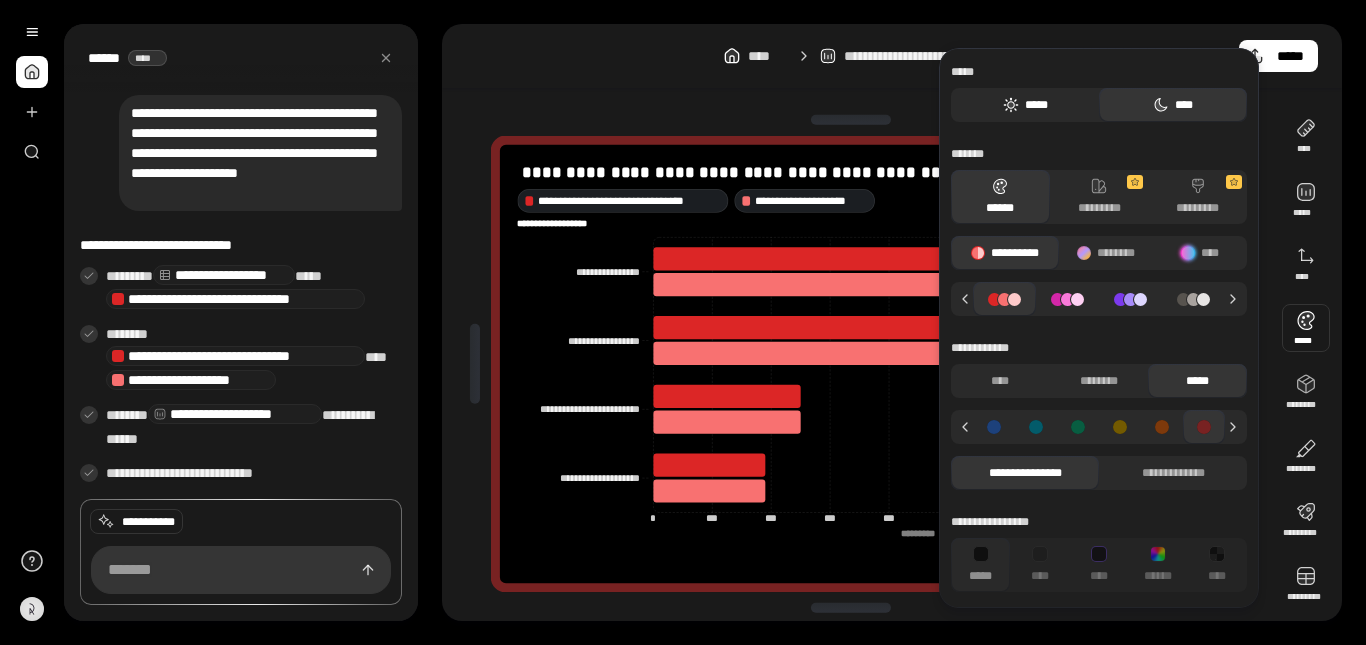 click on "*****" at bounding box center [1025, 105] 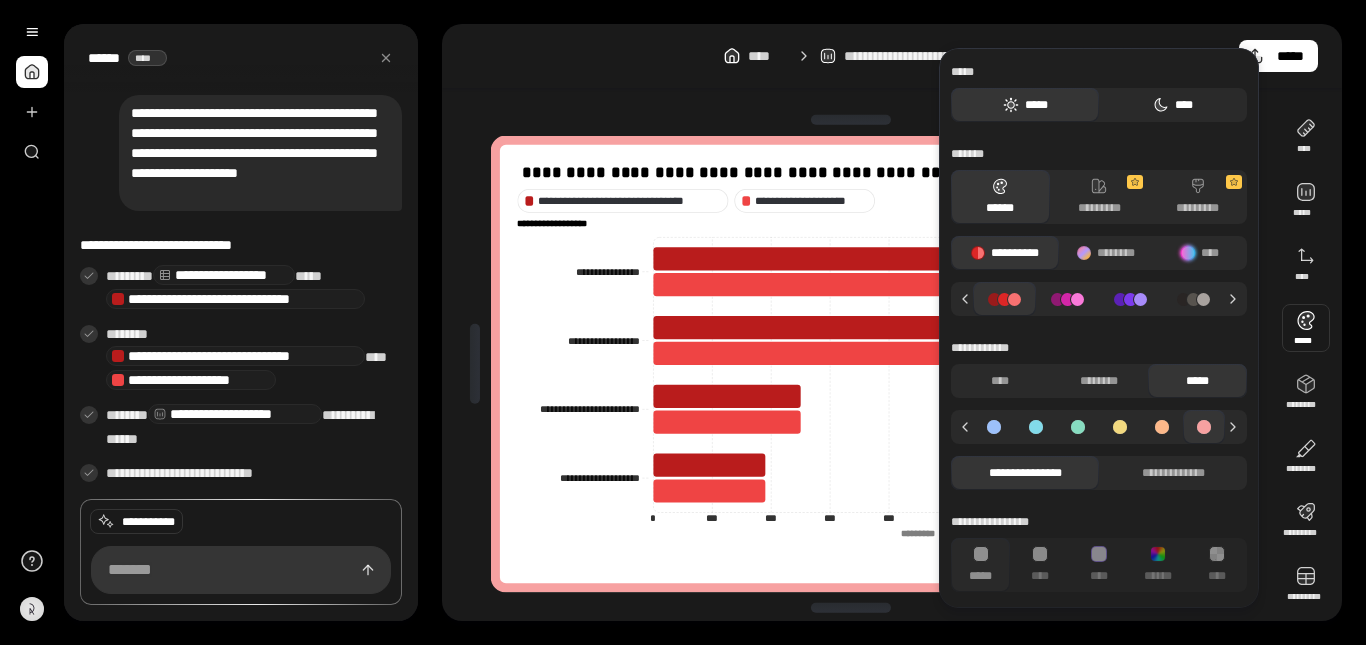 click on "****" at bounding box center [1173, 105] 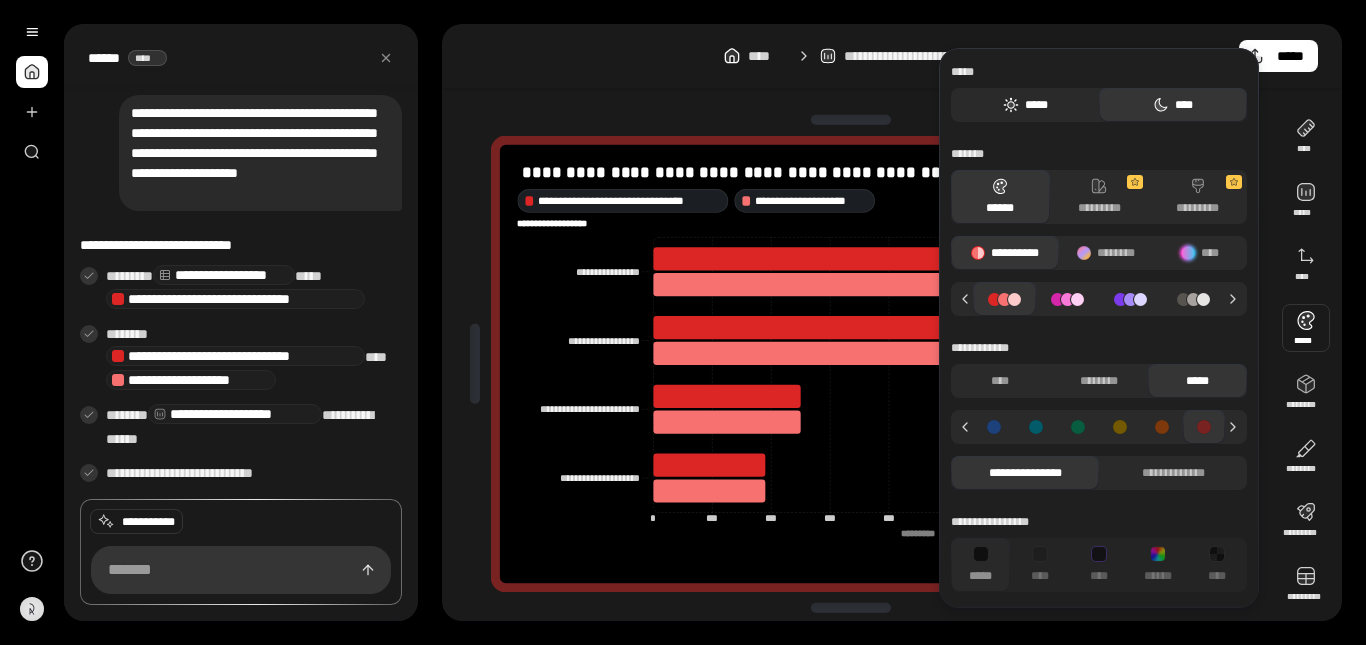 click on "*****" at bounding box center [1025, 105] 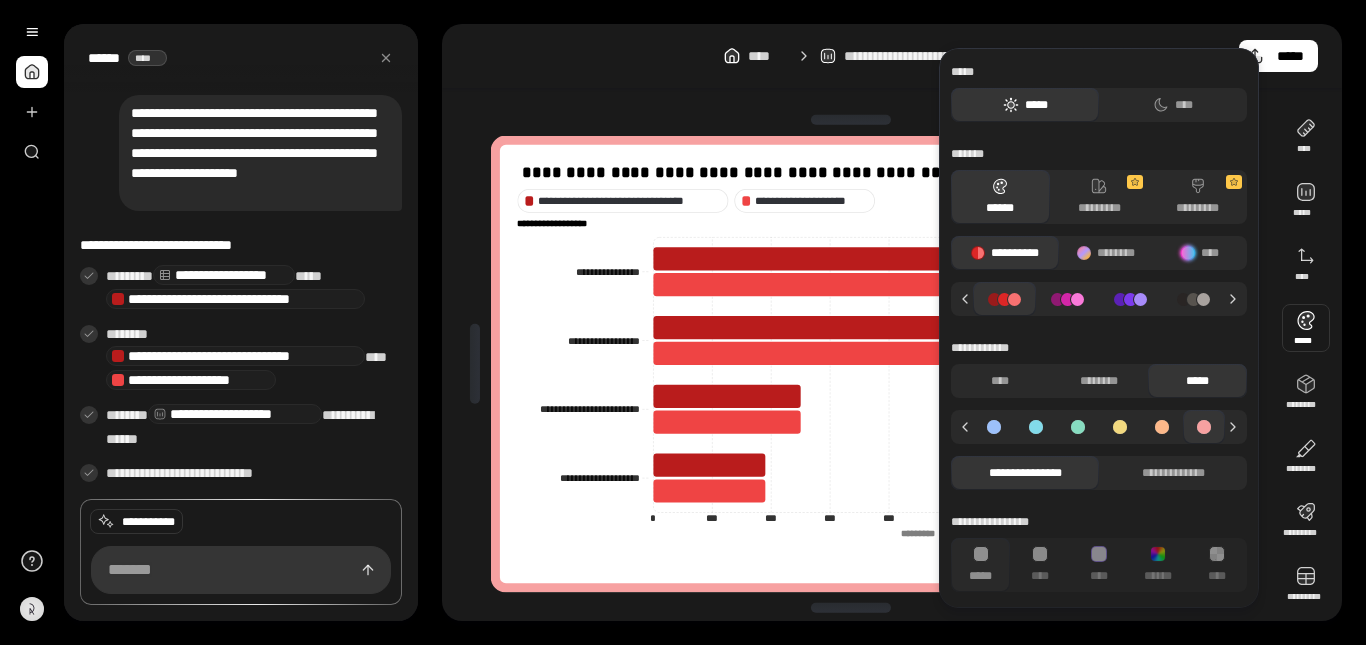 click on "**********" at bounding box center (892, 56) 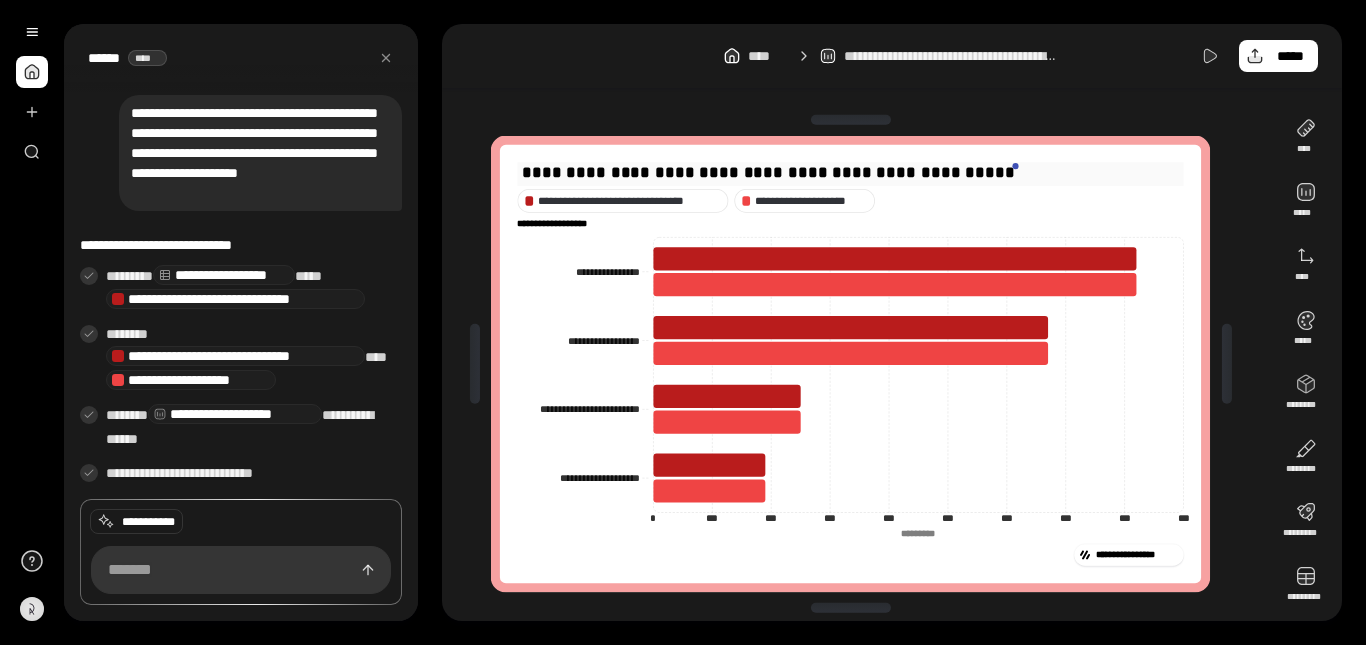 click on "**********" at bounding box center (851, 172) 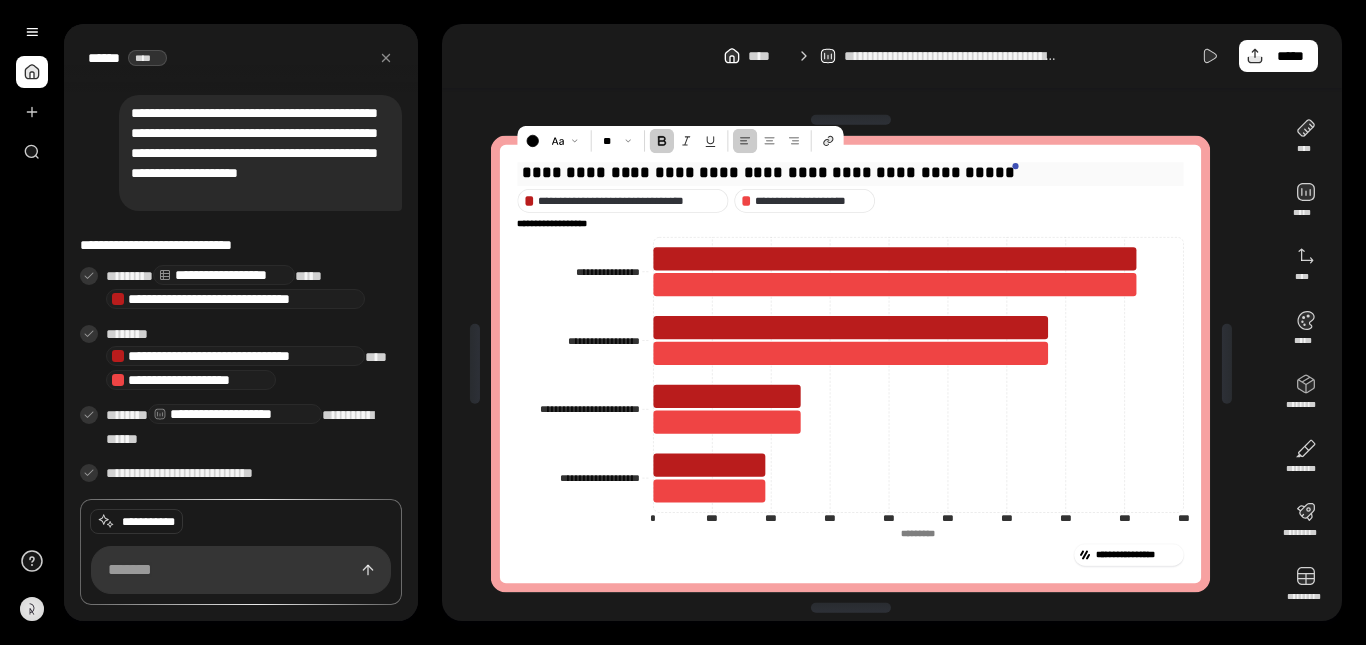 click on "**********" at bounding box center [851, 172] 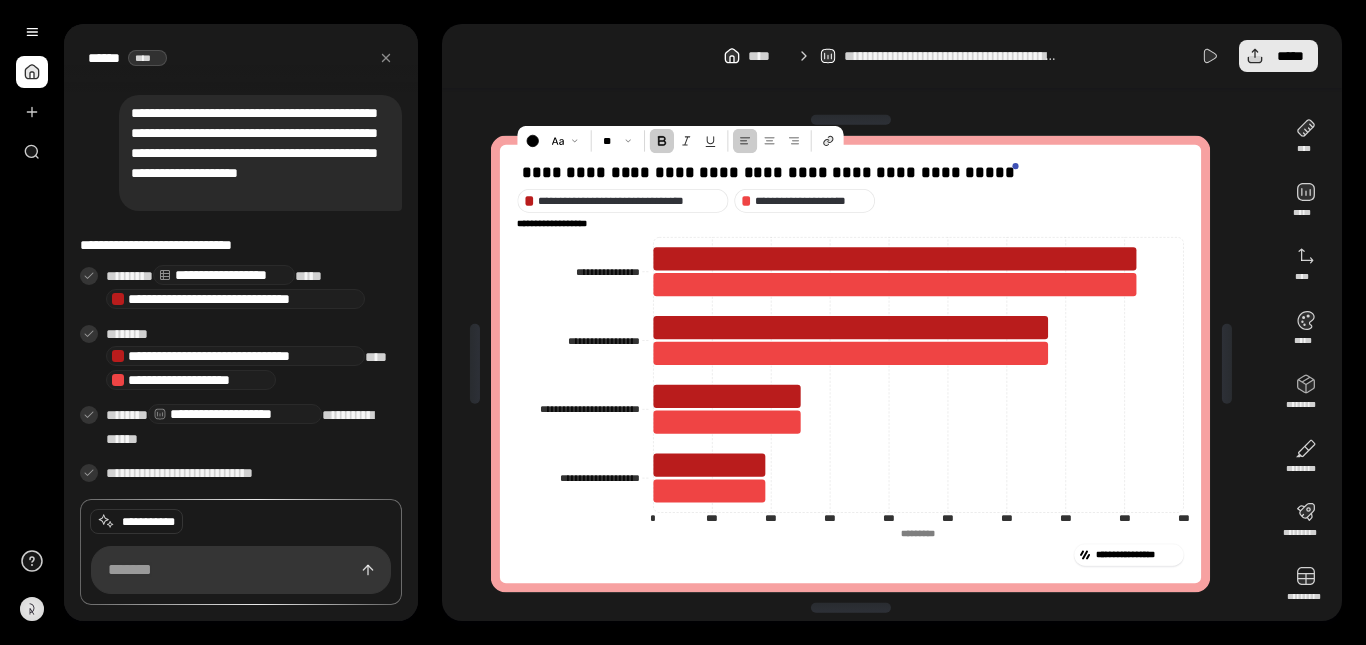 click on "*****" at bounding box center (1278, 56) 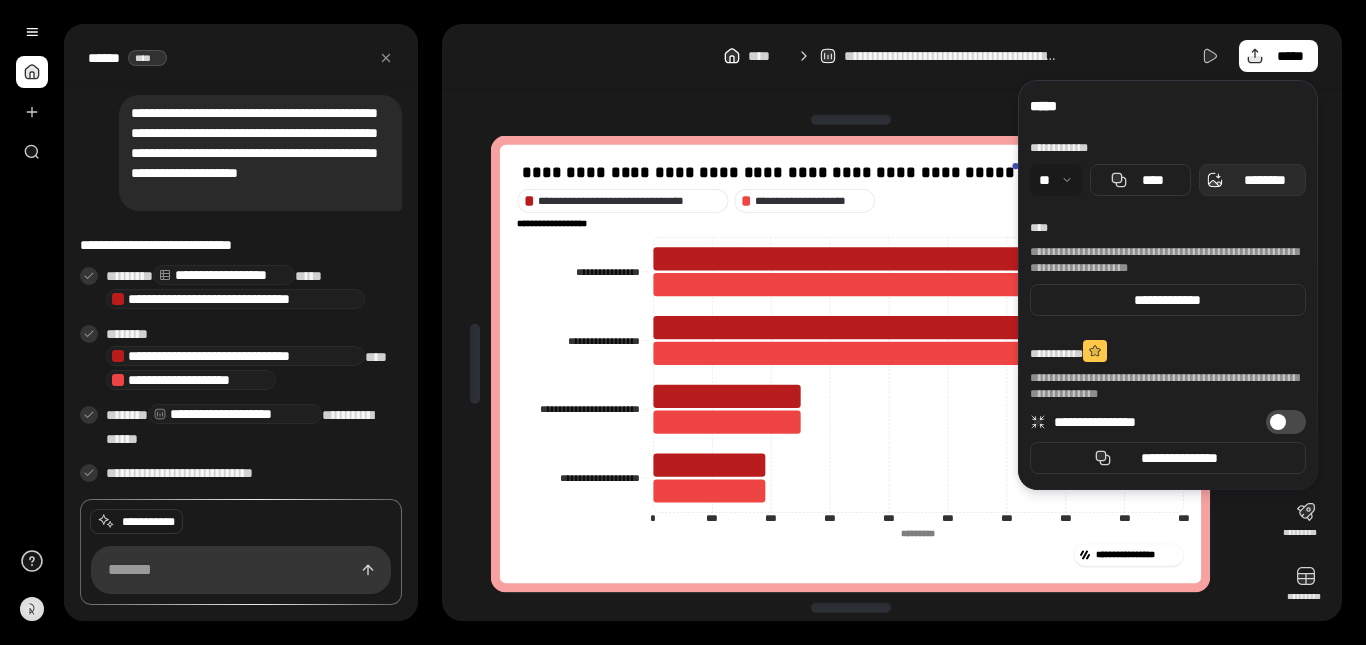 click on "********" at bounding box center [1252, 180] 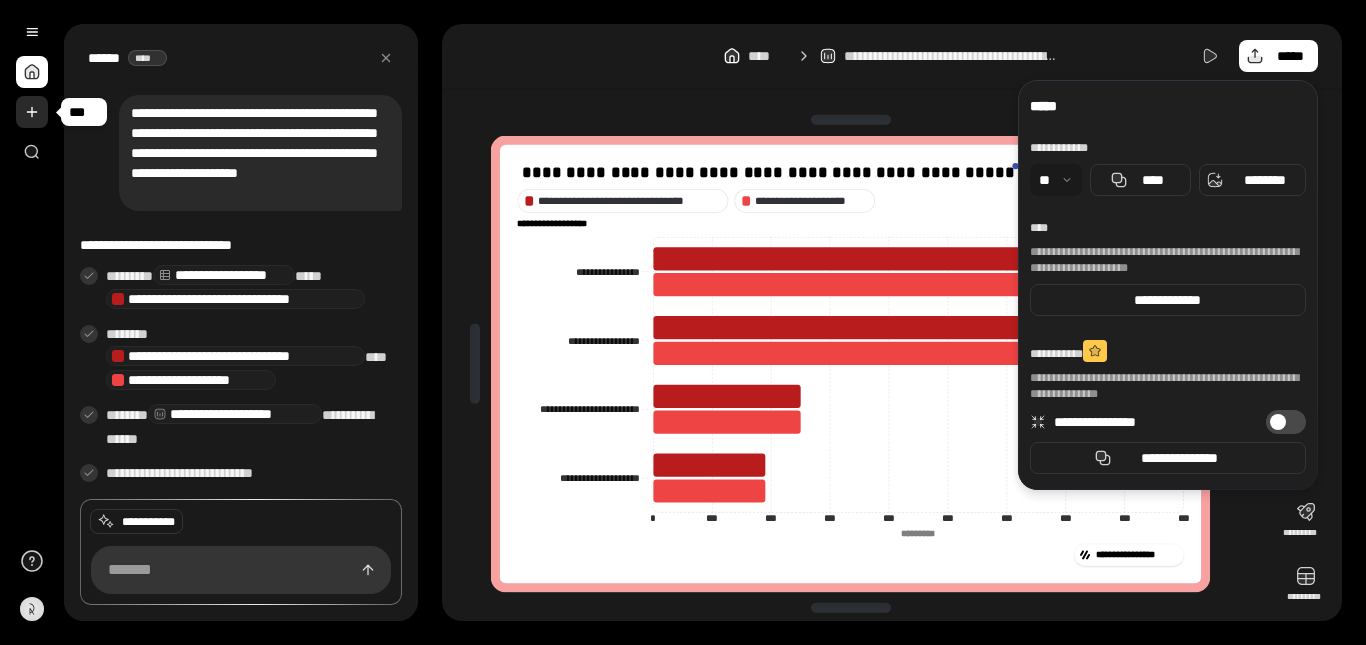 click at bounding box center (32, 112) 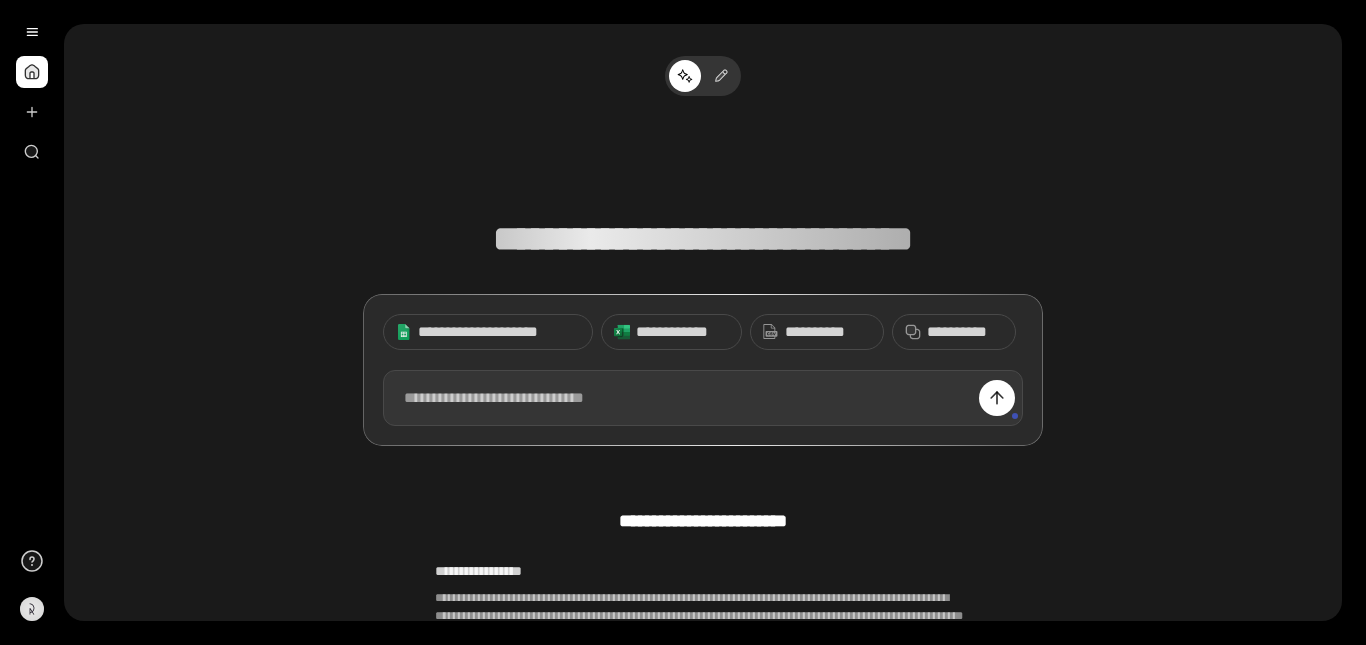 paste 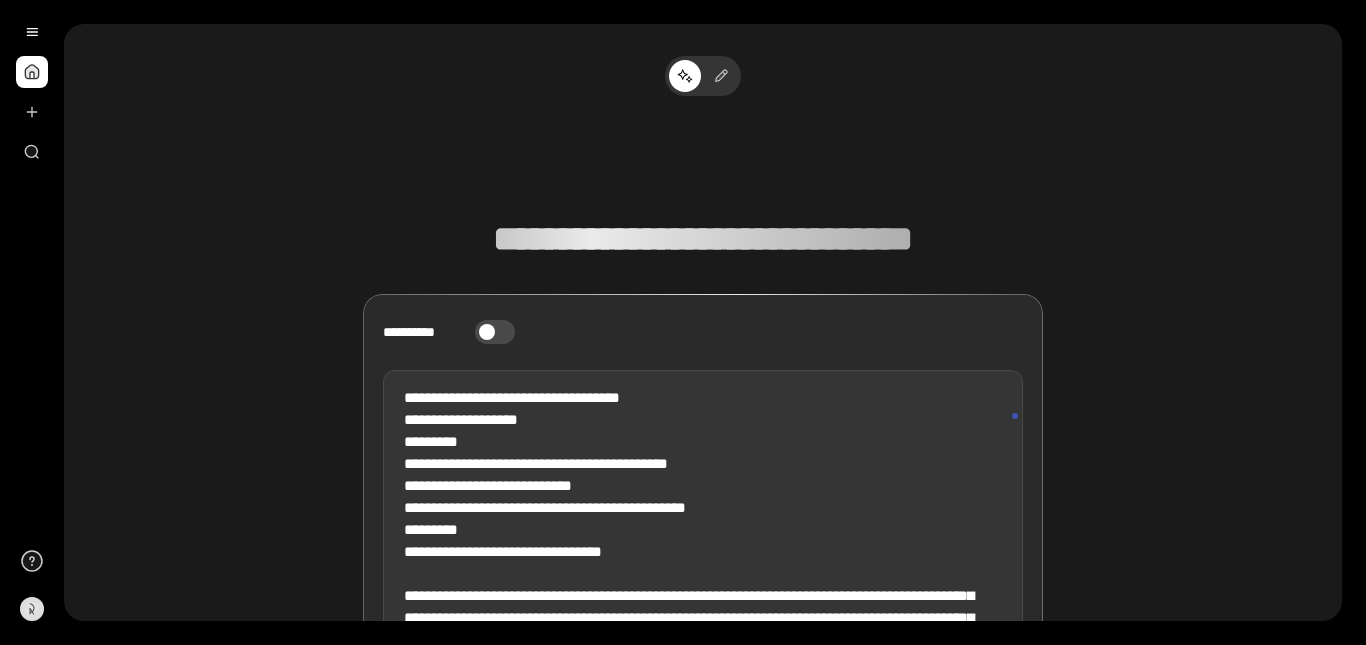scroll, scrollTop: 50, scrollLeft: 0, axis: vertical 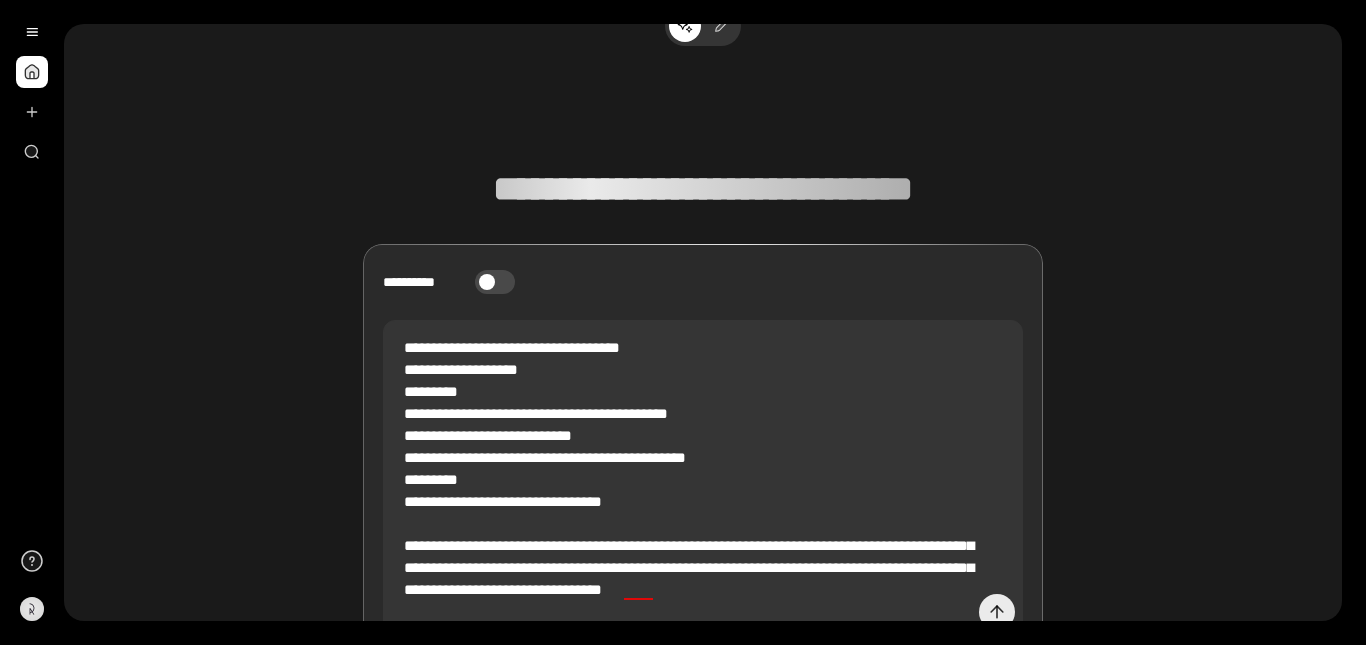 click at bounding box center (997, 612) 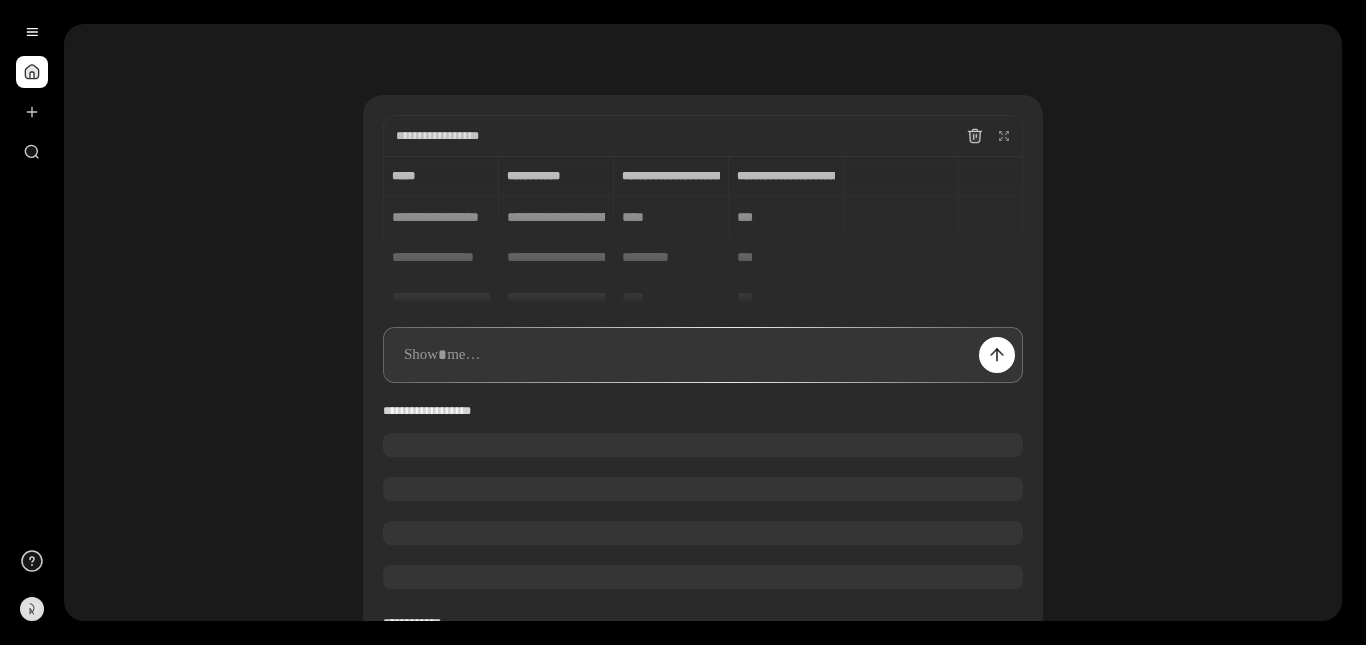 scroll, scrollTop: 0, scrollLeft: 0, axis: both 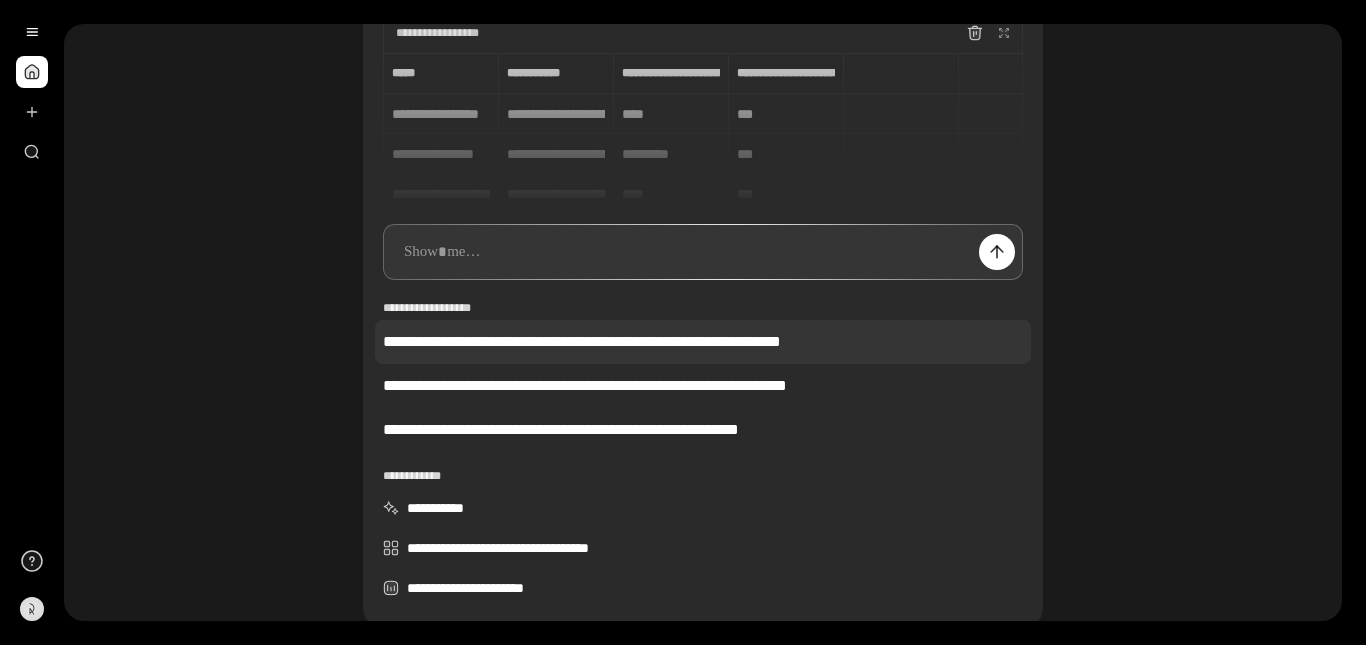 click on "**********" at bounding box center (703, 342) 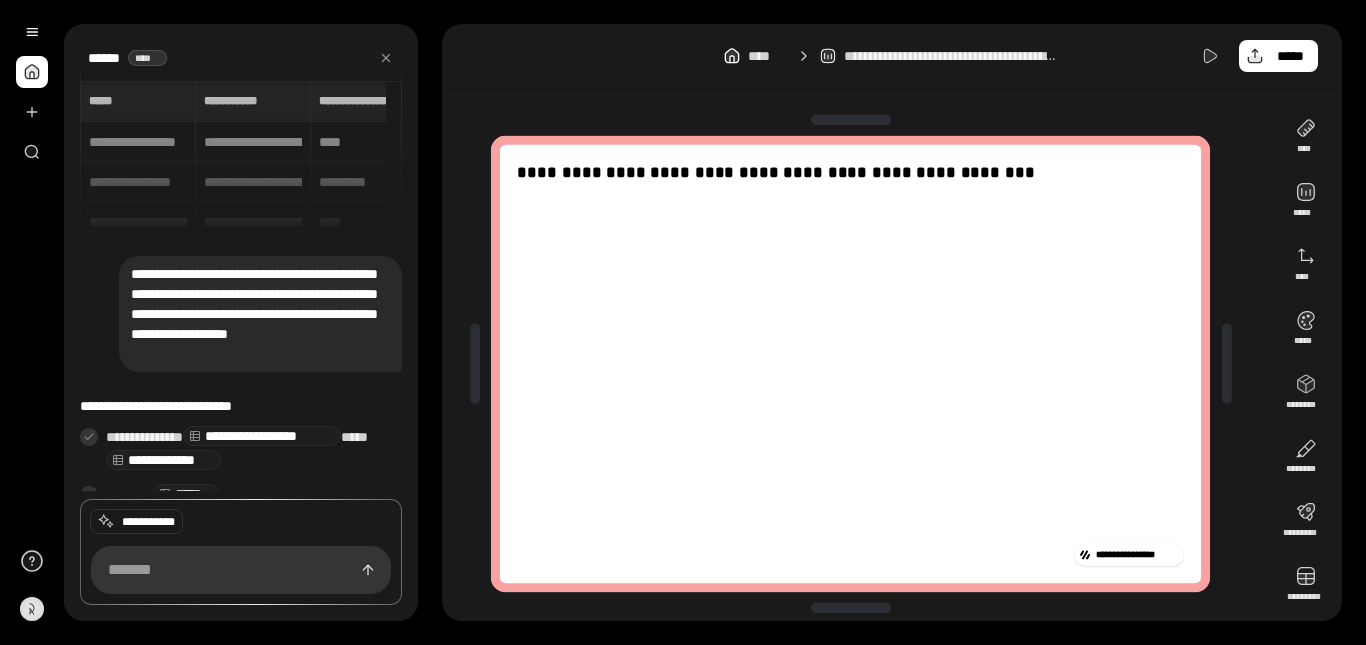 scroll, scrollTop: 160, scrollLeft: 0, axis: vertical 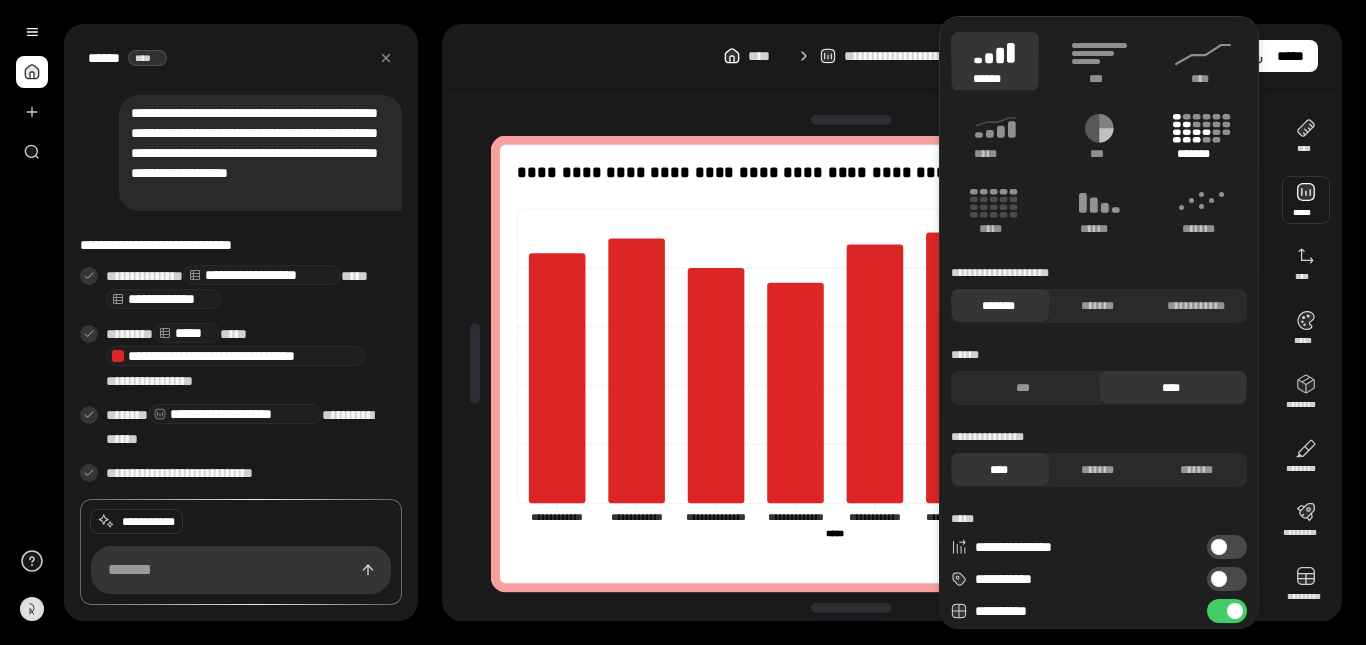 click 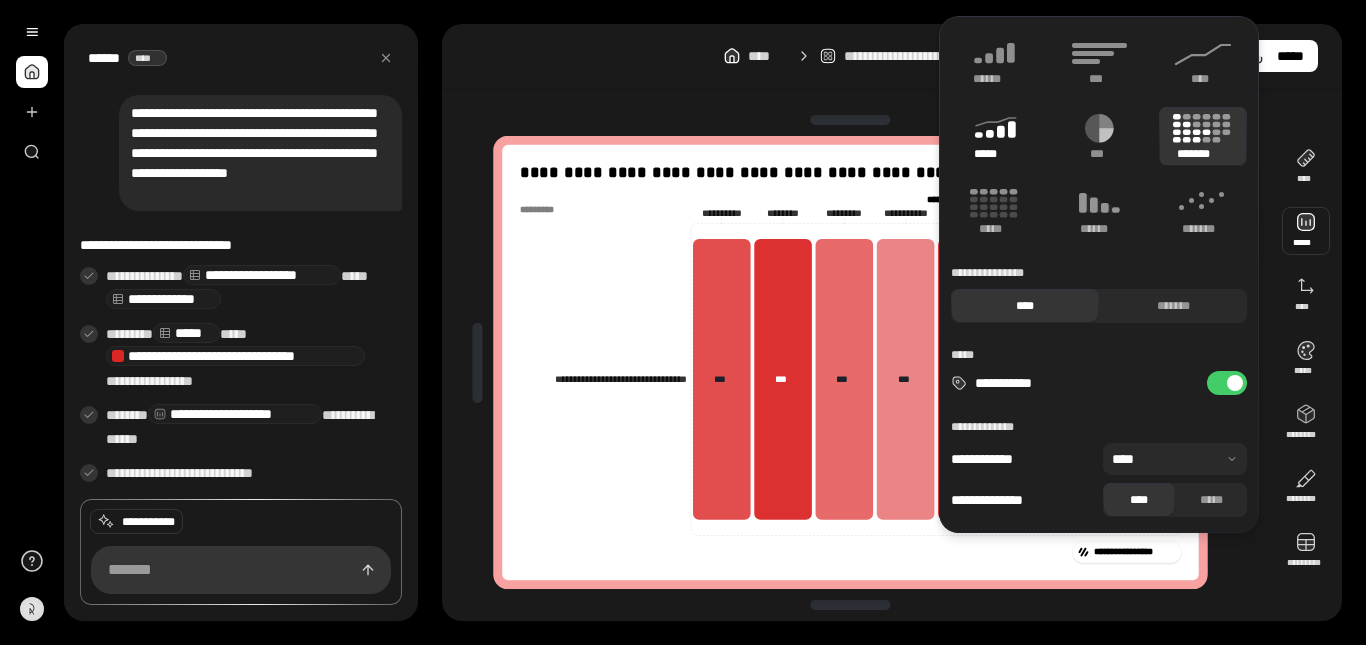 click 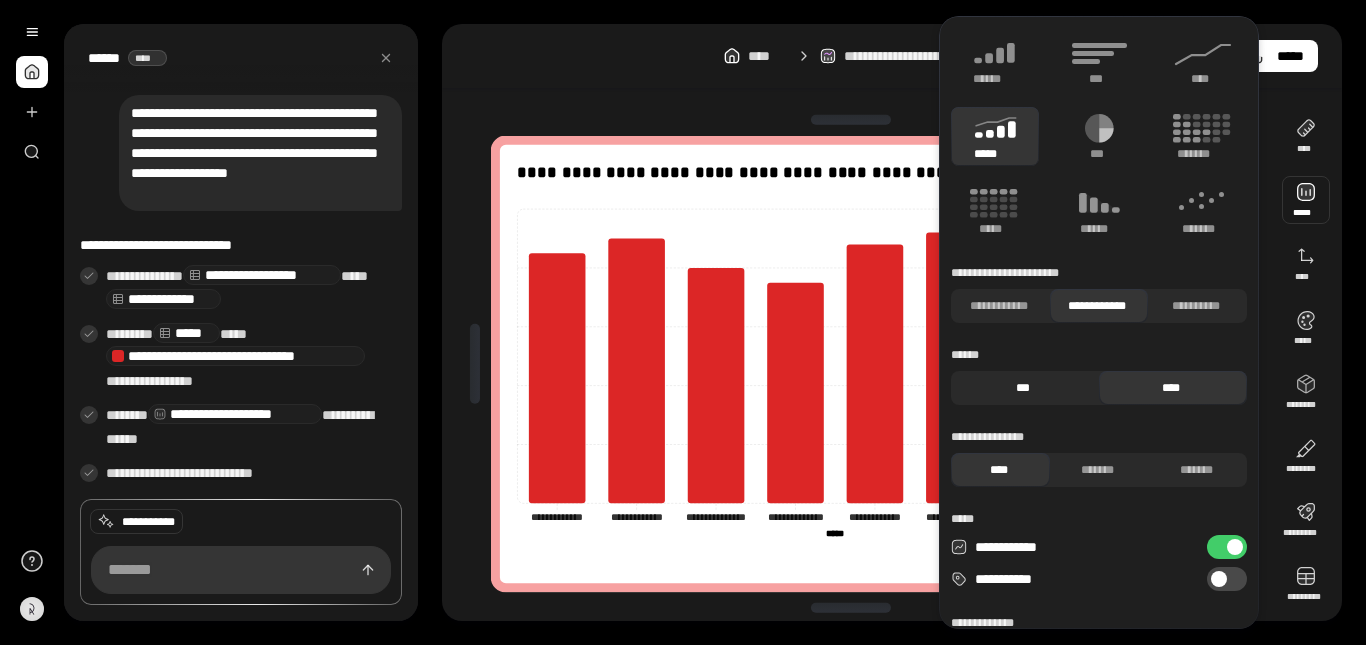 click on "***" at bounding box center (1022, 388) 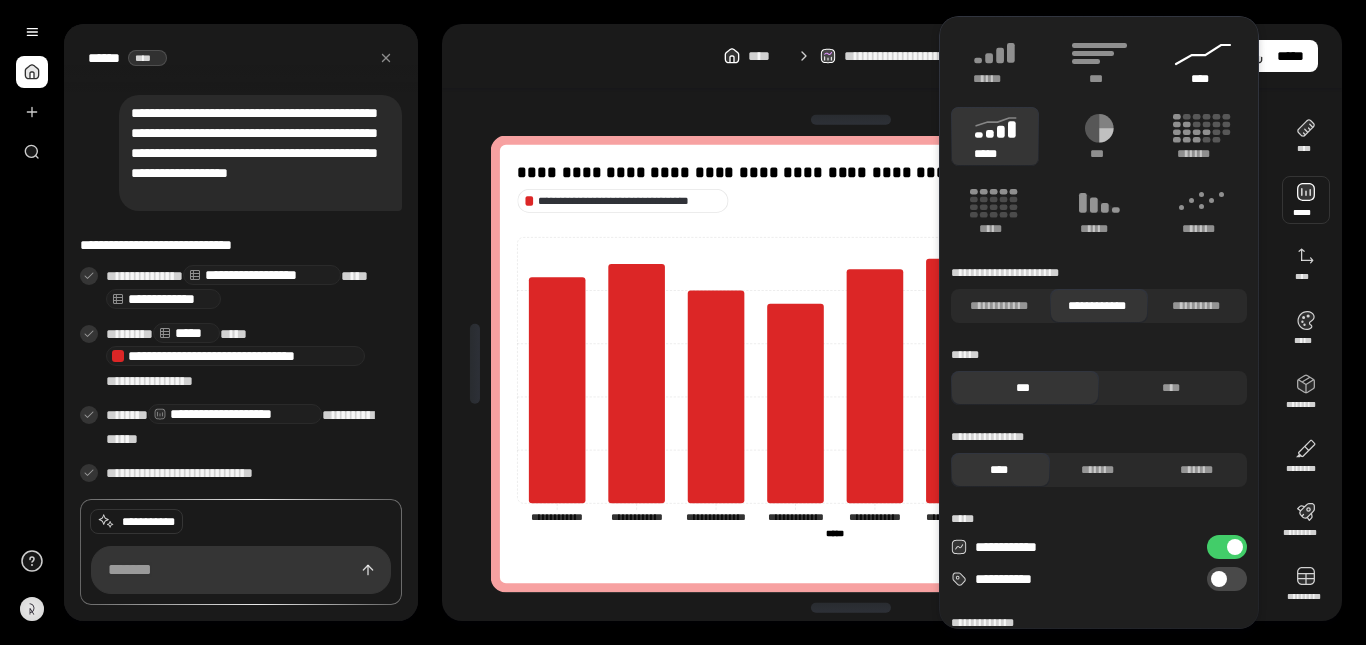 click on "****" at bounding box center (1203, 61) 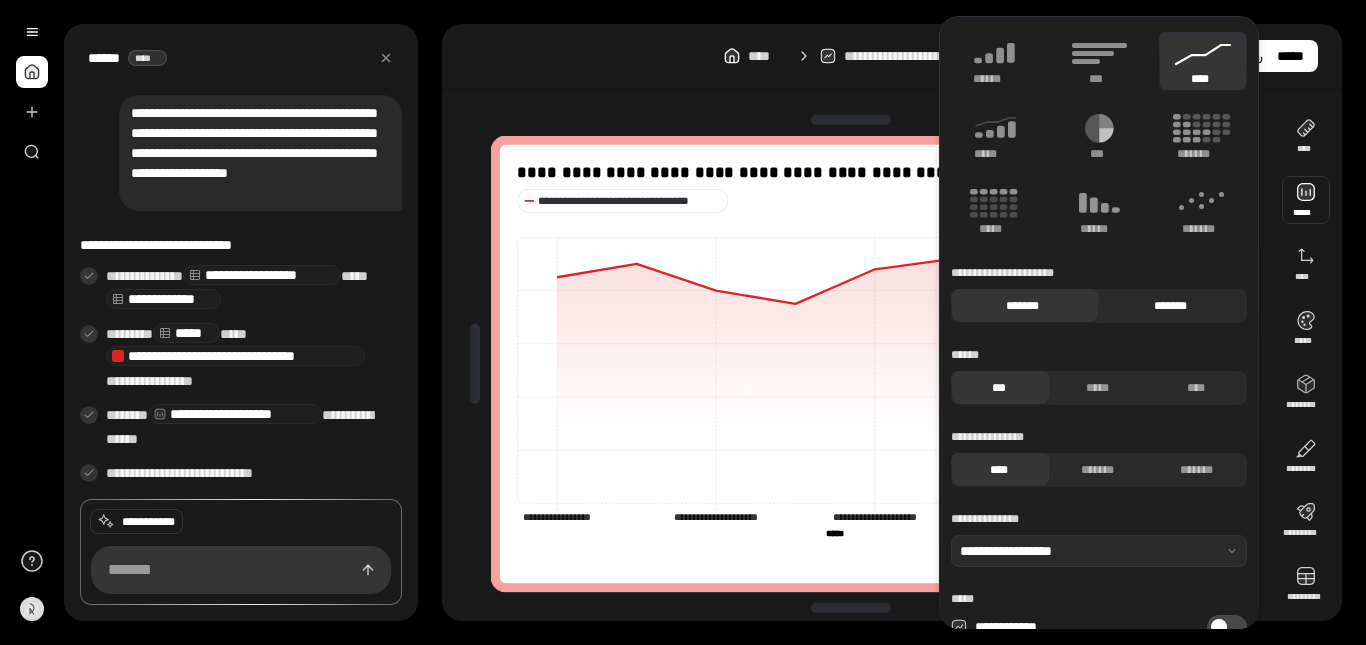 click on "*******" at bounding box center [1170, 306] 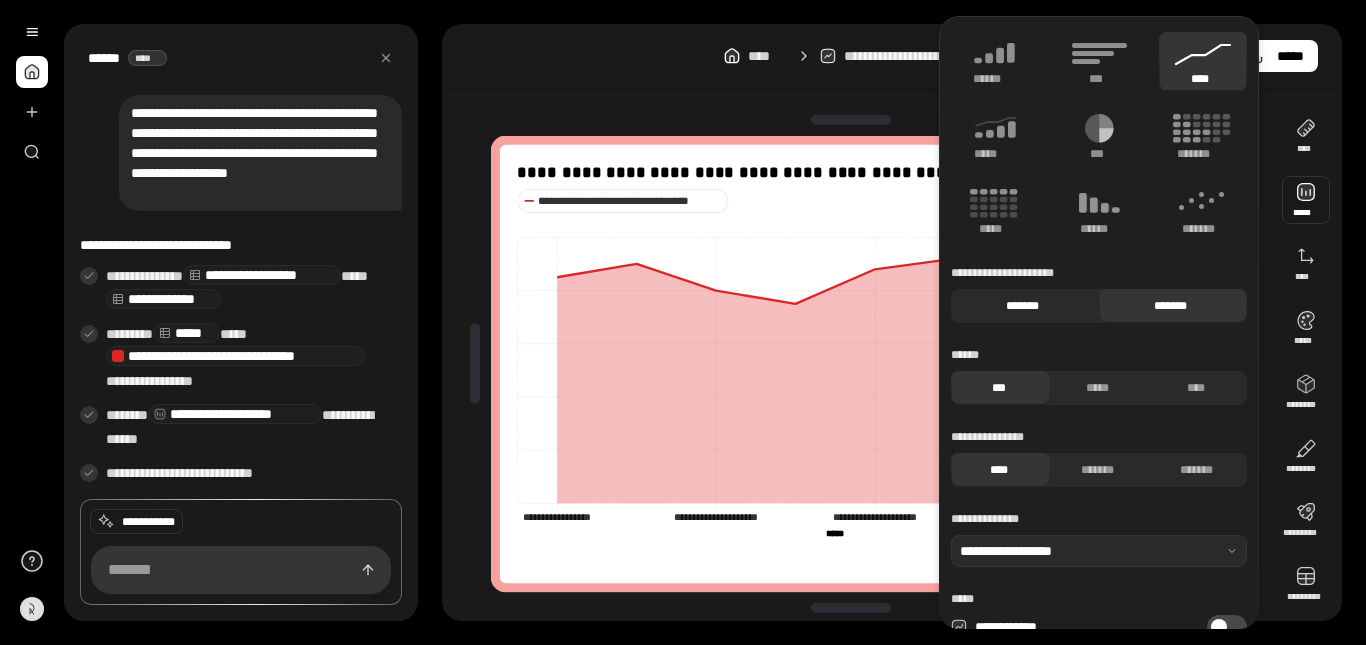 click on "*******" at bounding box center [1022, 306] 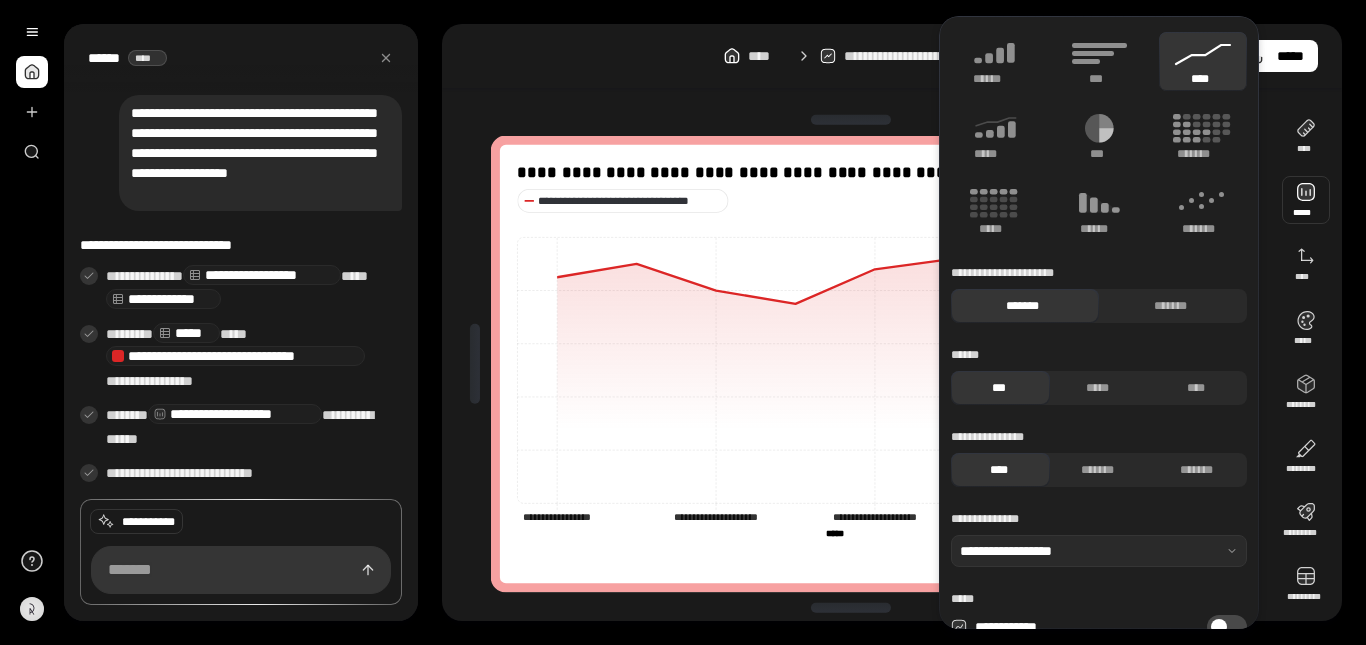 click on "**********" at bounding box center [892, 322] 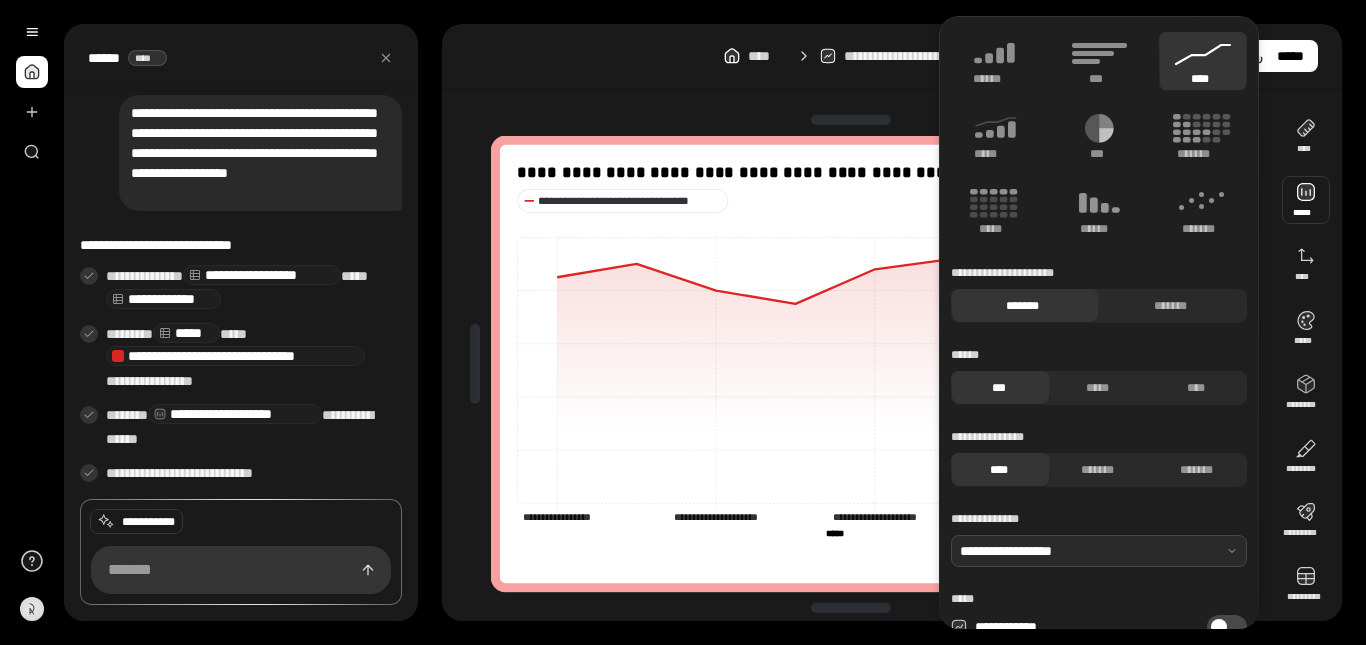 click at bounding box center [1099, 551] 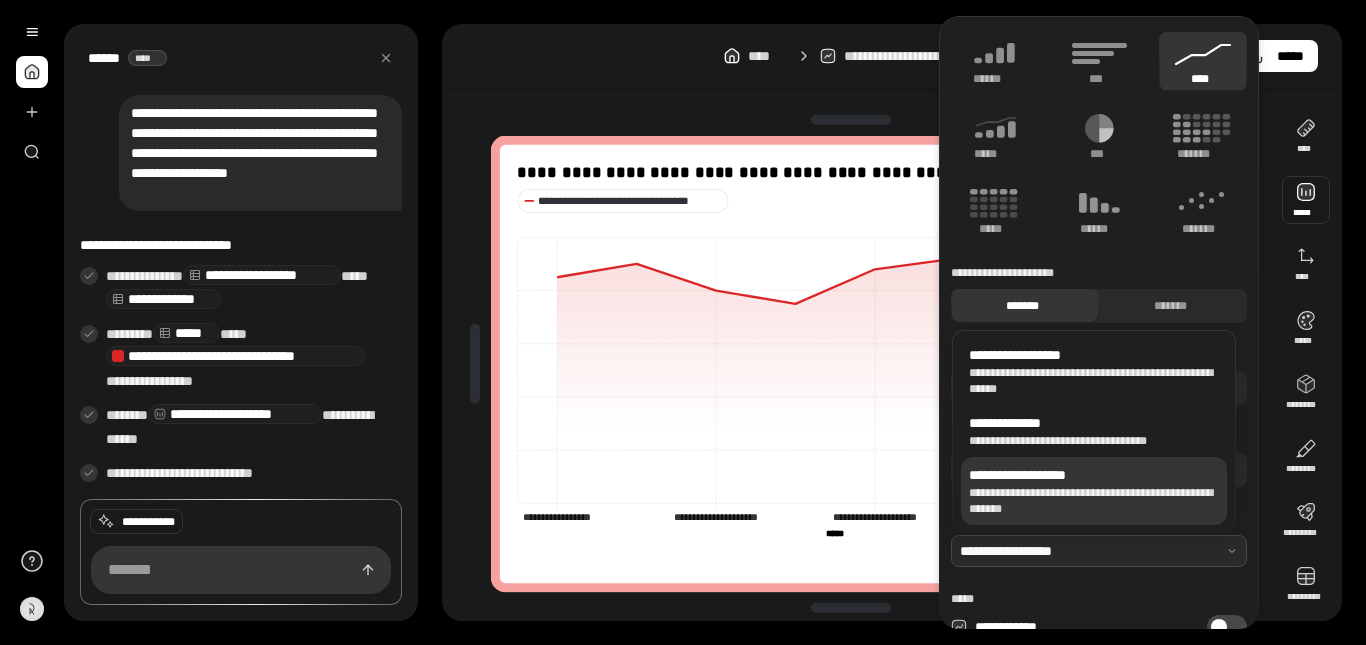 click on "**********" at bounding box center [1094, 501] 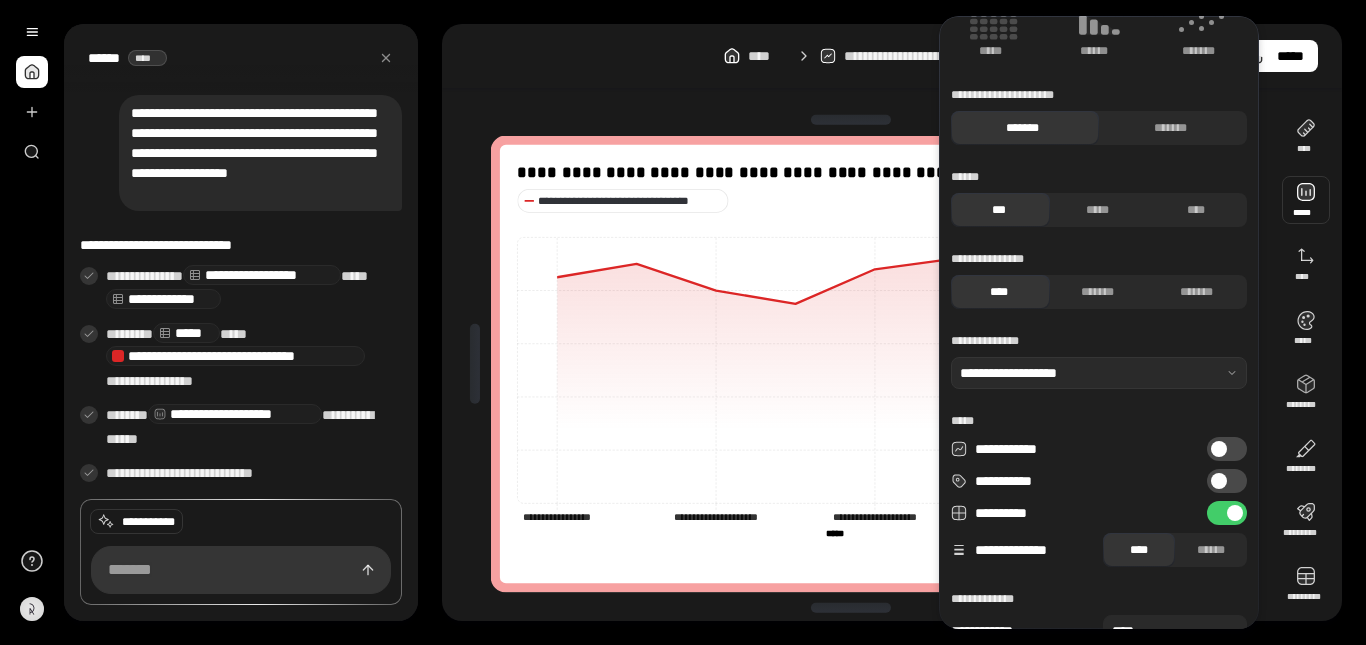 scroll, scrollTop: 254, scrollLeft: 0, axis: vertical 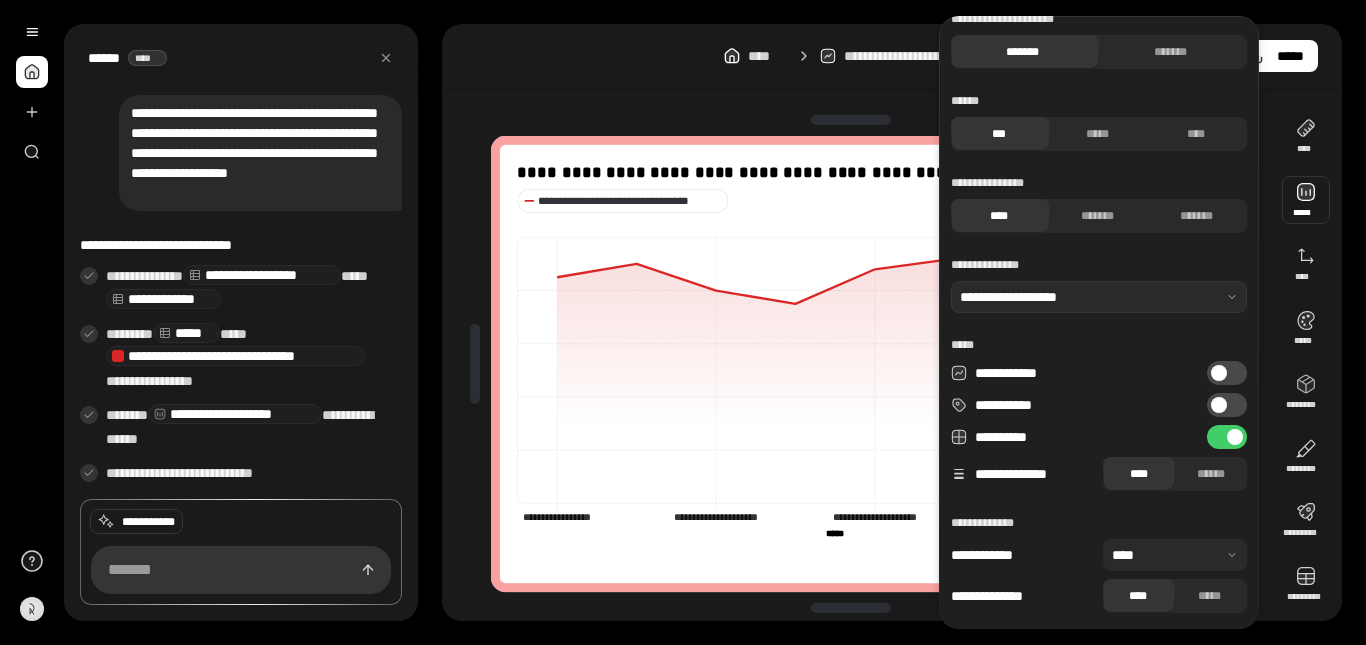 click at bounding box center (1219, 405) 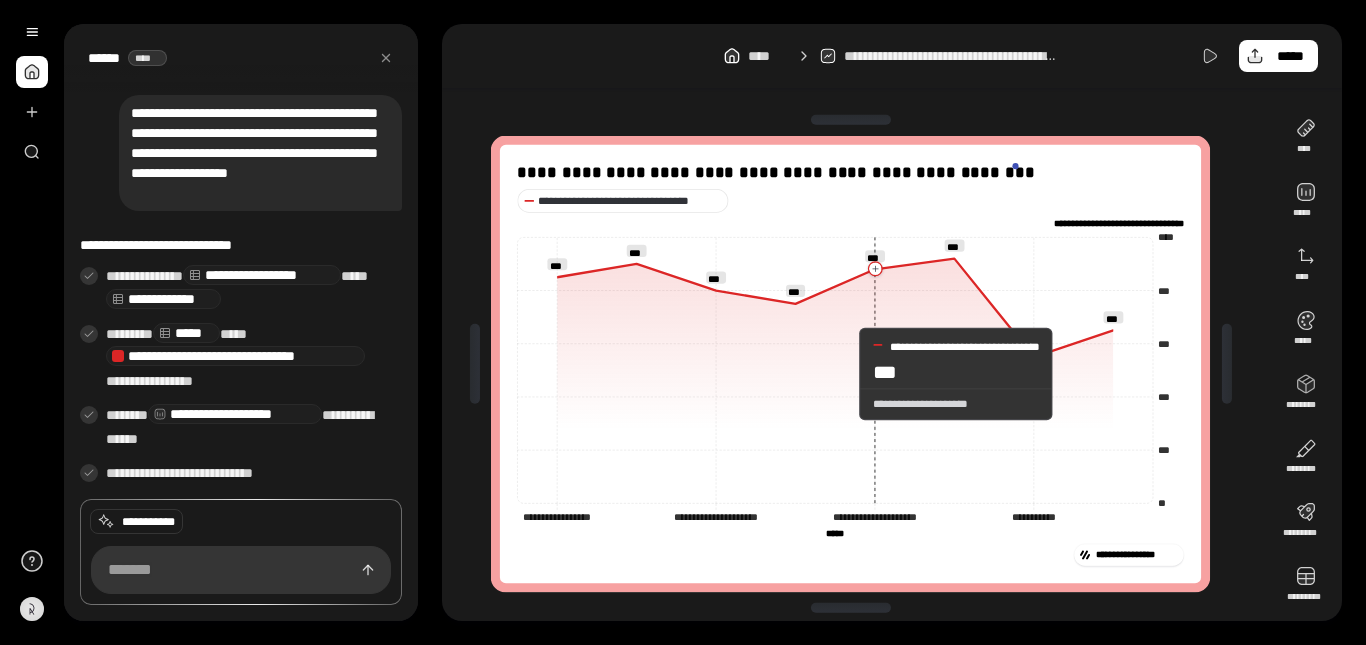 click 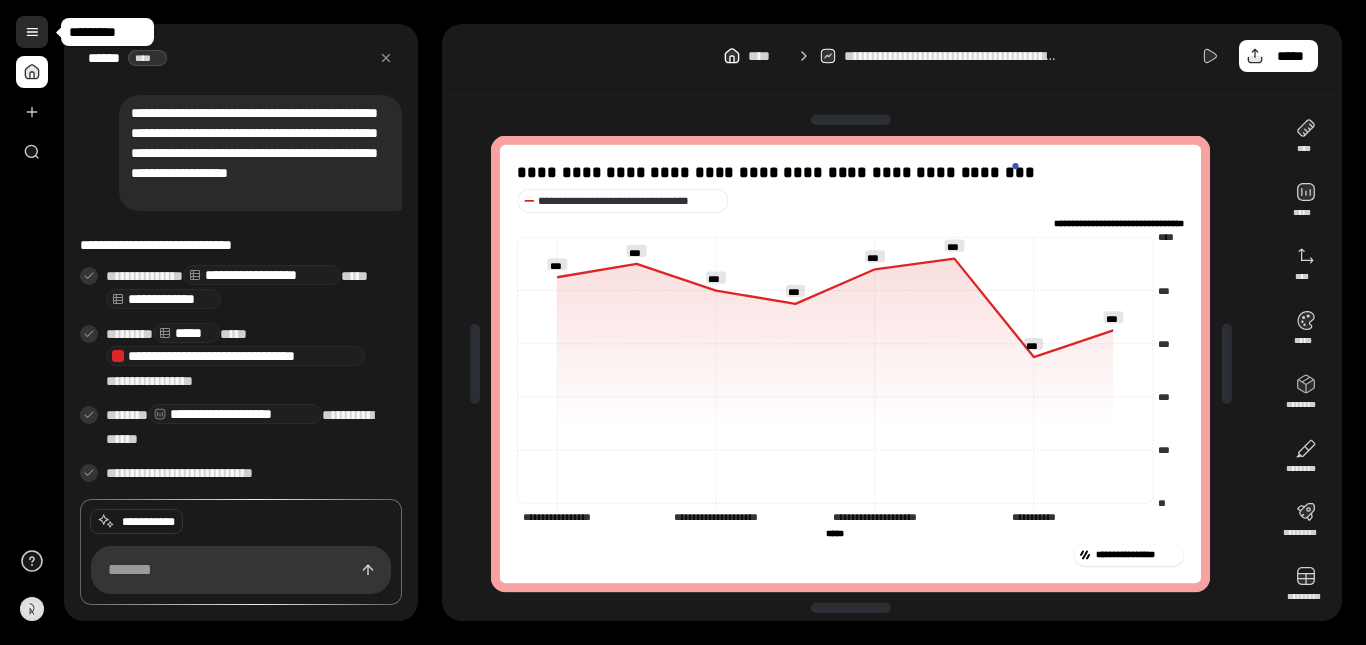 click at bounding box center [32, 32] 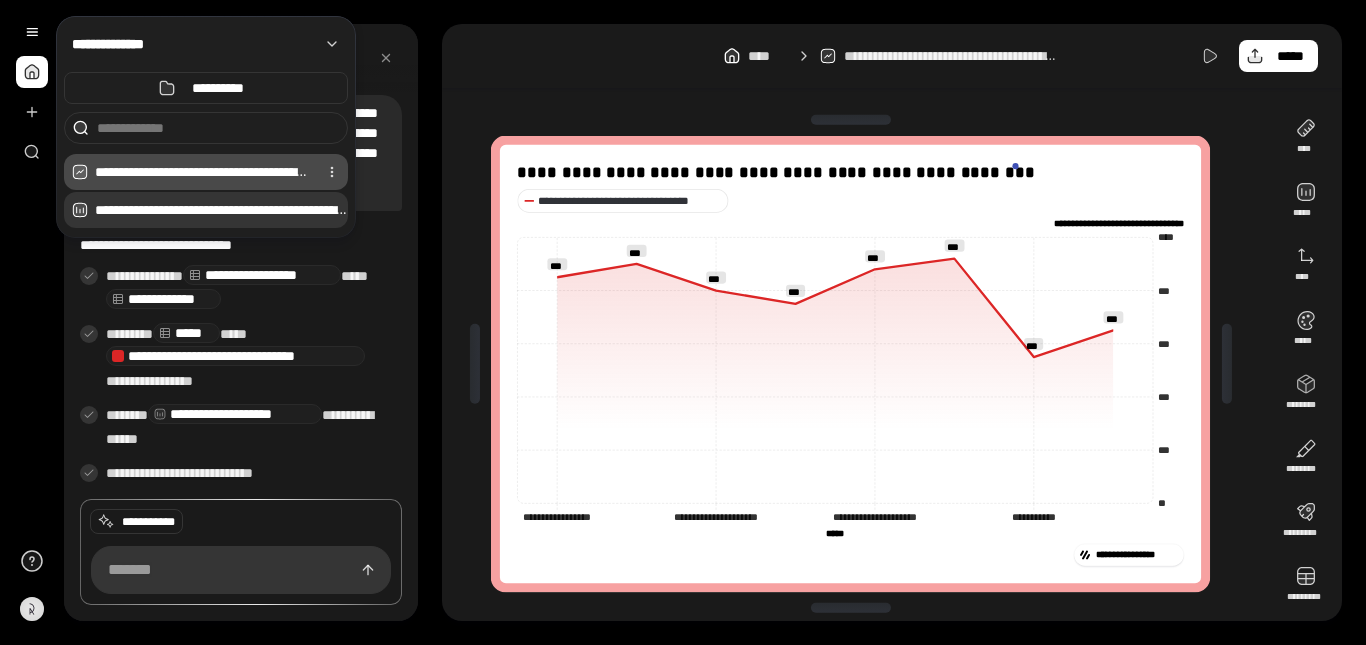 click on "**********" at bounding box center [221, 210] 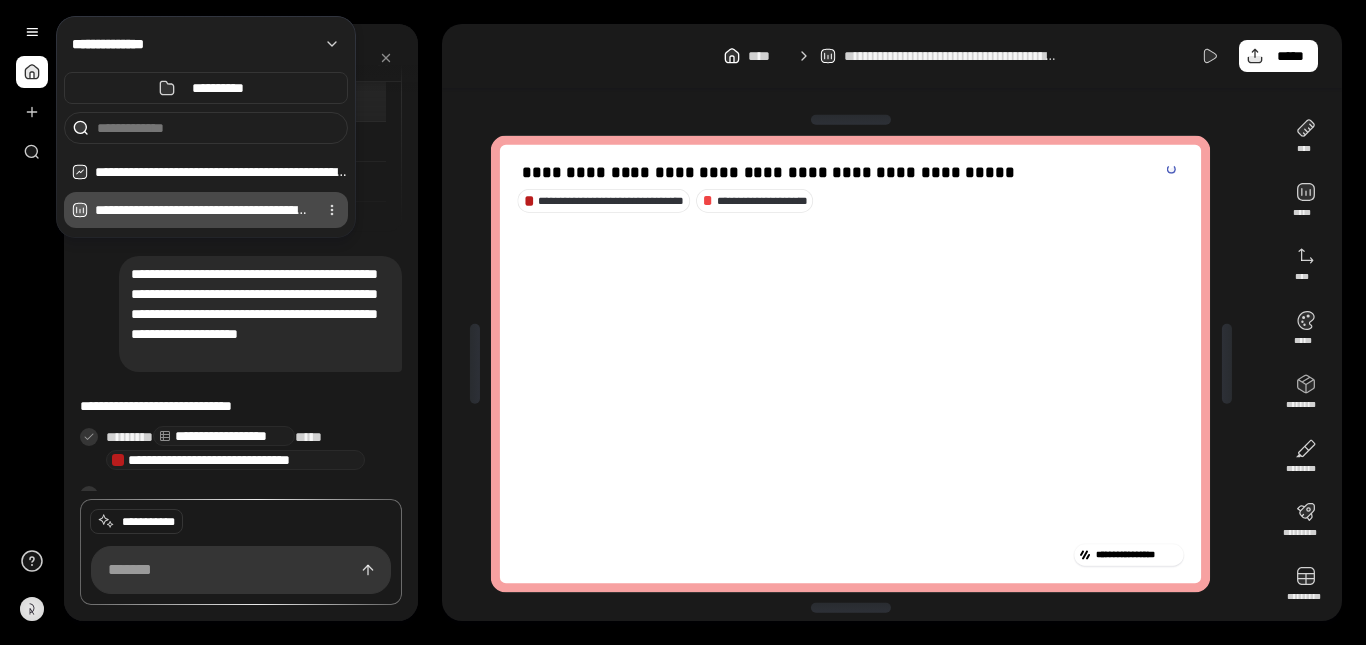 scroll, scrollTop: 162, scrollLeft: 0, axis: vertical 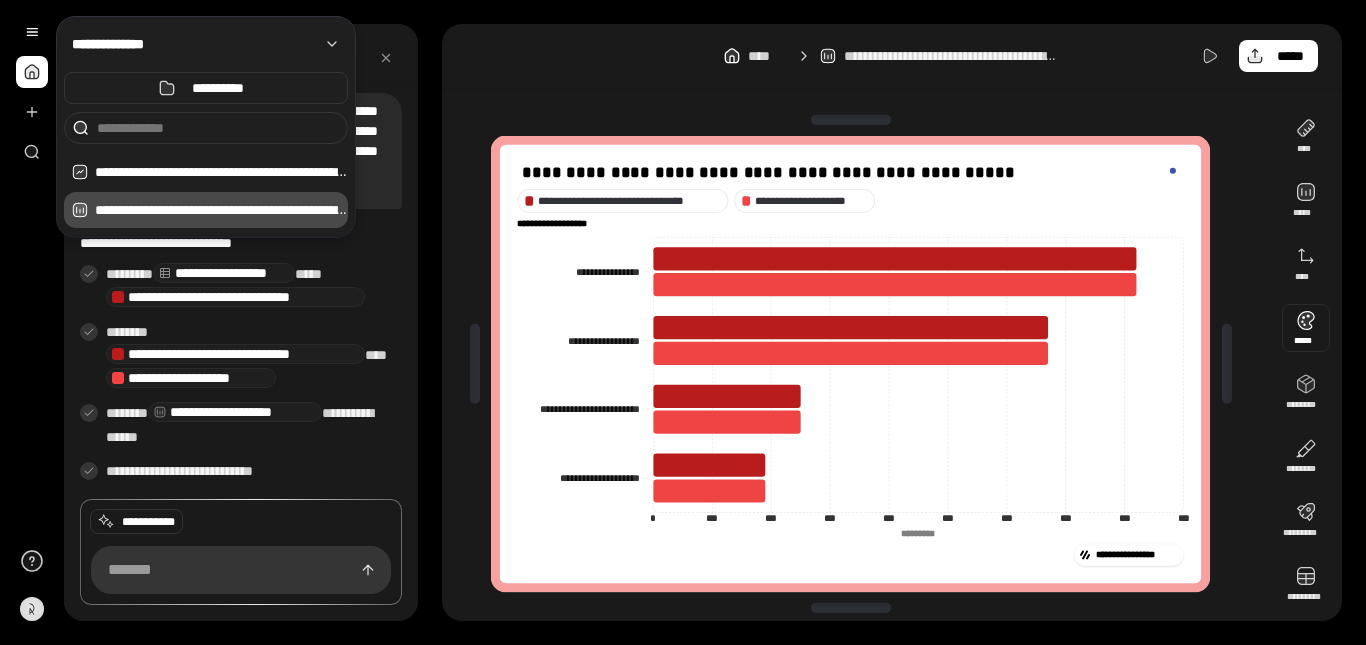 click at bounding box center [1306, 328] 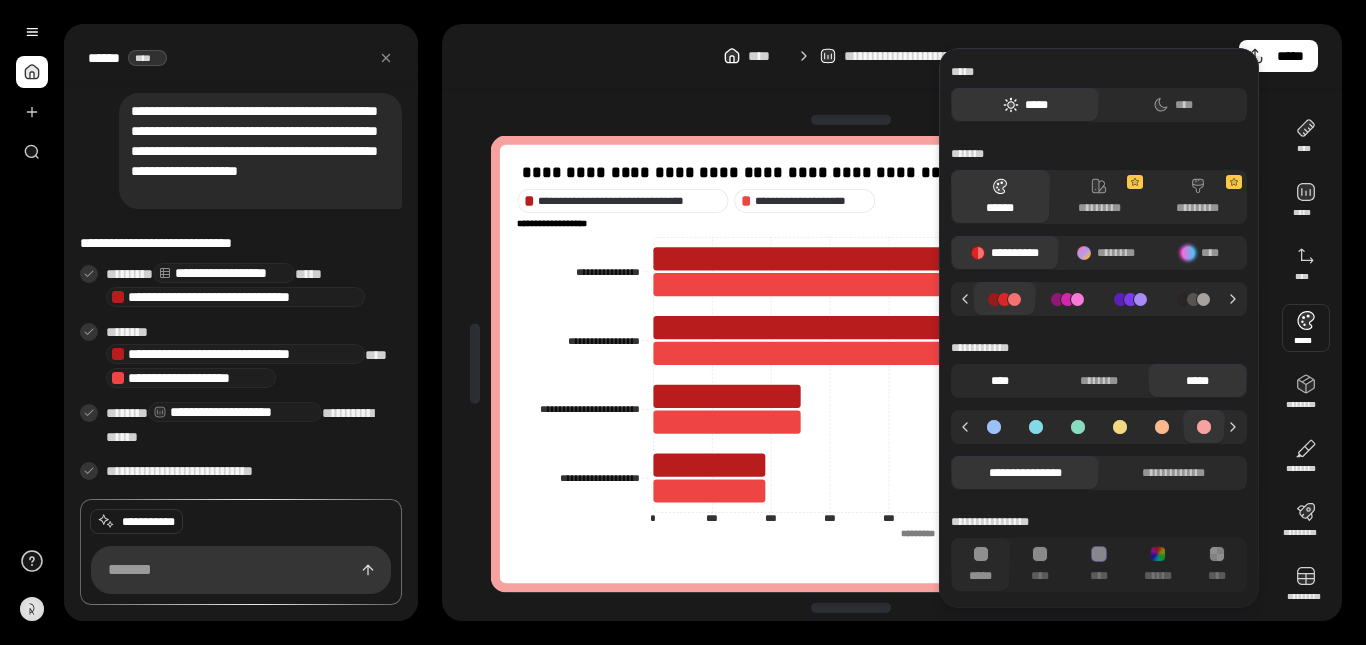 click on "****" at bounding box center (1000, 381) 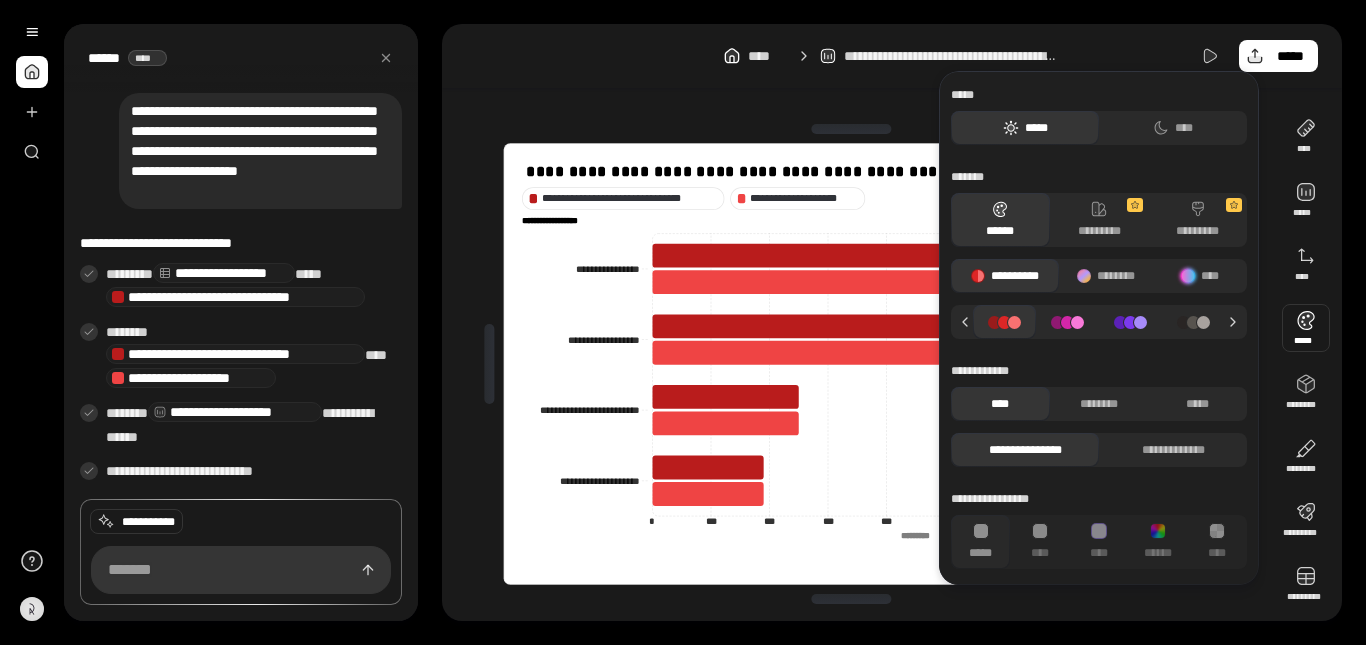 click on "**********" at bounding box center [858, 364] 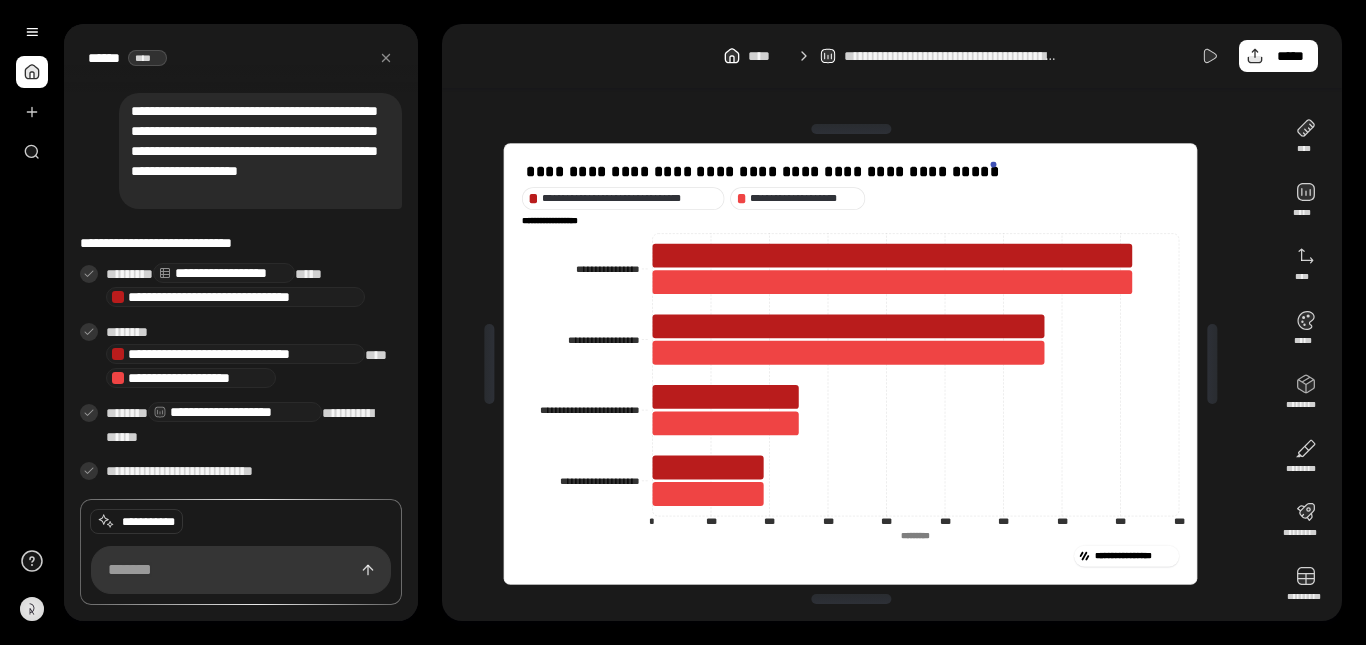 click on "**********" 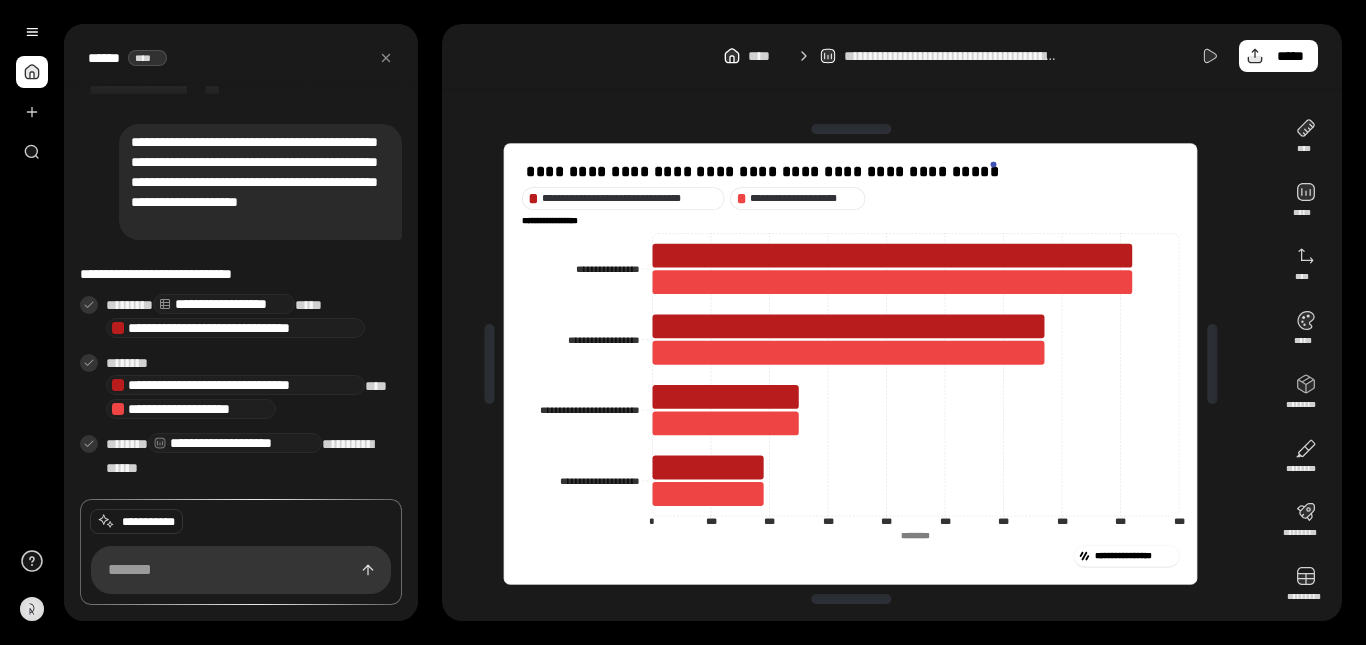 scroll, scrollTop: 162, scrollLeft: 0, axis: vertical 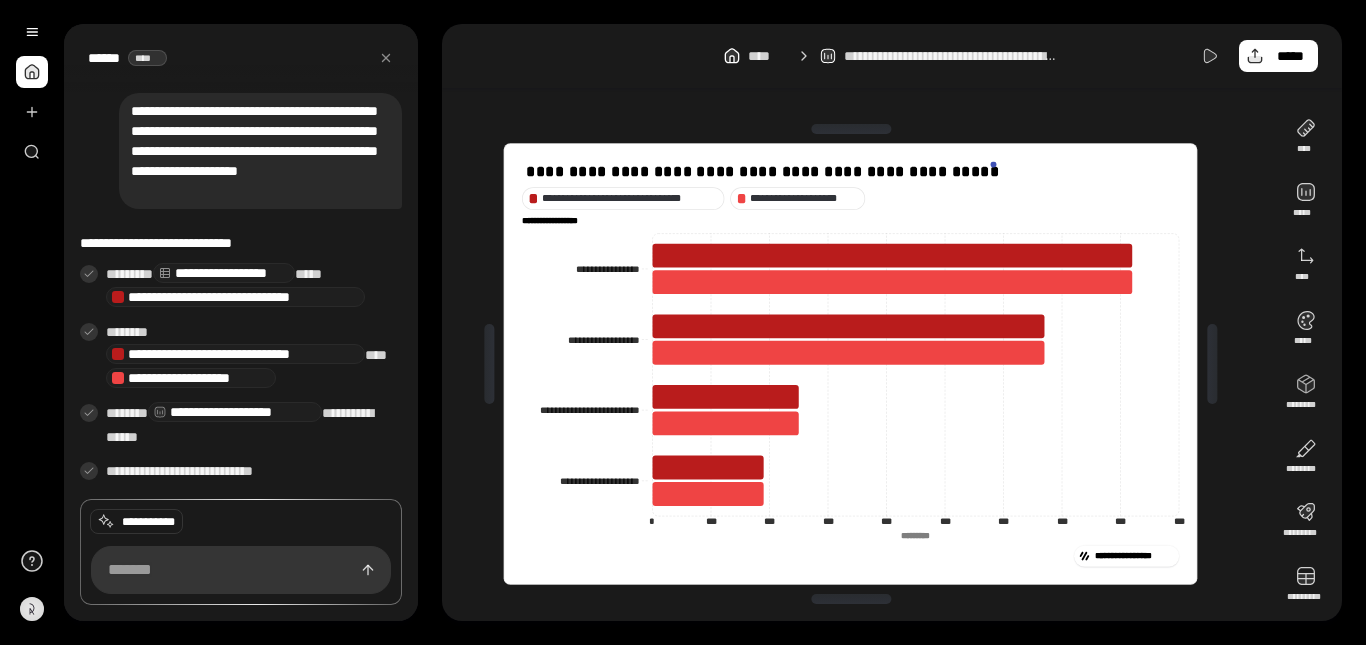 click on "**********" 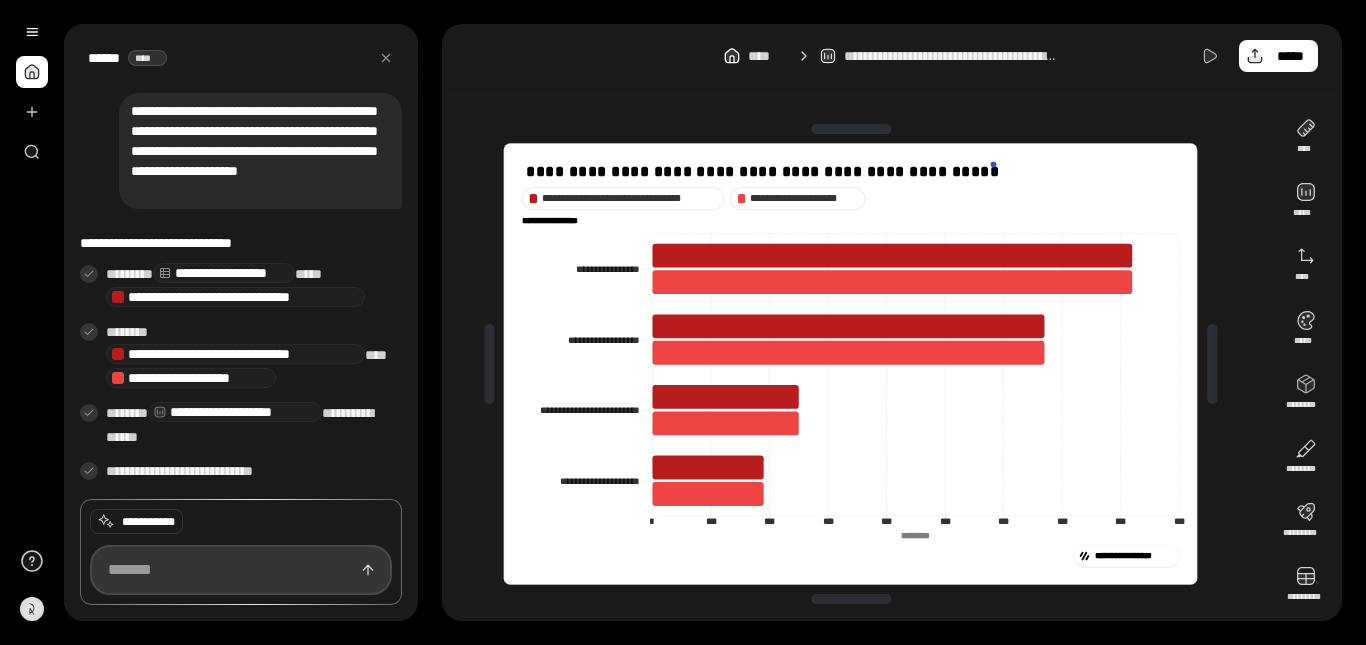 click at bounding box center (241, 570) 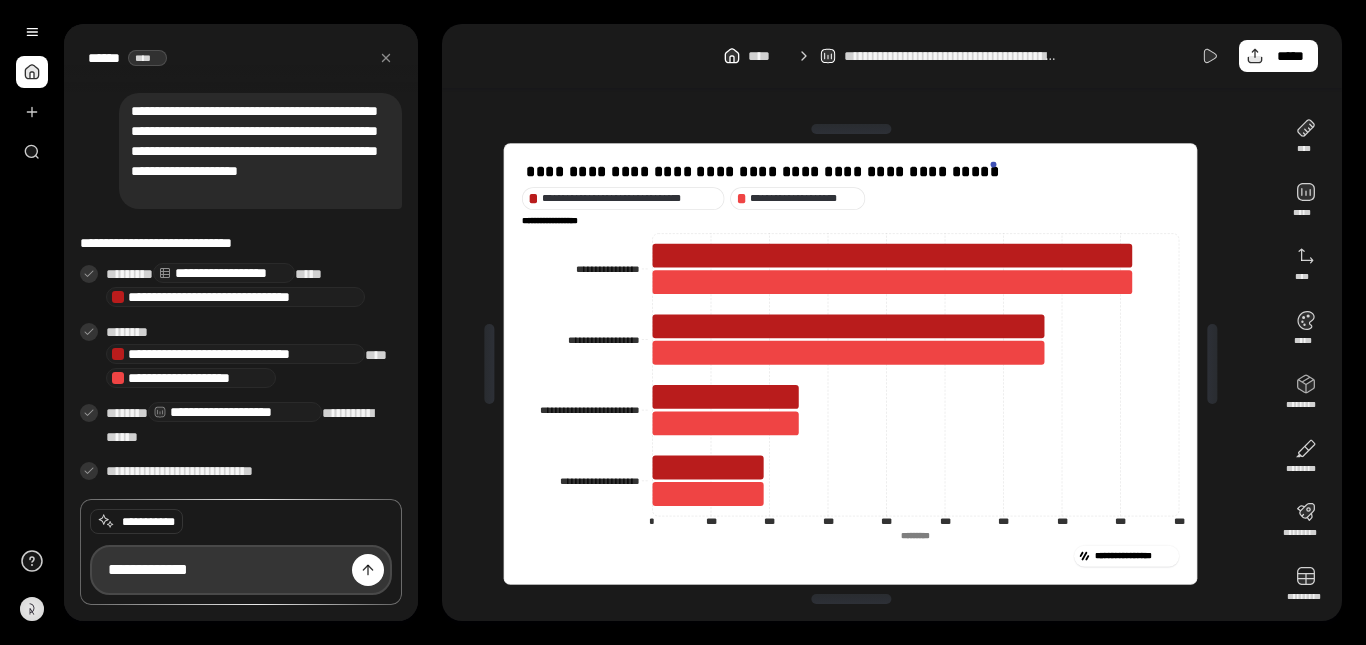 paste on "**********" 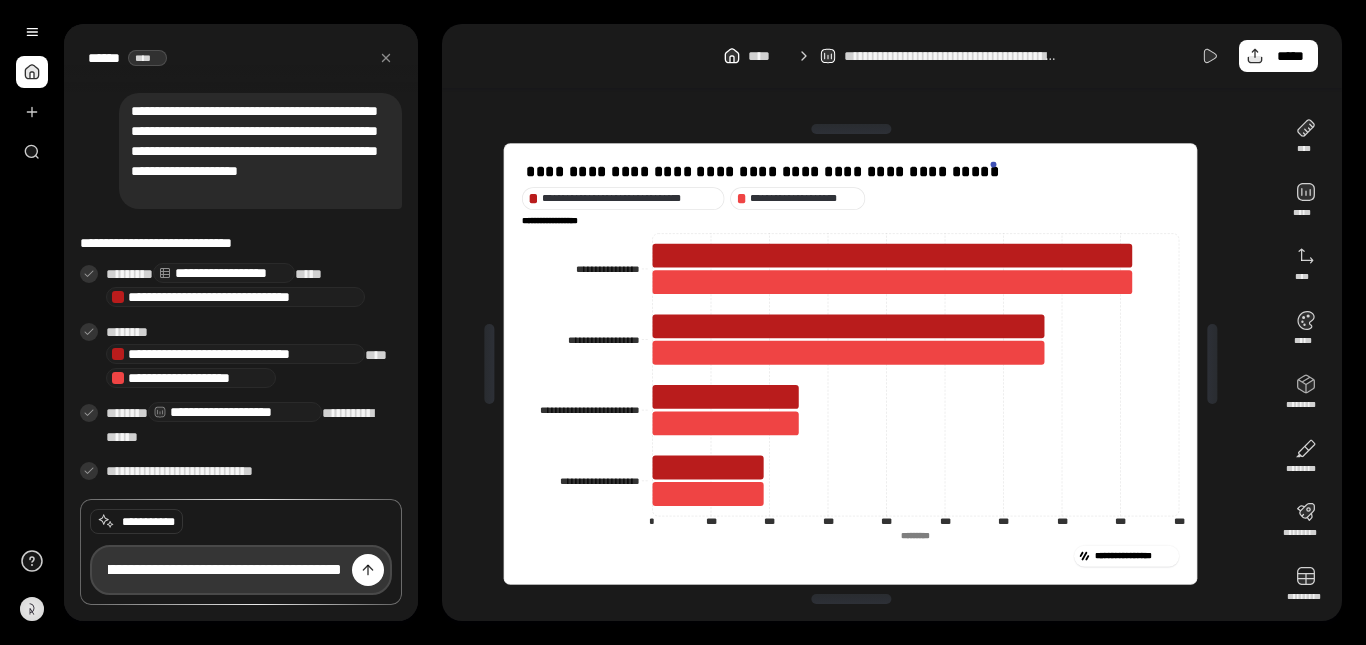 scroll, scrollTop: 0, scrollLeft: 1510, axis: horizontal 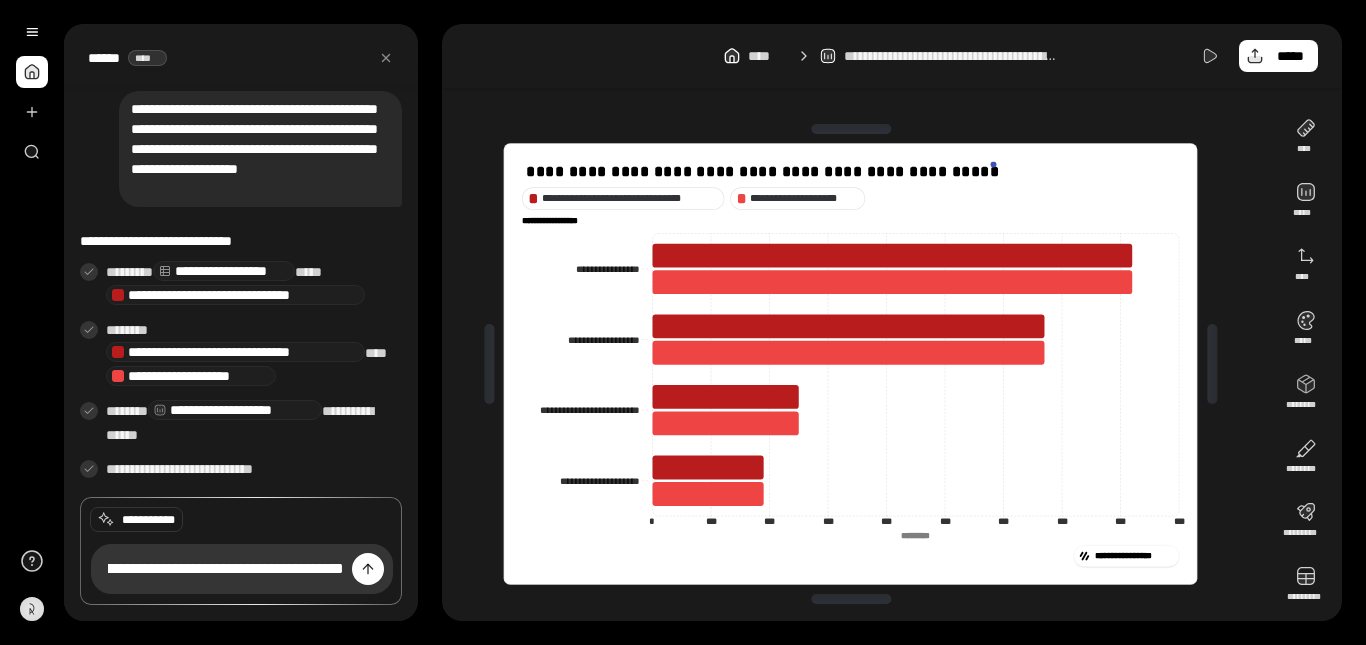 click on "**********" at bounding box center (241, 551) 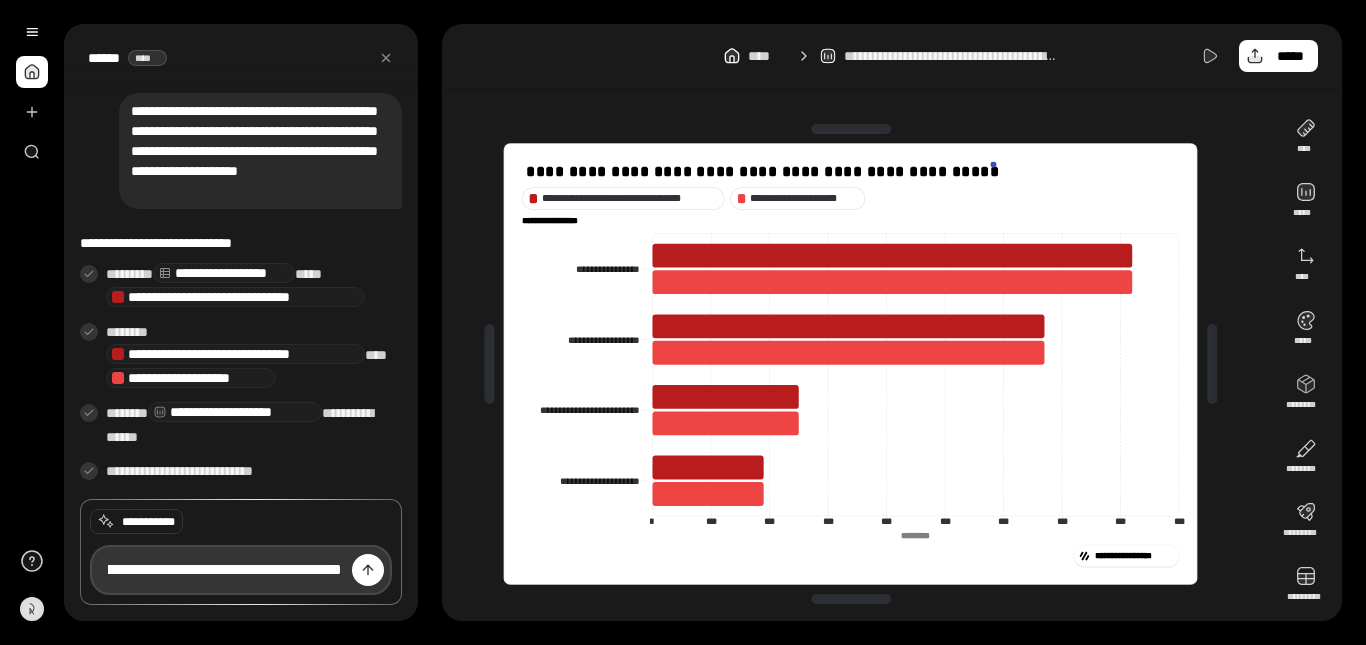 click on "**********" at bounding box center (241, 570) 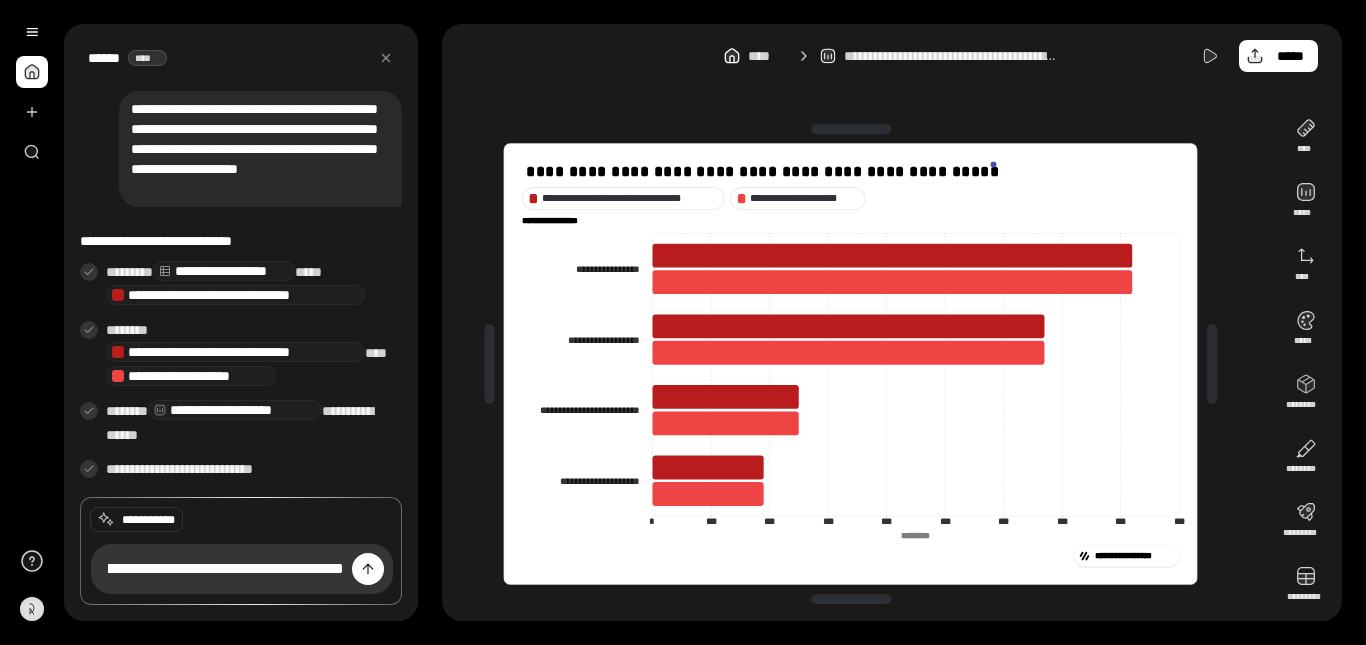 click on "**********" 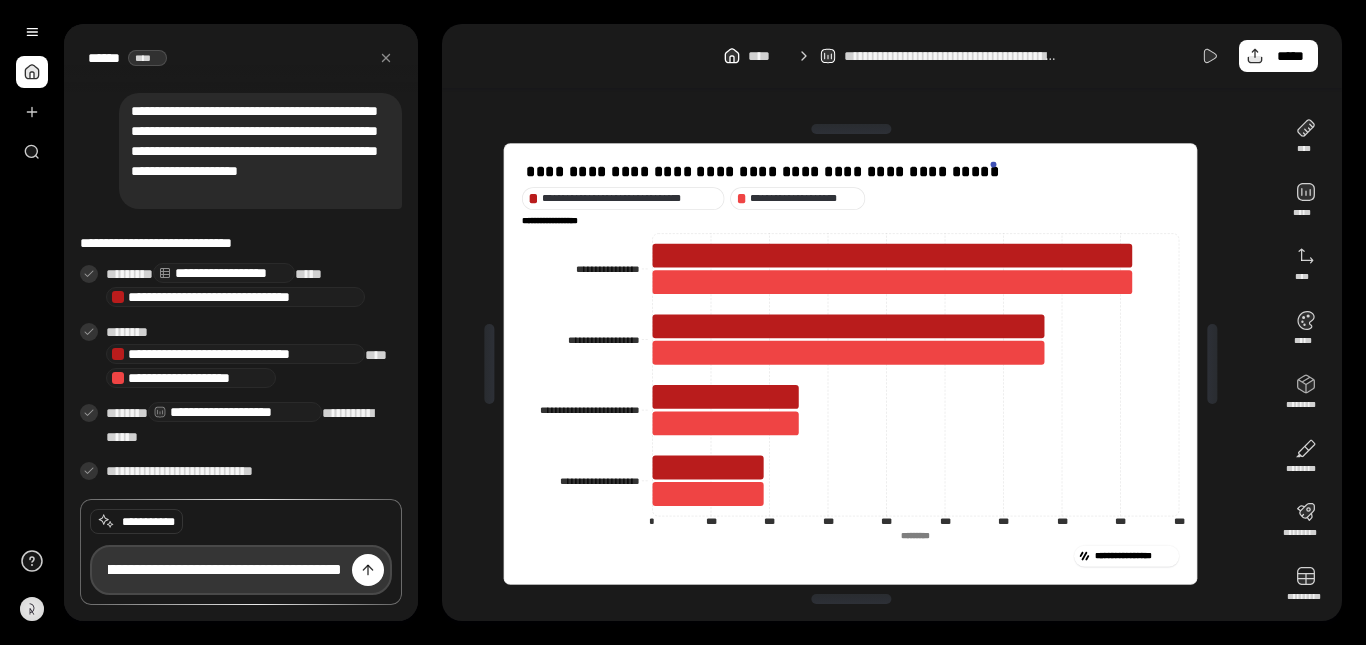 click on "**********" at bounding box center [241, 570] 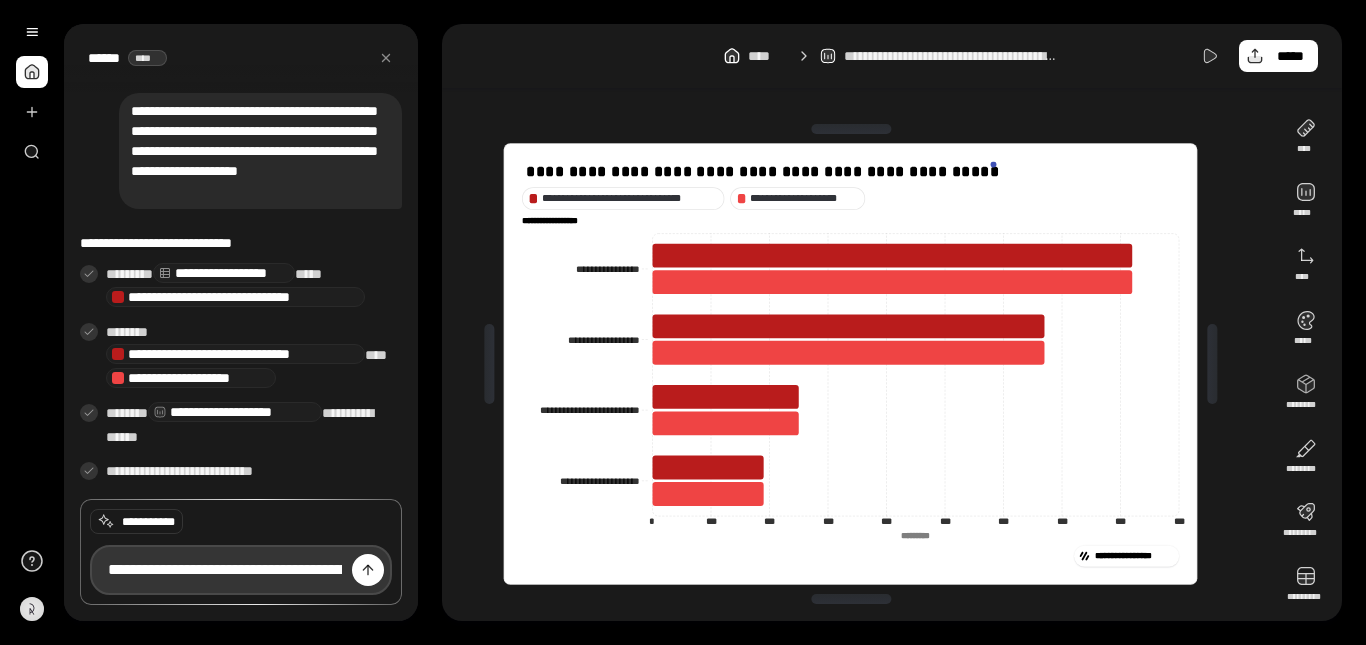 click on "**********" at bounding box center [241, 570] 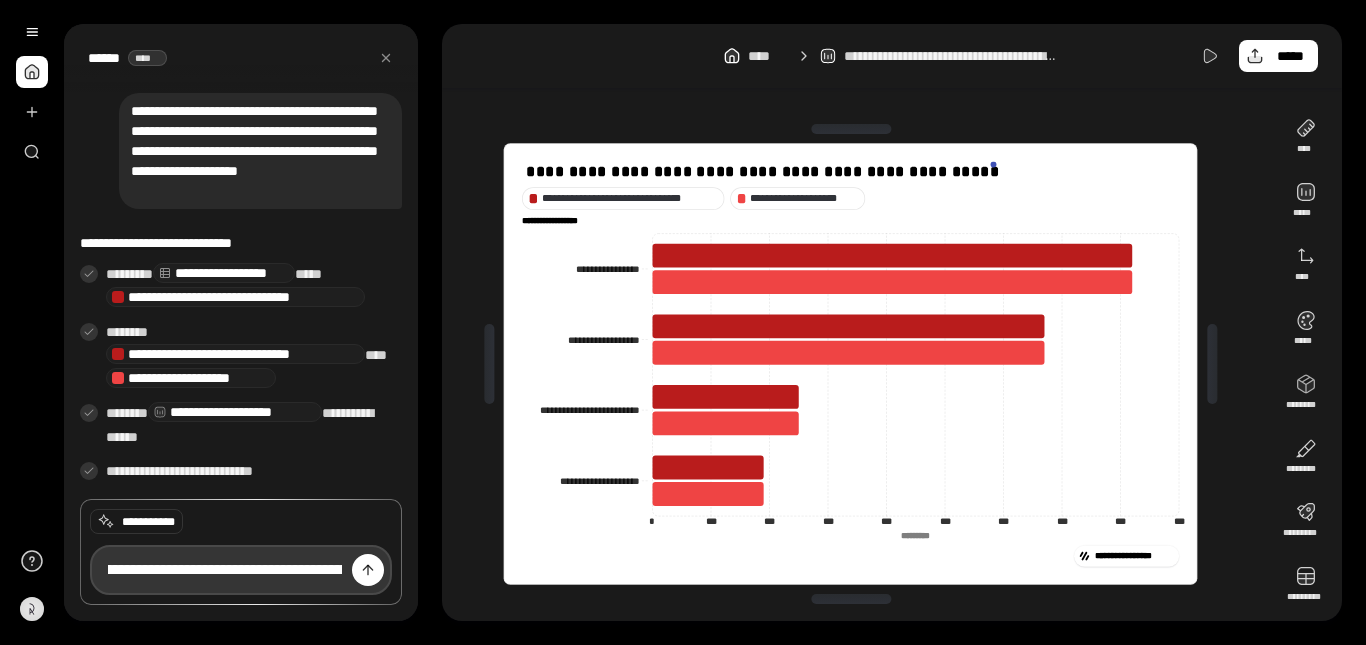 scroll, scrollTop: 0, scrollLeft: 292, axis: horizontal 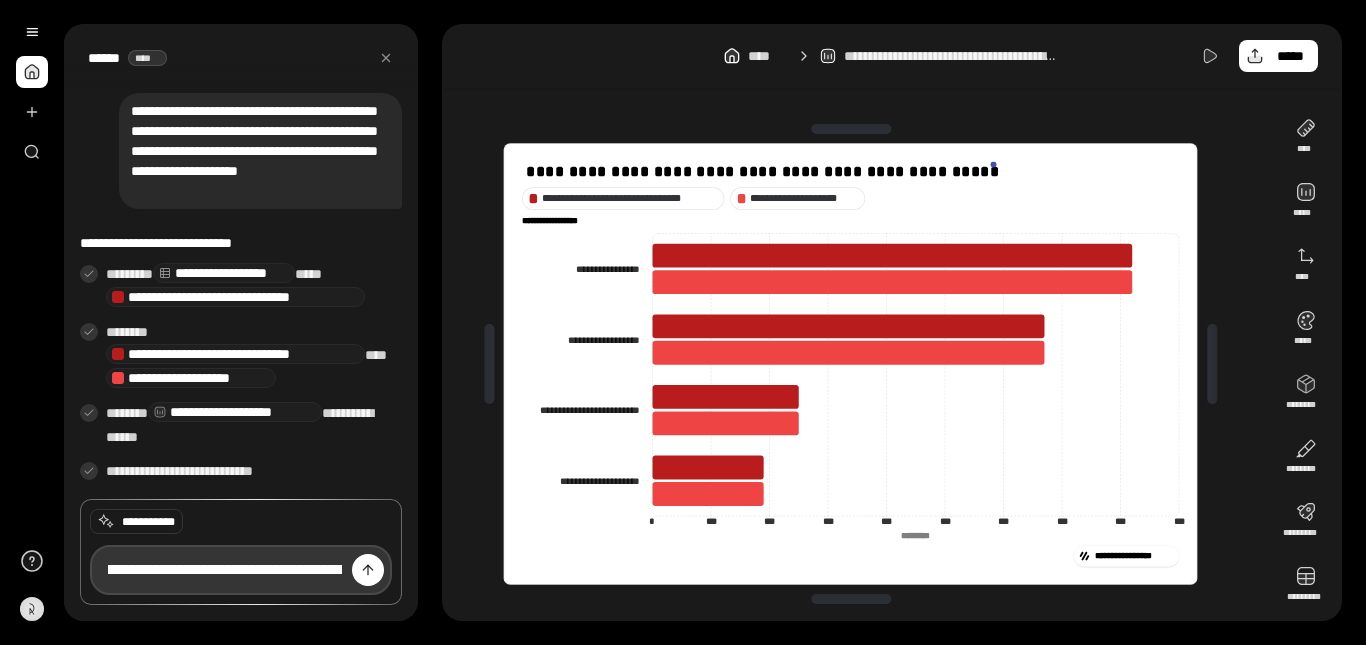 drag, startPoint x: 213, startPoint y: 567, endPoint x: 329, endPoint y: 564, distance: 116.03879 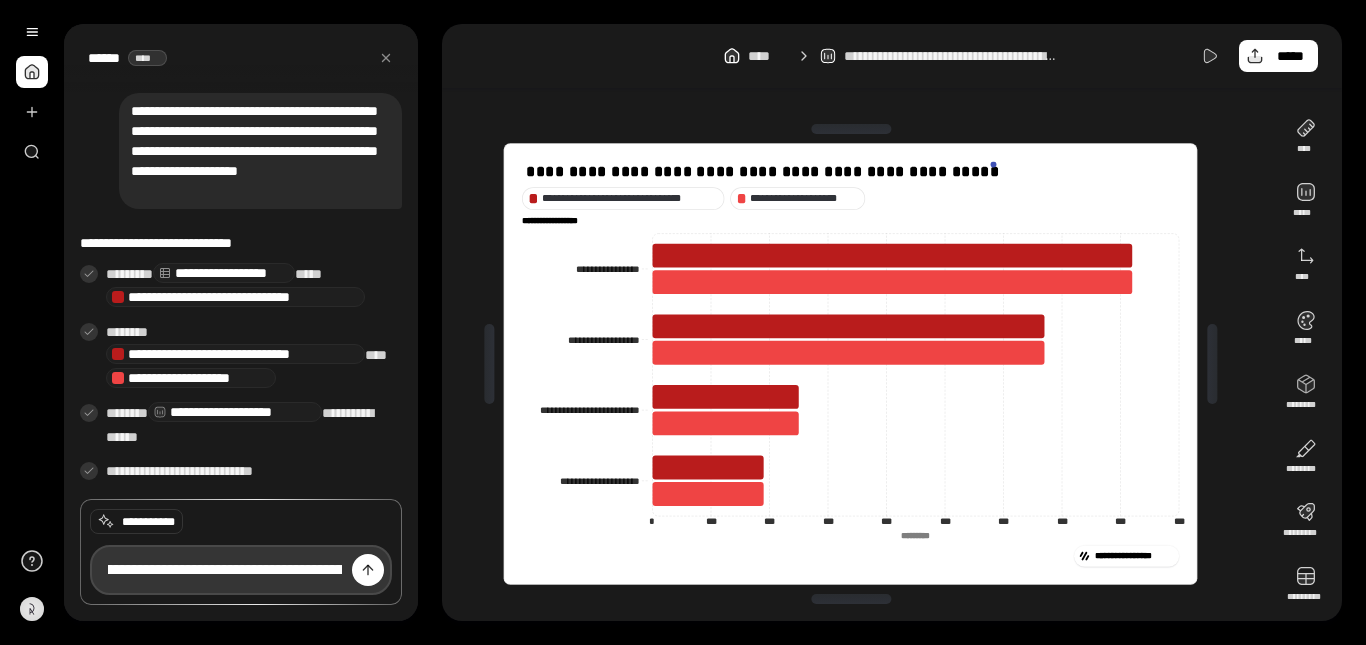 scroll, scrollTop: 0, scrollLeft: 971, axis: horizontal 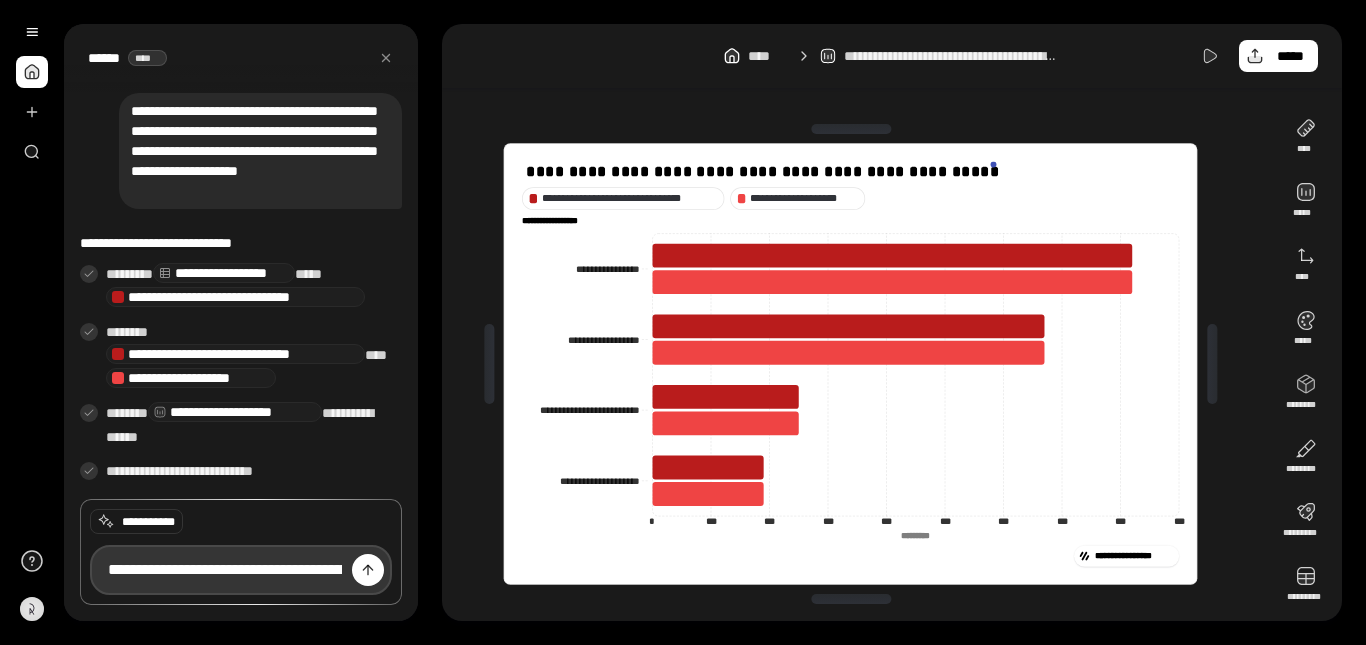 click on "**********" at bounding box center [241, 570] 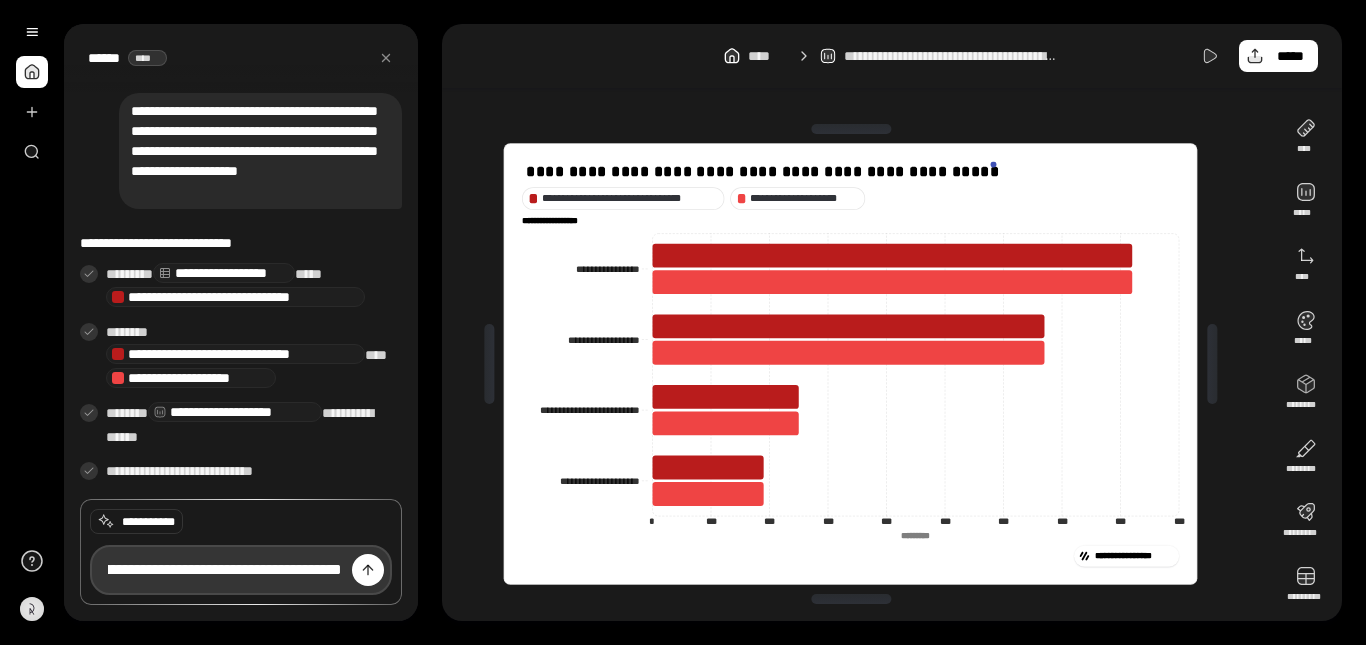 scroll, scrollTop: 0, scrollLeft: 1398, axis: horizontal 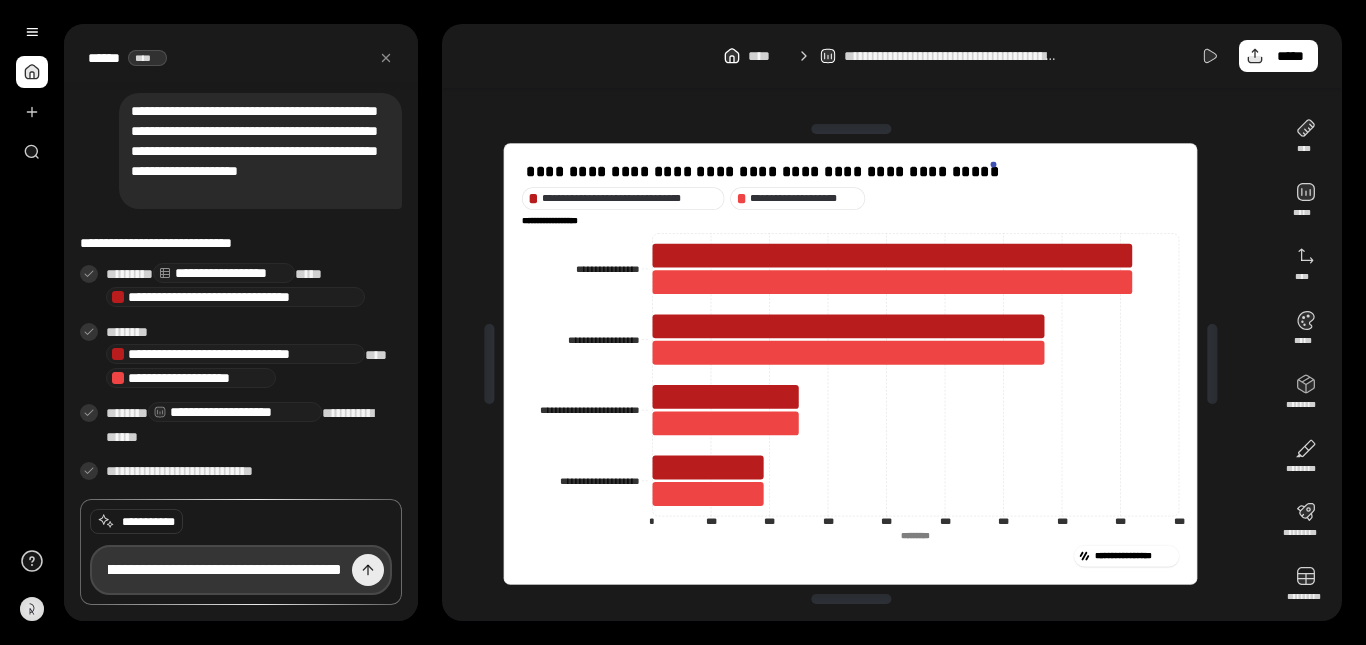 type on "**********" 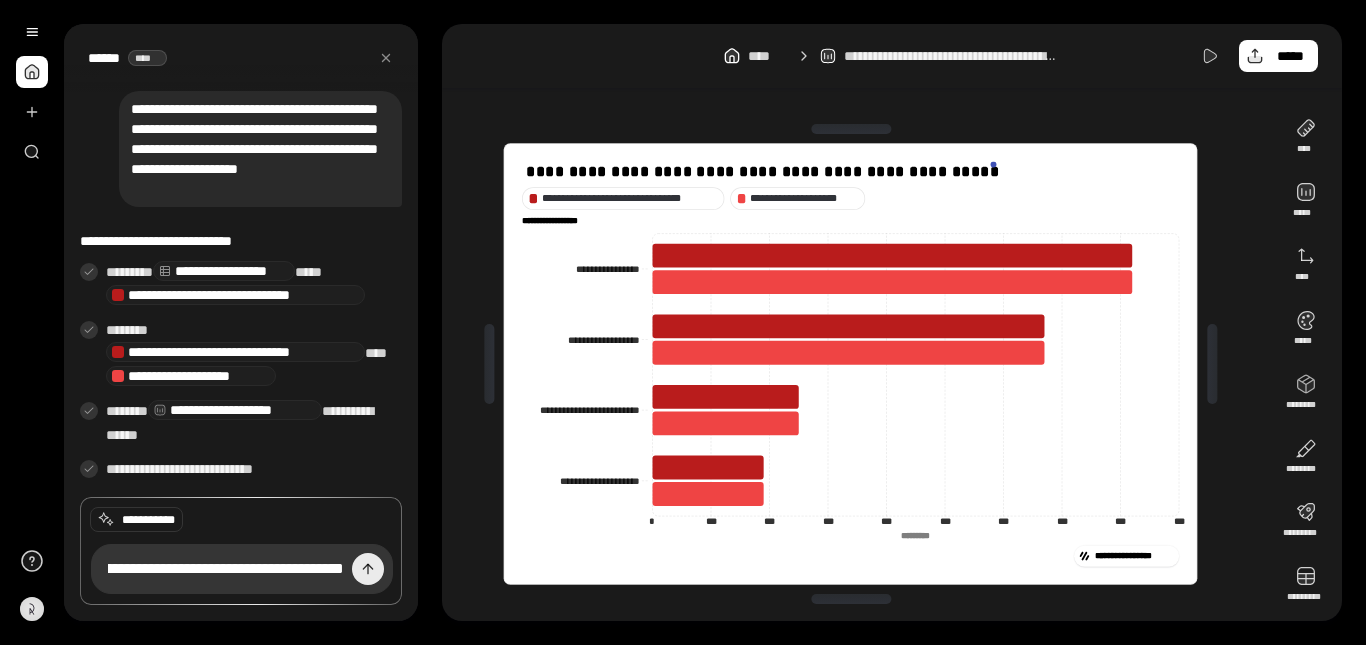 click at bounding box center (368, 569) 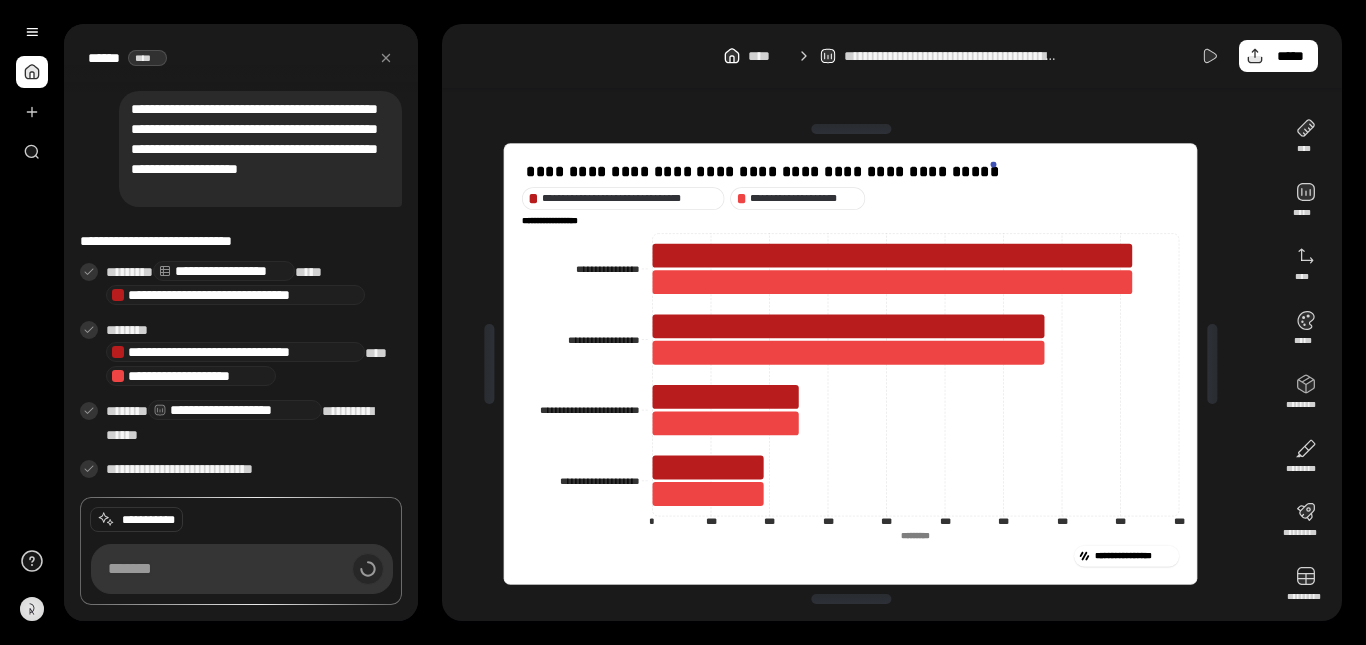 scroll, scrollTop: 0, scrollLeft: 0, axis: both 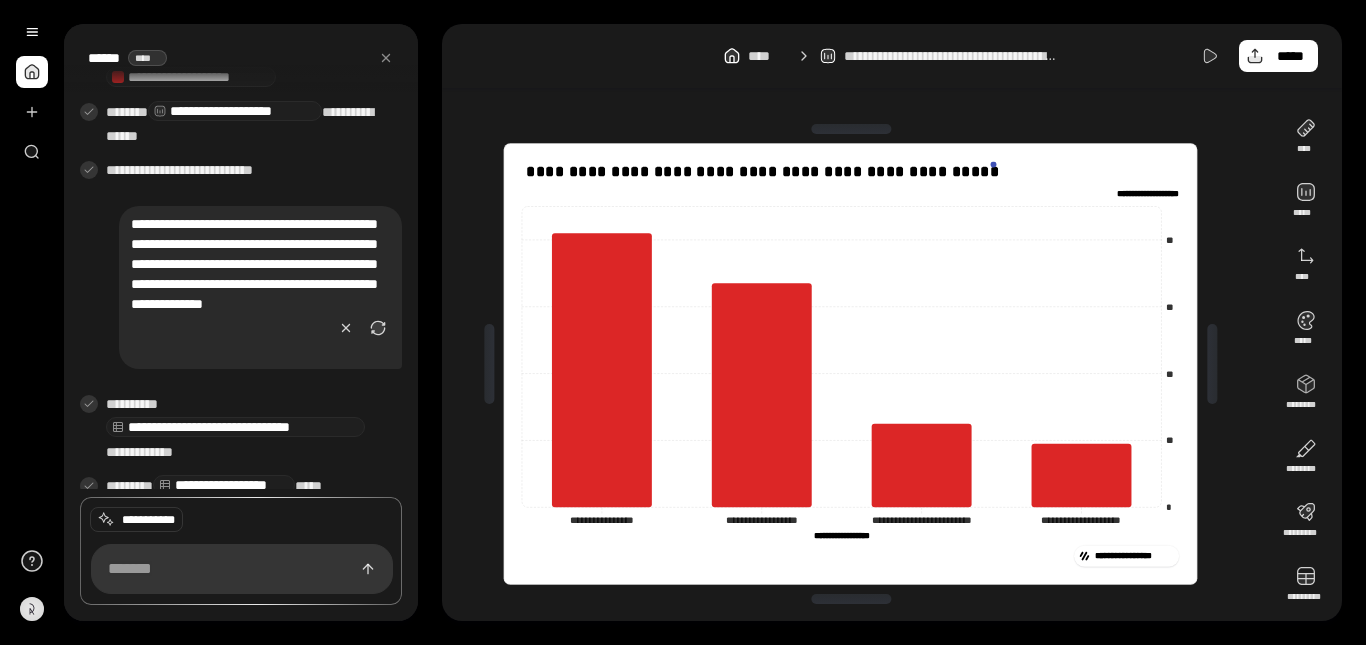 click on "**********" at bounding box center (260, 287) 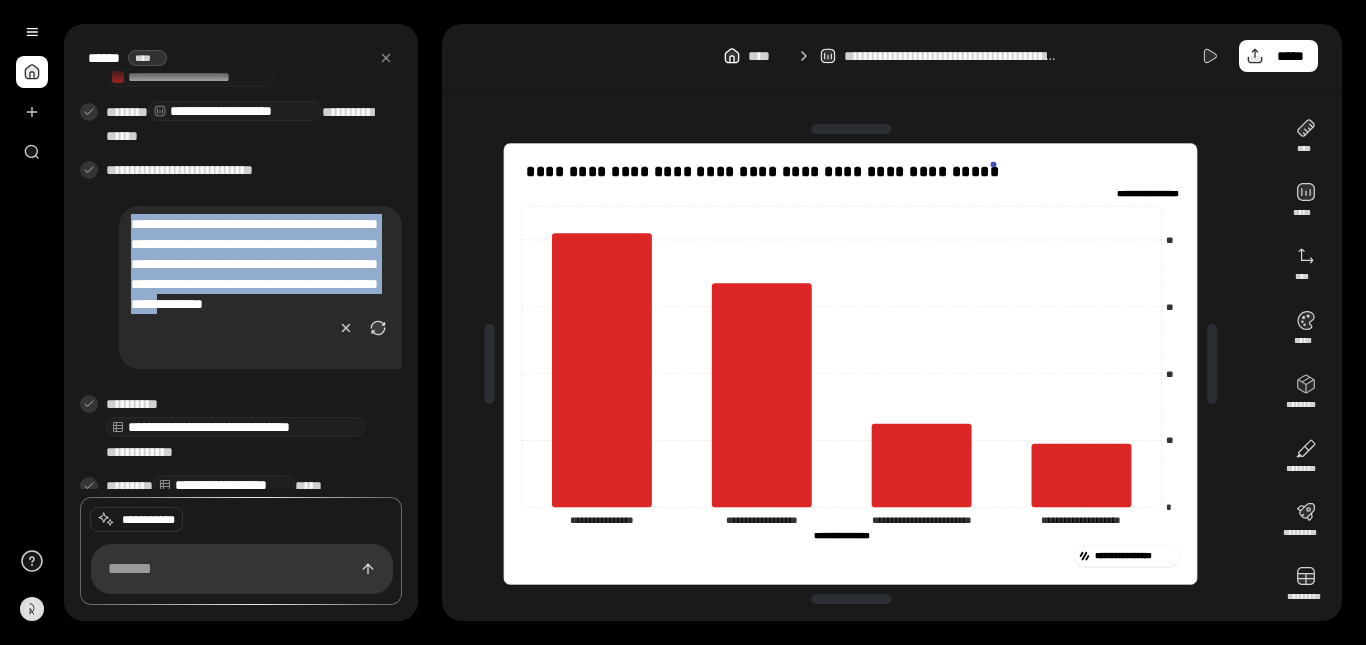 drag, startPoint x: 118, startPoint y: 225, endPoint x: 315, endPoint y: 316, distance: 217.0023 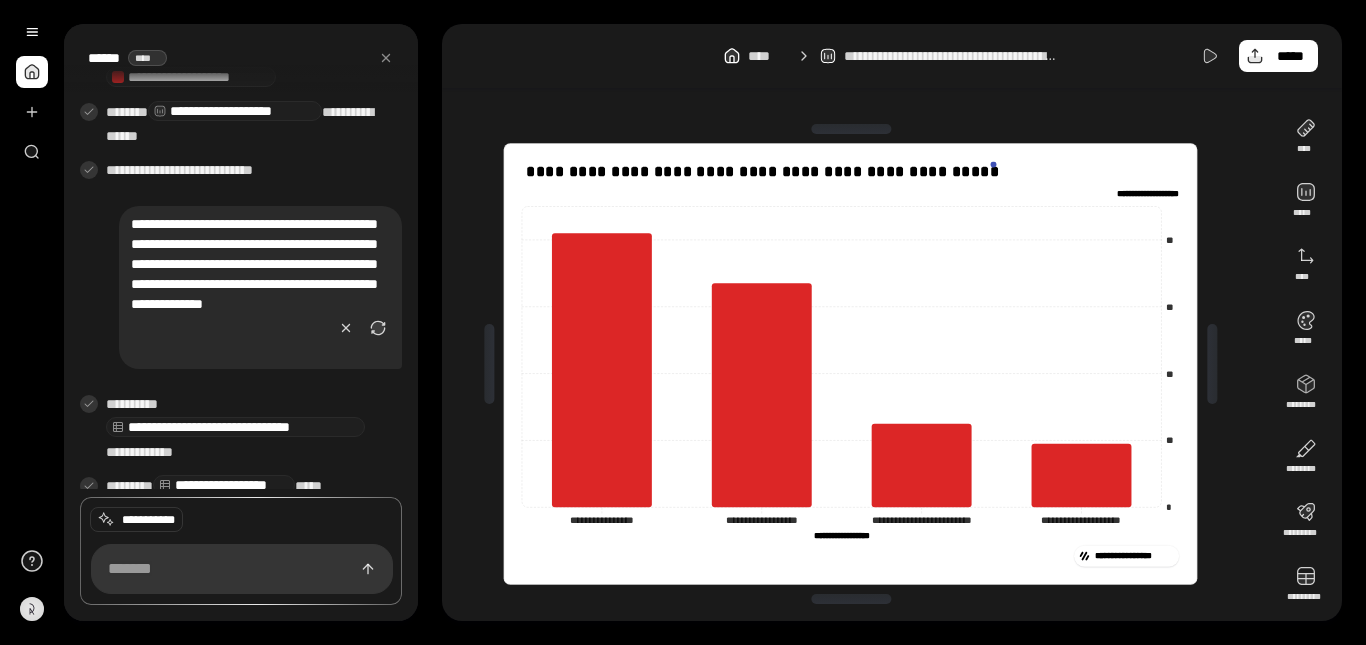 click on "**********" at bounding box center (260, 287) 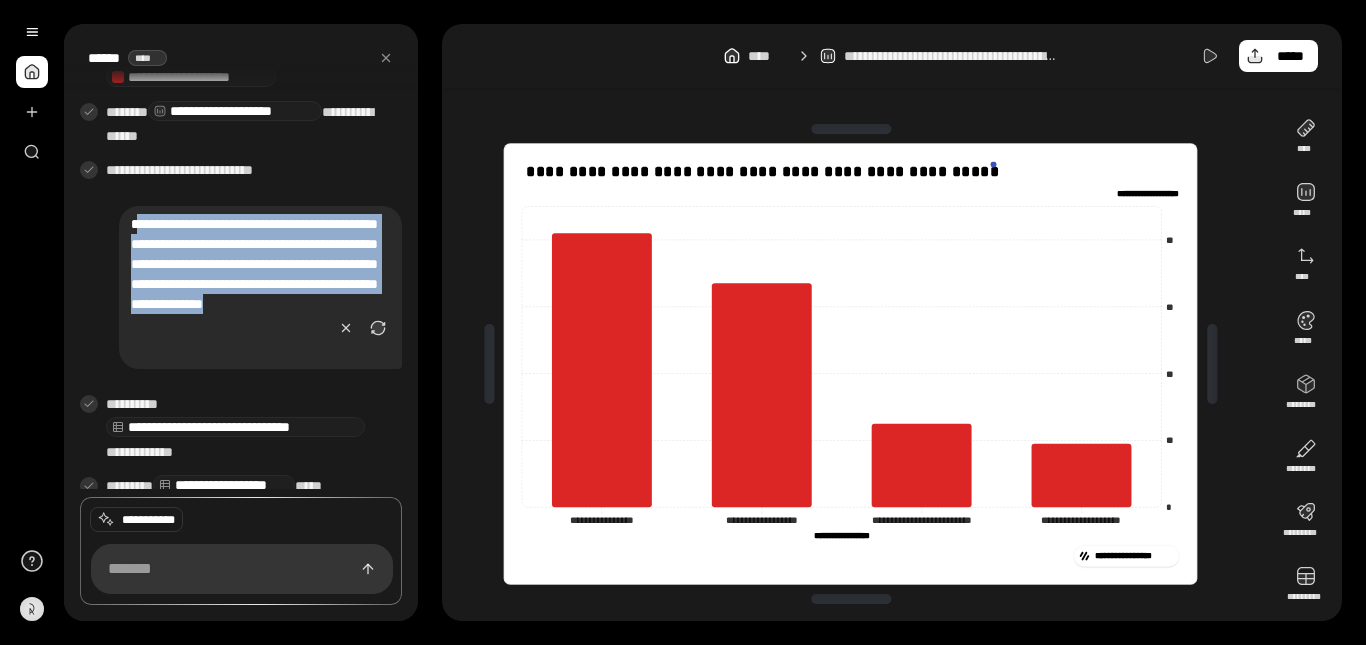 drag, startPoint x: 120, startPoint y: 223, endPoint x: 357, endPoint y: 334, distance: 261.70593 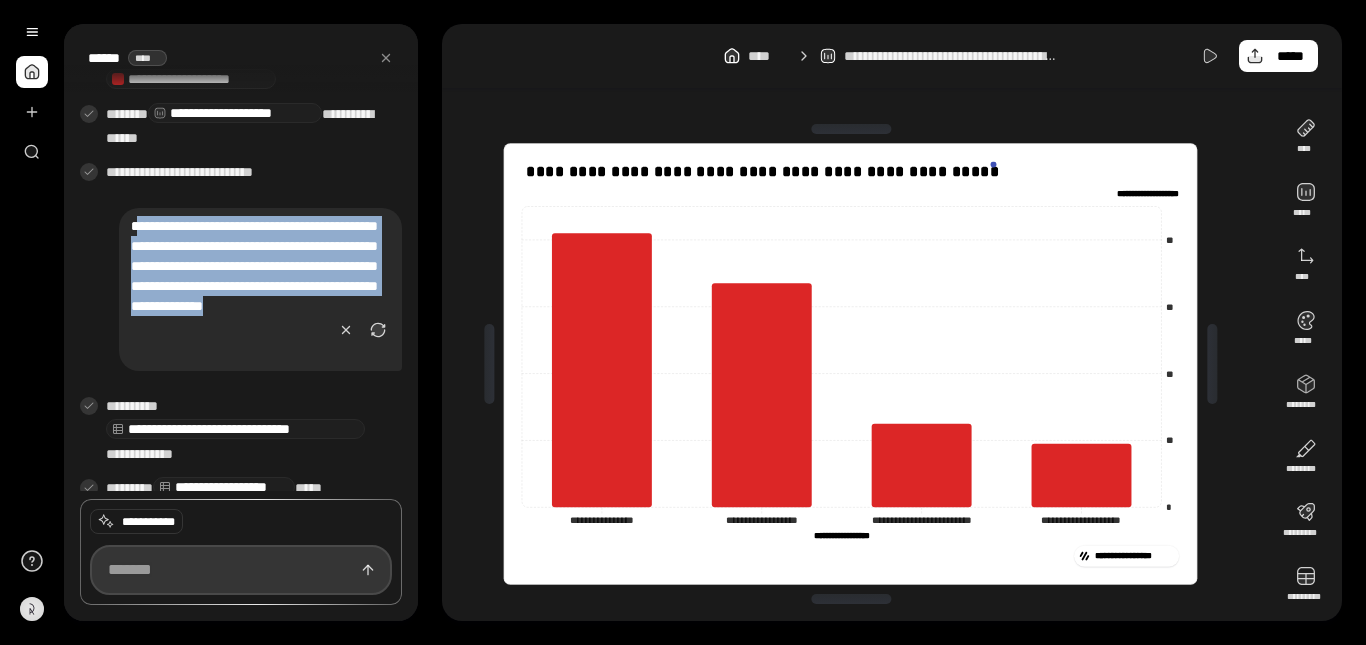 click at bounding box center [241, 570] 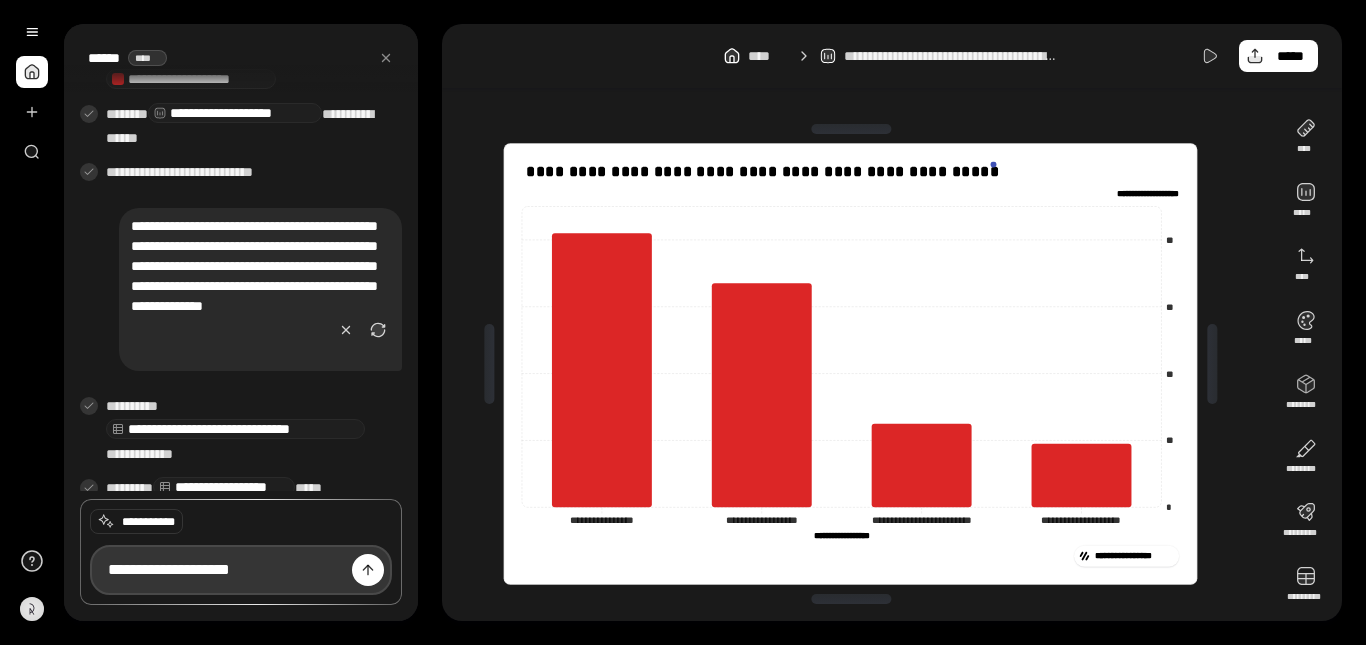 paste on "**********" 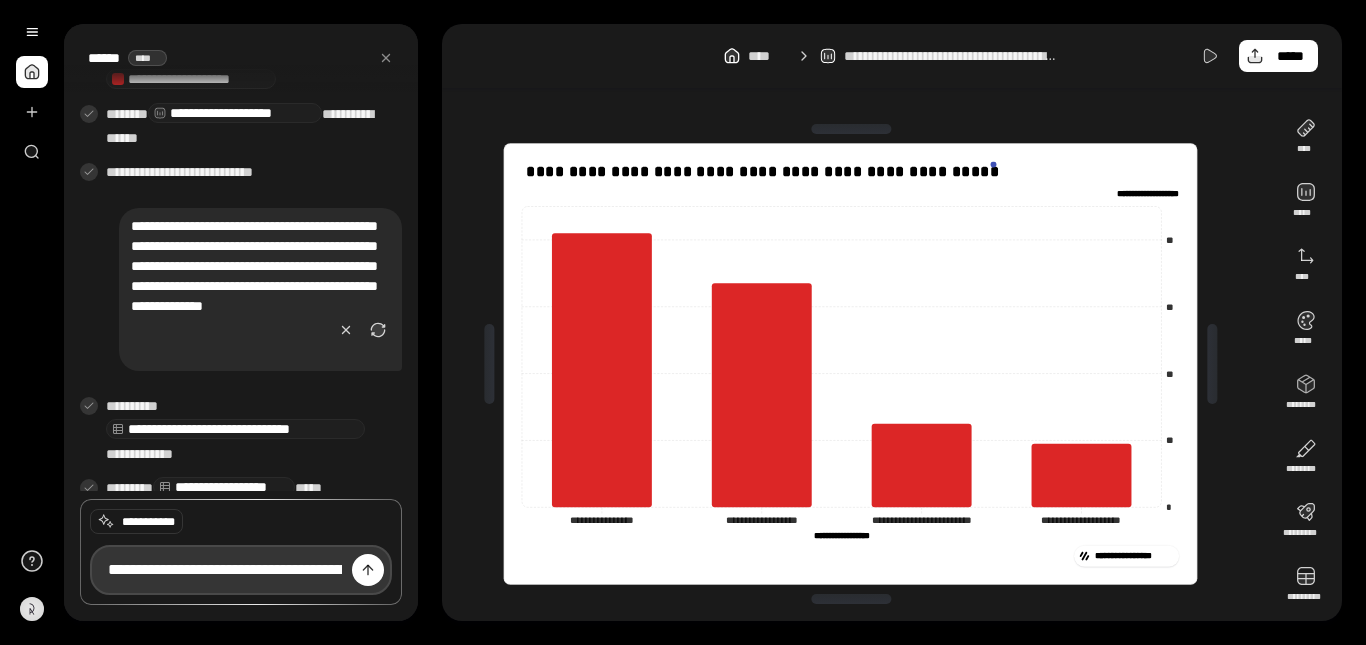 scroll, scrollTop: 0, scrollLeft: 1438, axis: horizontal 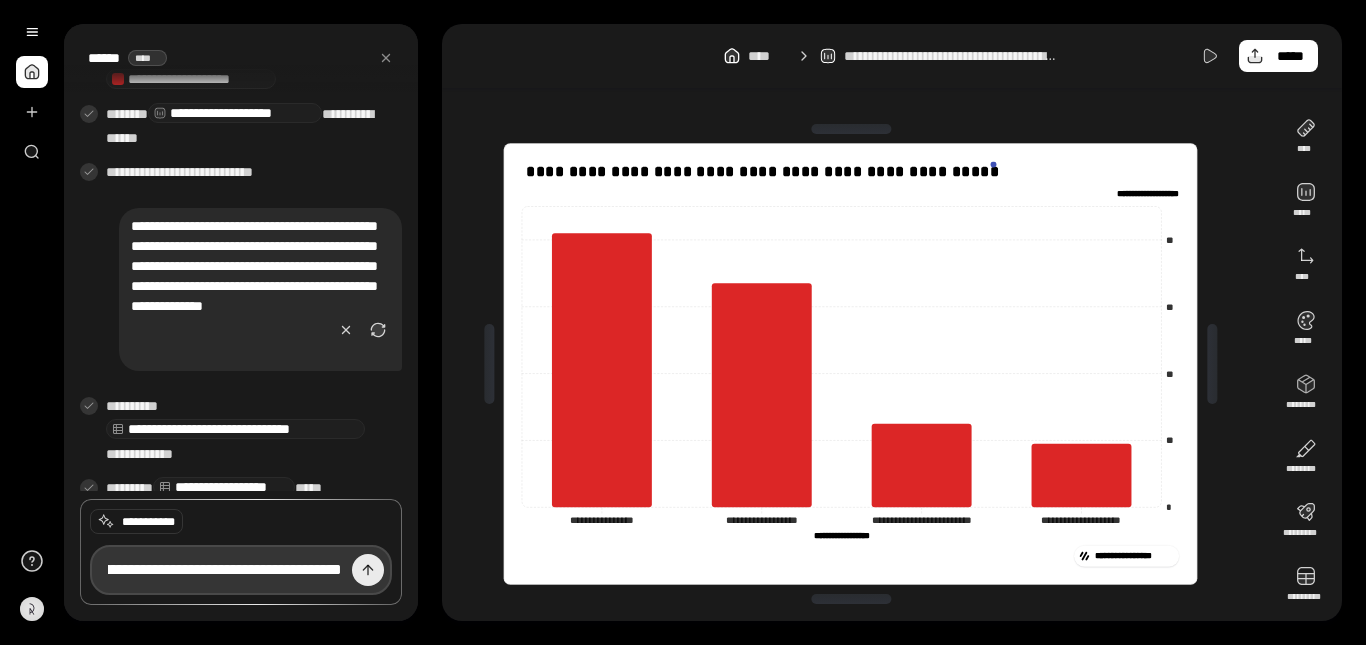 type on "**********" 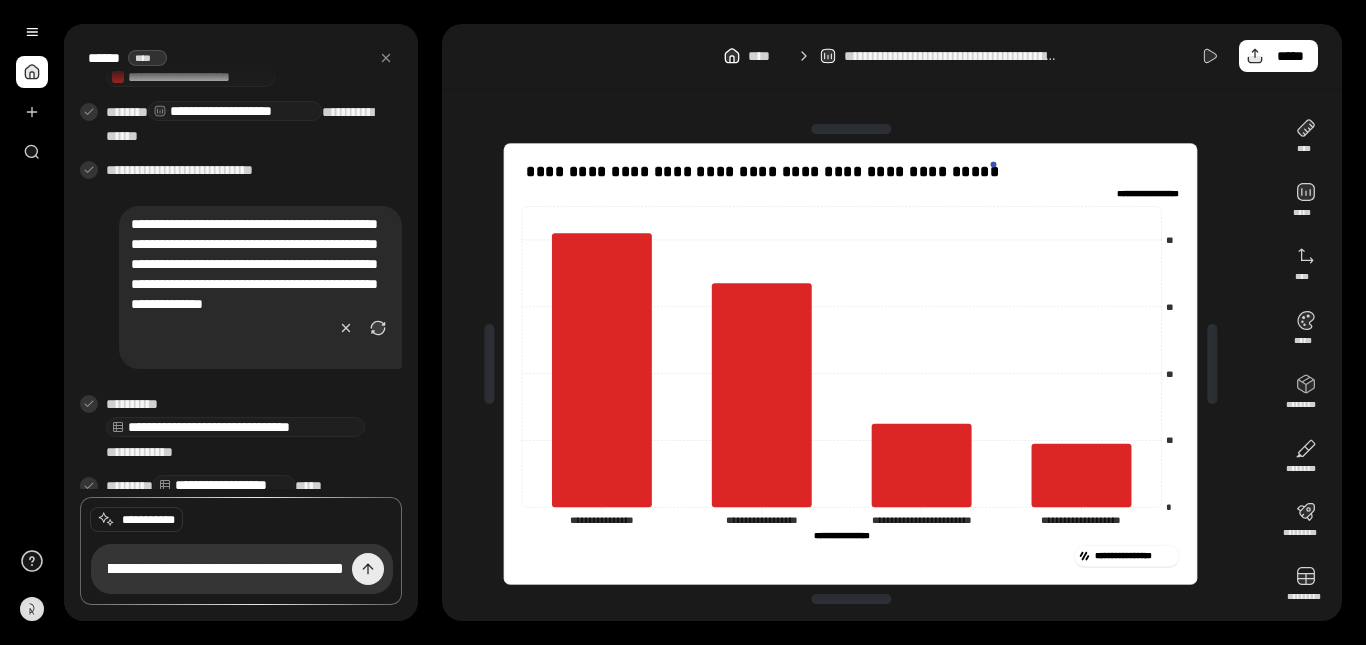 click at bounding box center [368, 569] 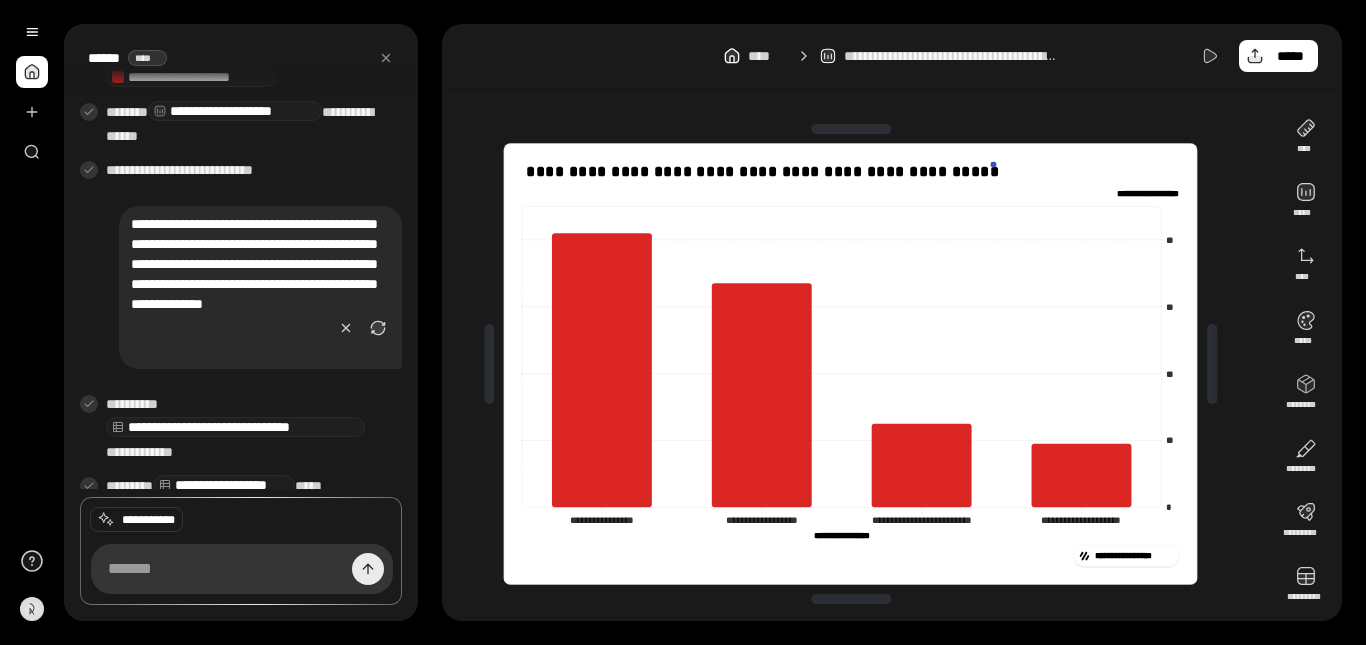 scroll, scrollTop: 0, scrollLeft: 0, axis: both 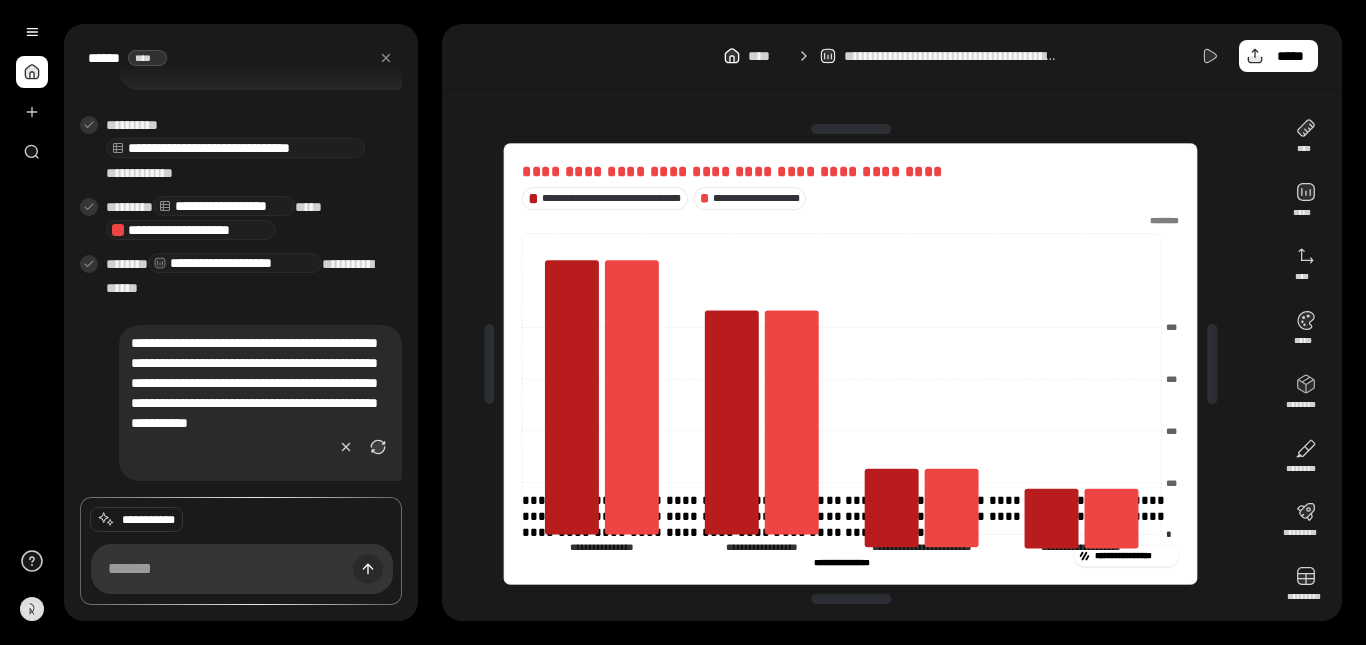 type 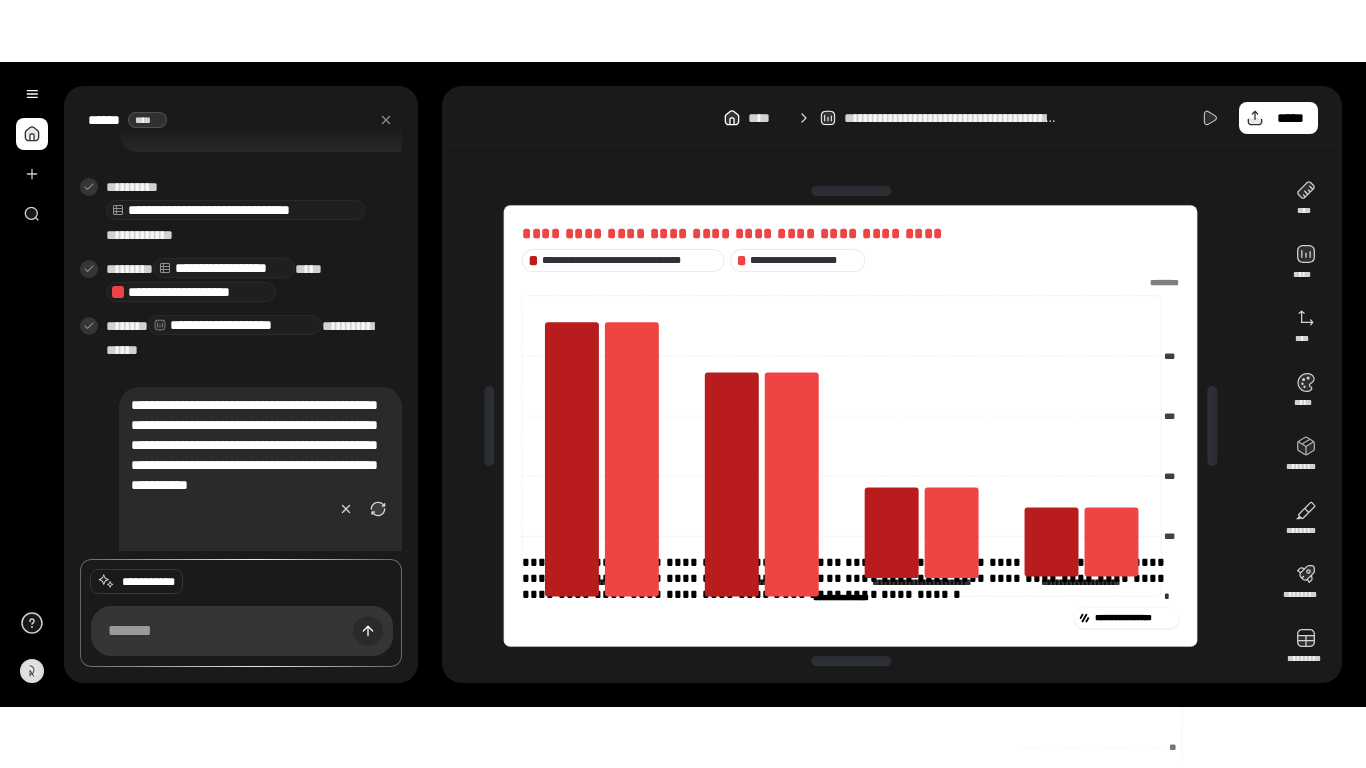 scroll, scrollTop: 1015, scrollLeft: 0, axis: vertical 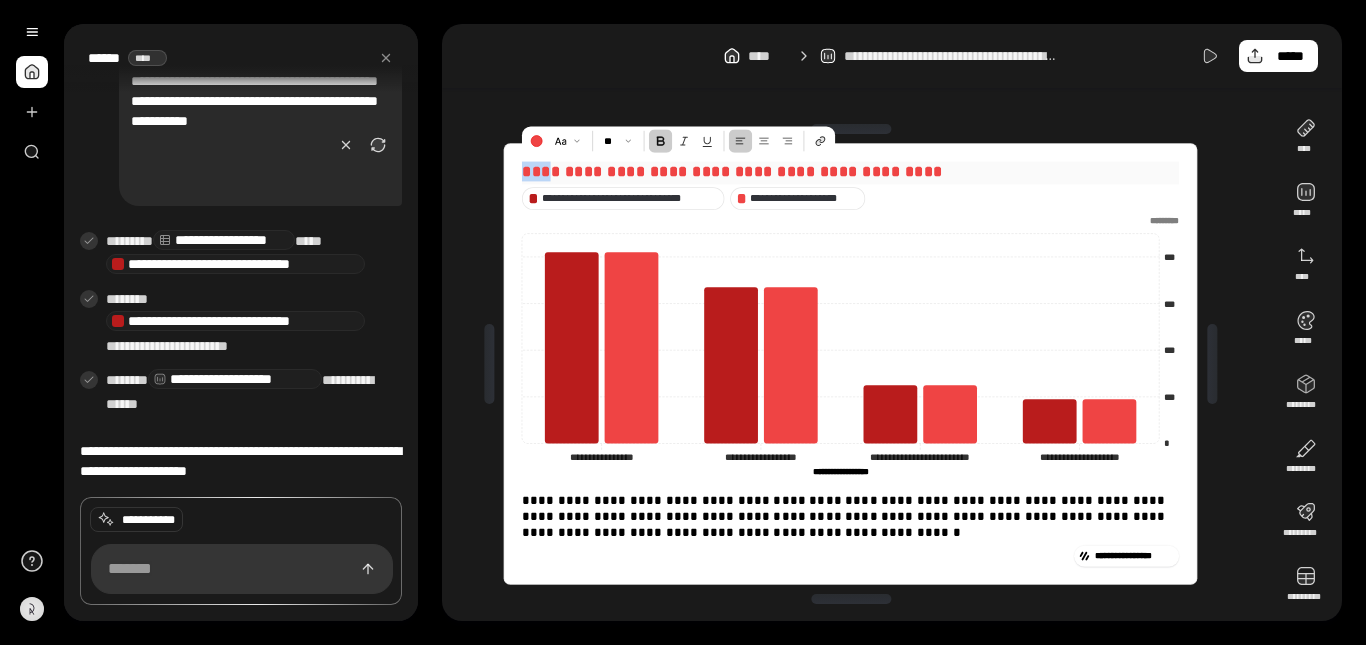 drag, startPoint x: 553, startPoint y: 170, endPoint x: 511, endPoint y: 169, distance: 42.0119 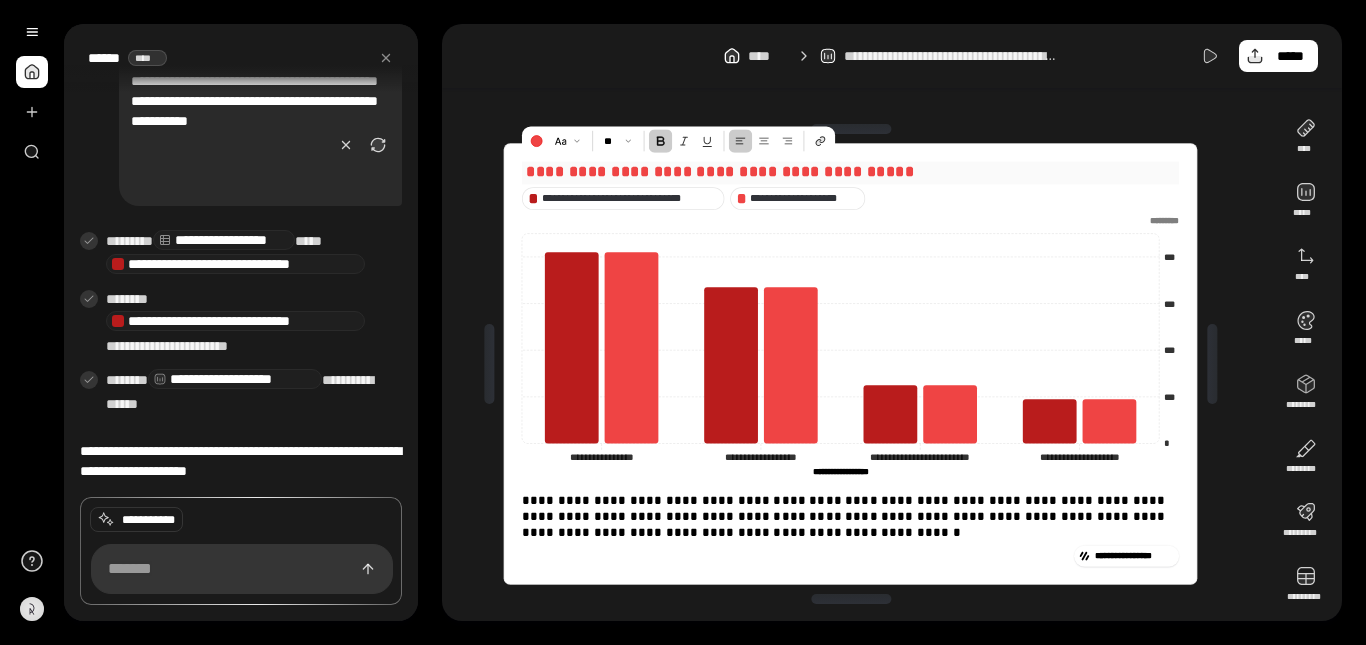 click on "**********" at bounding box center (718, 171) 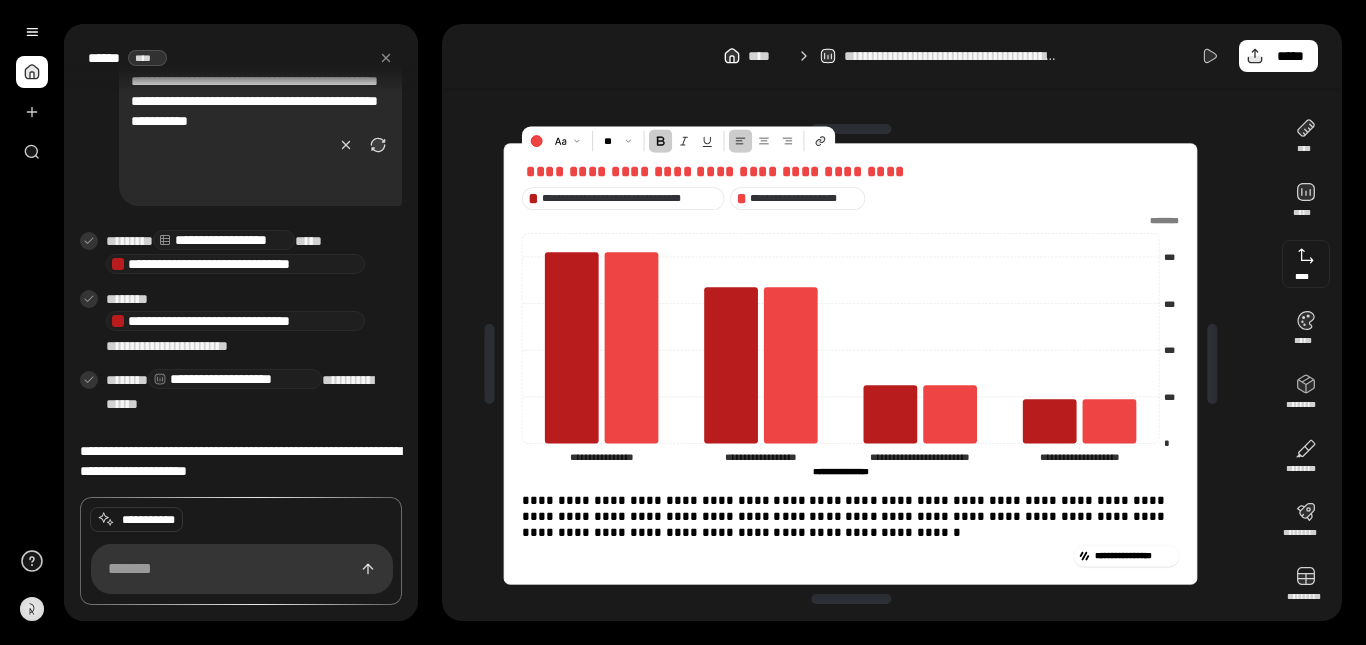 click on "*********" 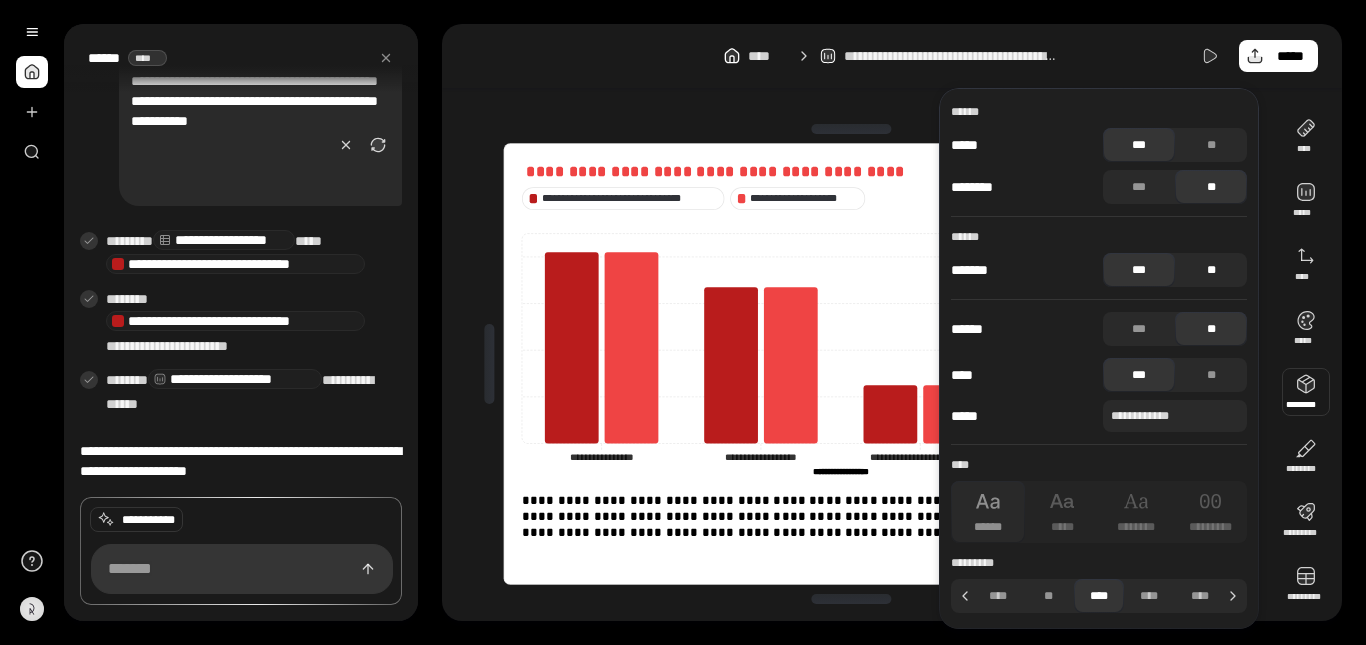 click on "**" at bounding box center [1211, 270] 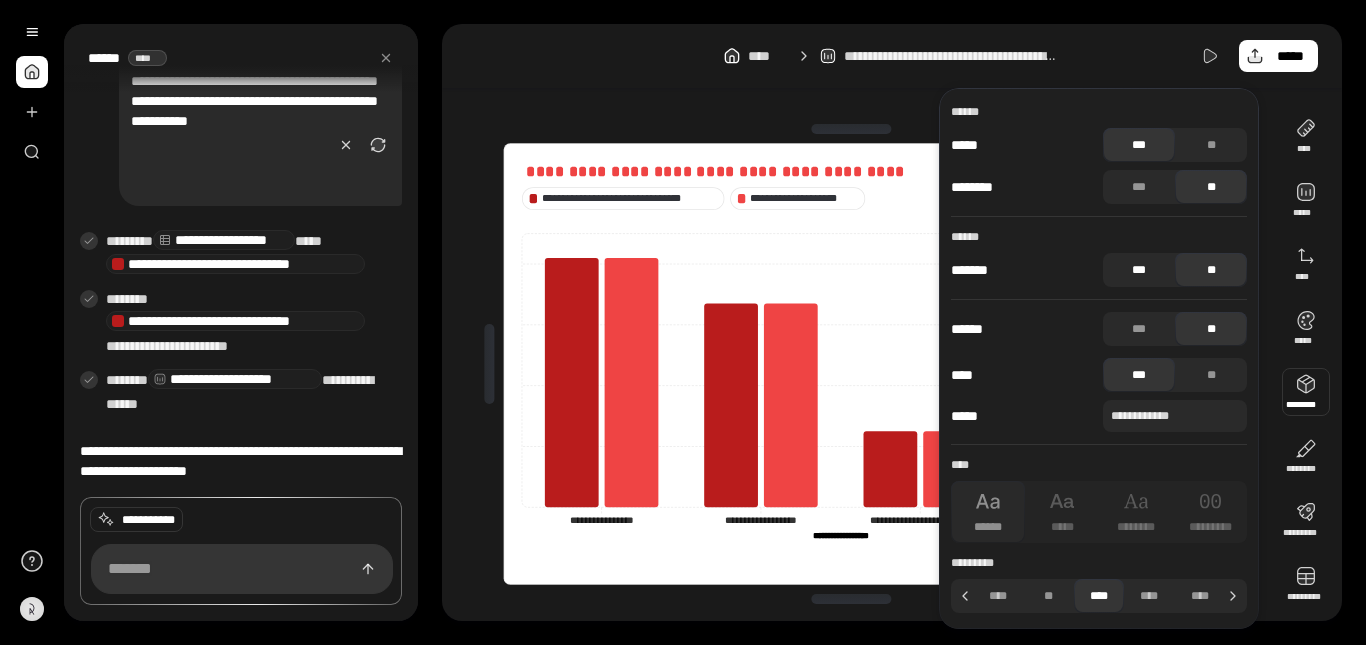 click on "***" at bounding box center (1139, 270) 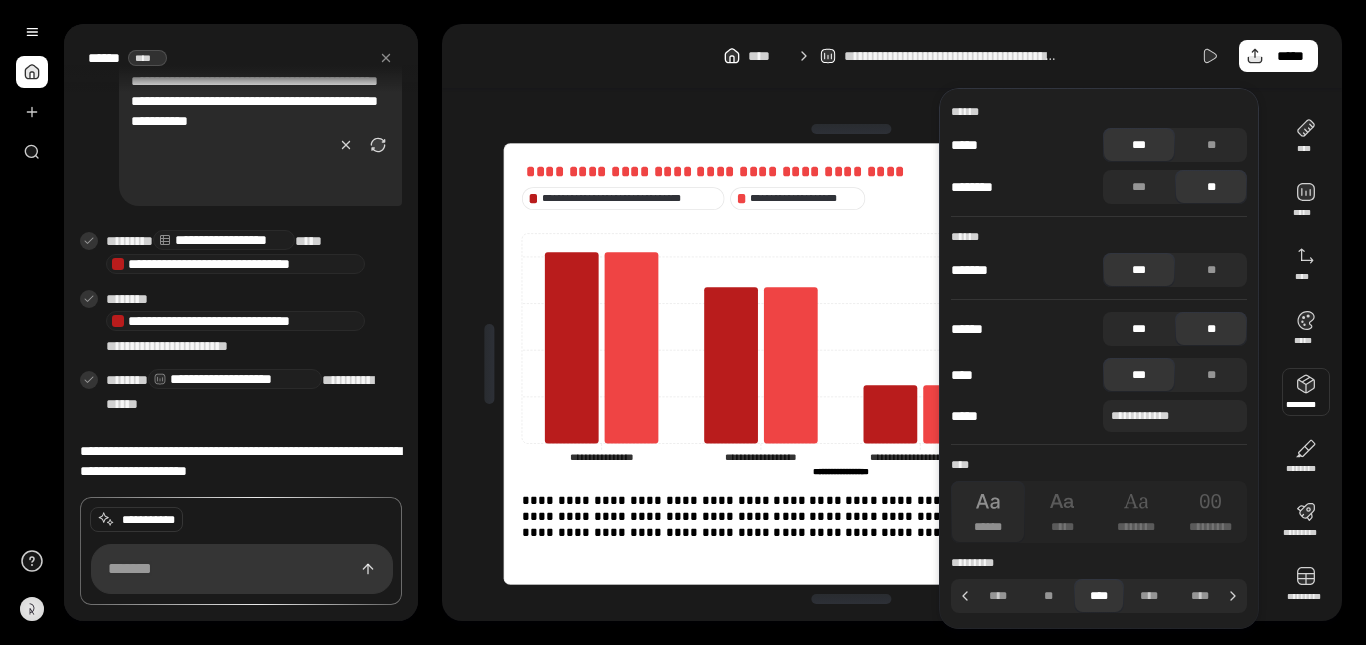click on "***" at bounding box center [1139, 329] 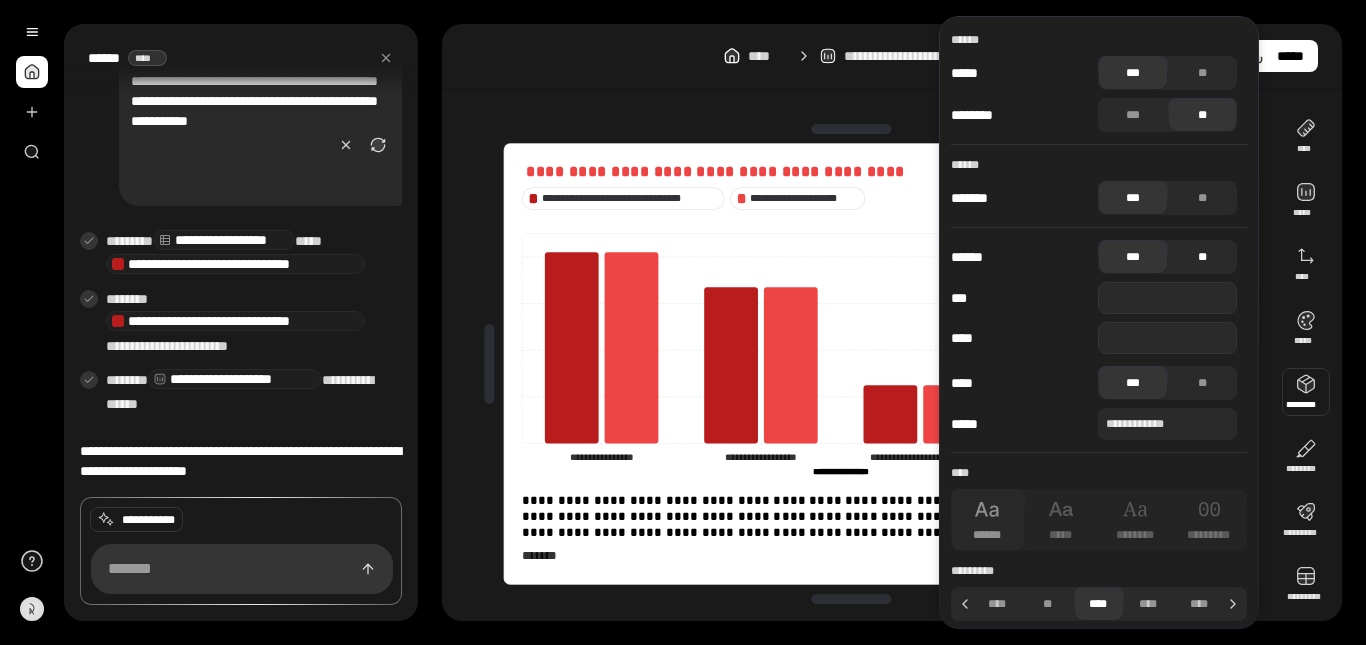 click on "**" at bounding box center (1203, 257) 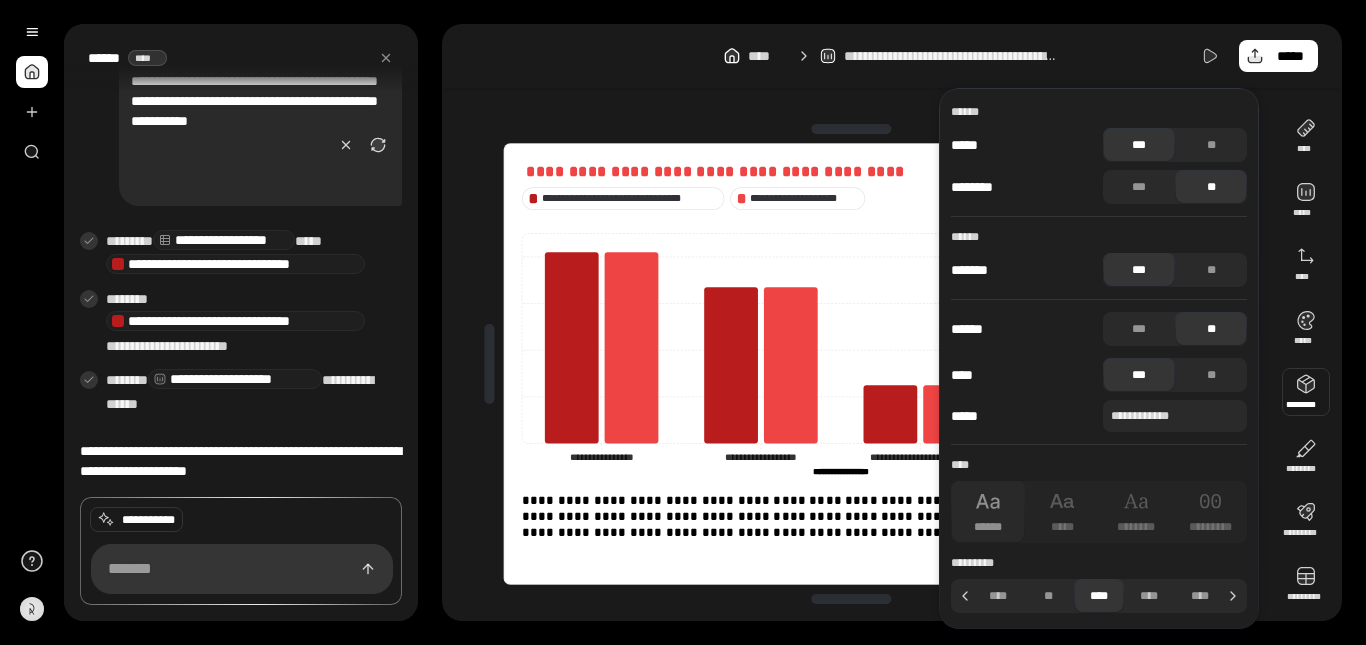 click on "**********" at bounding box center (892, 56) 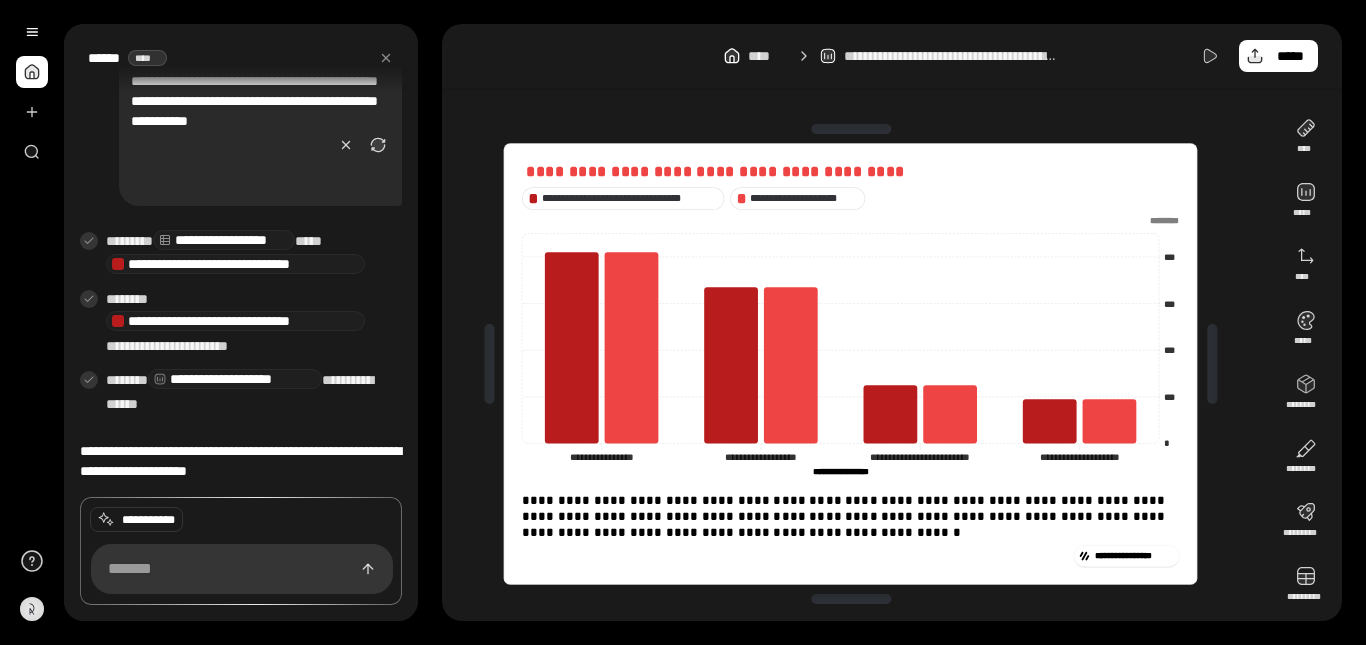 click on "*********" 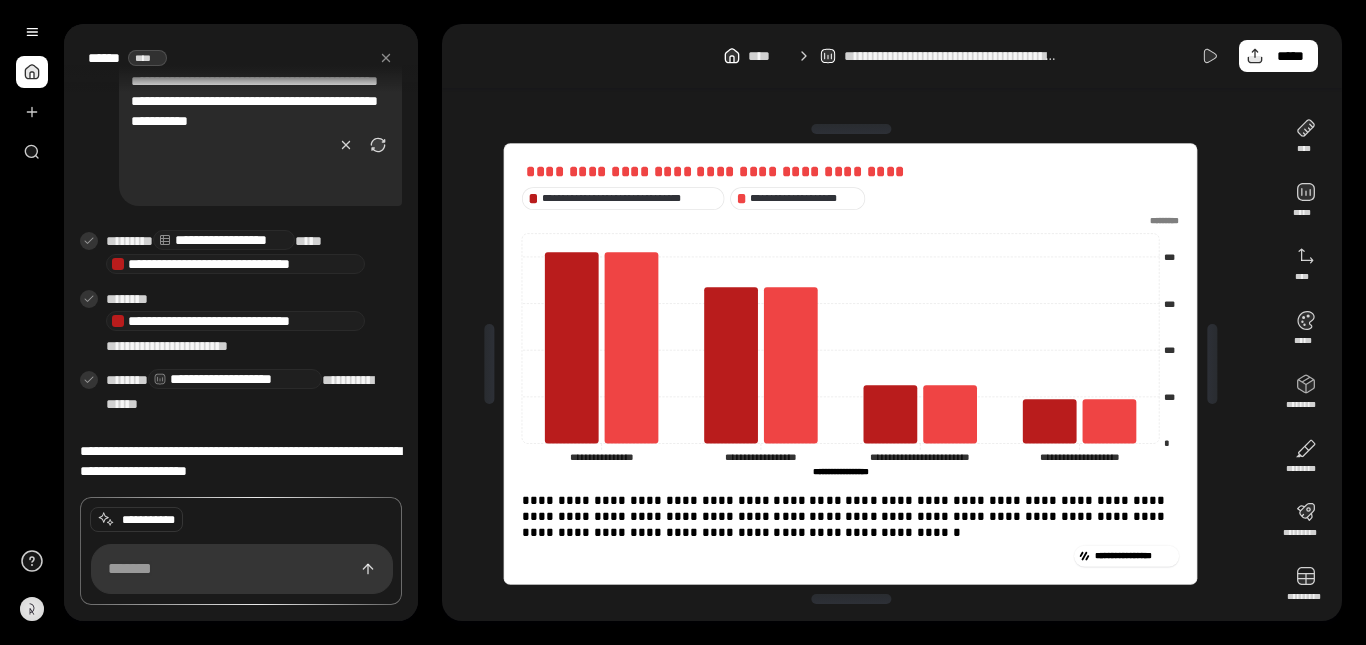 click on "***" 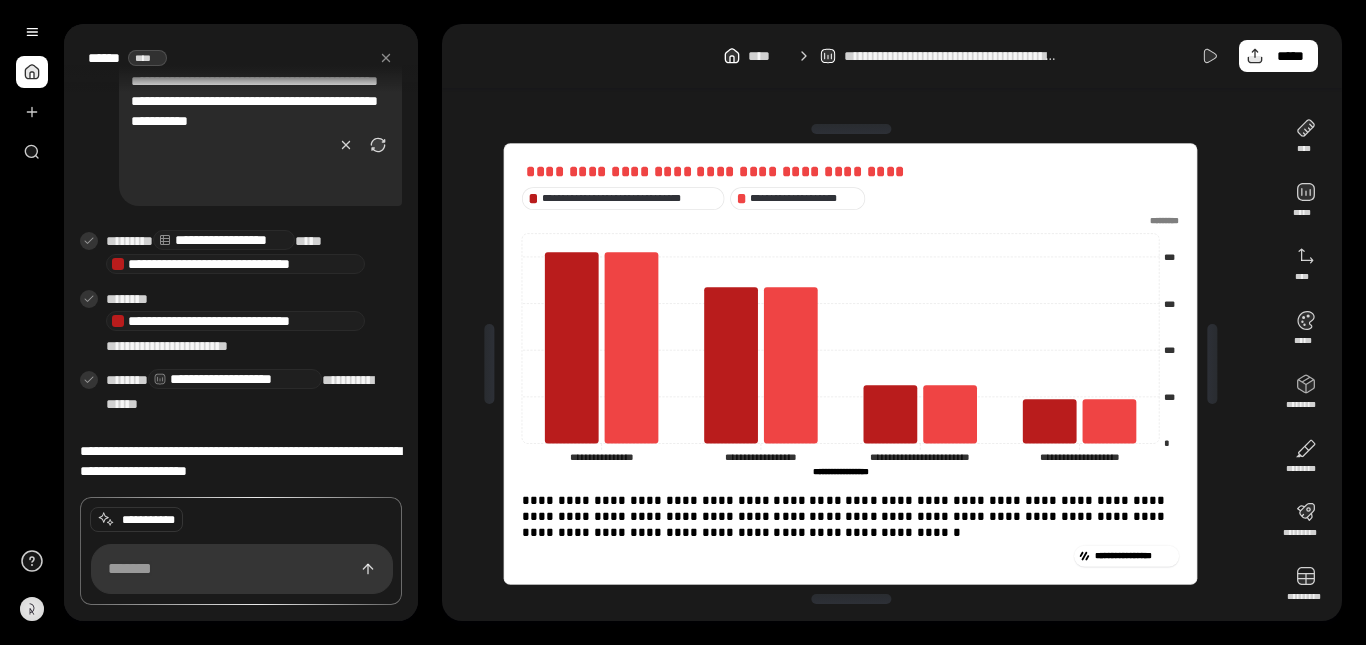 click at bounding box center [1160, 221] 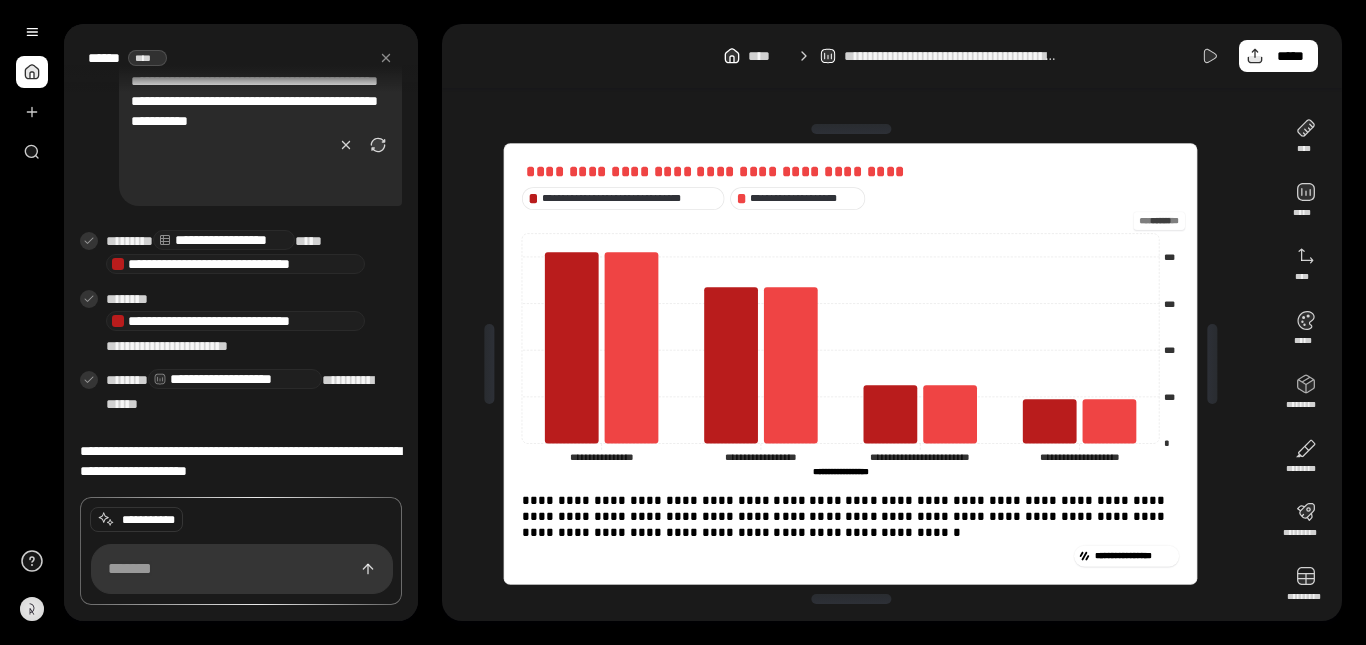 click on "*********" 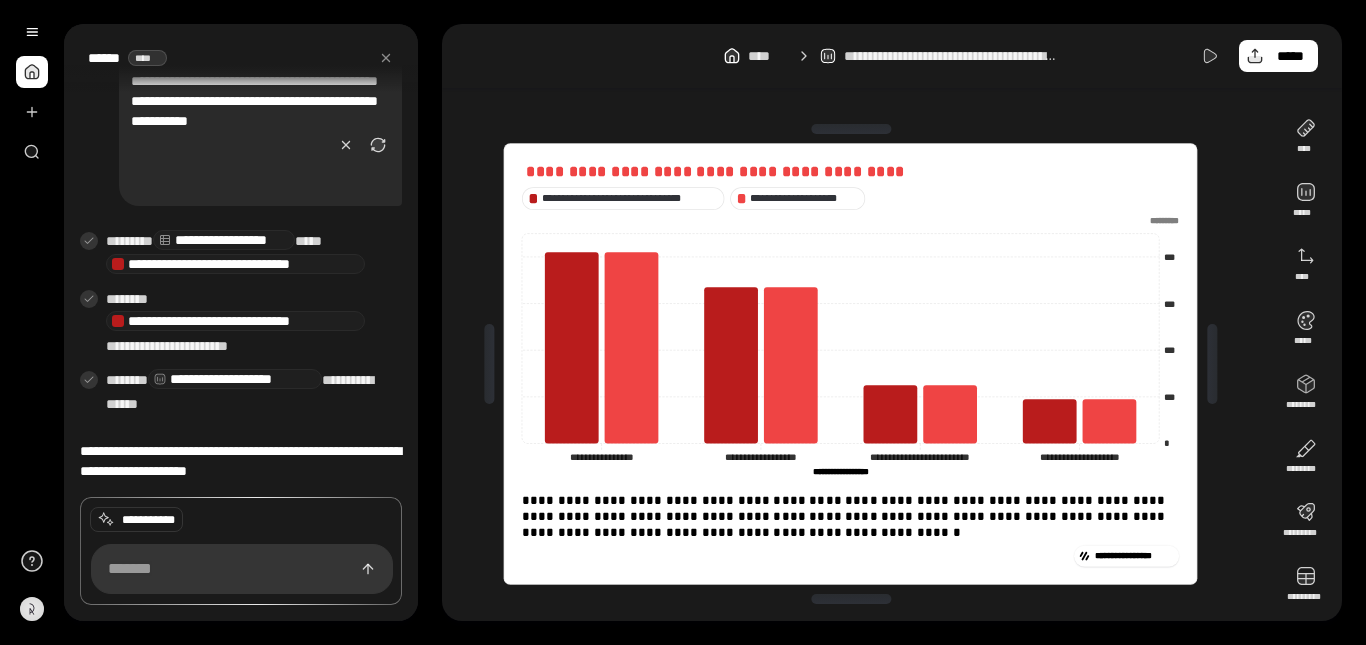 click on "*********" 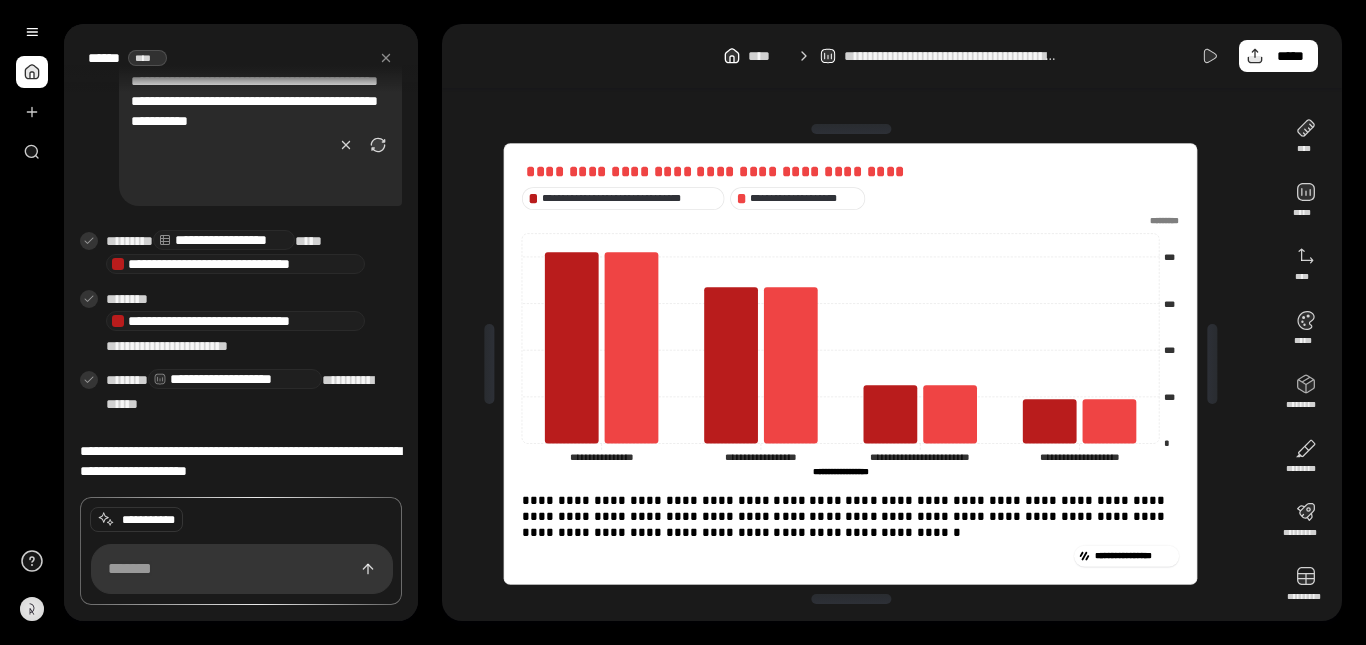 click on "*********" 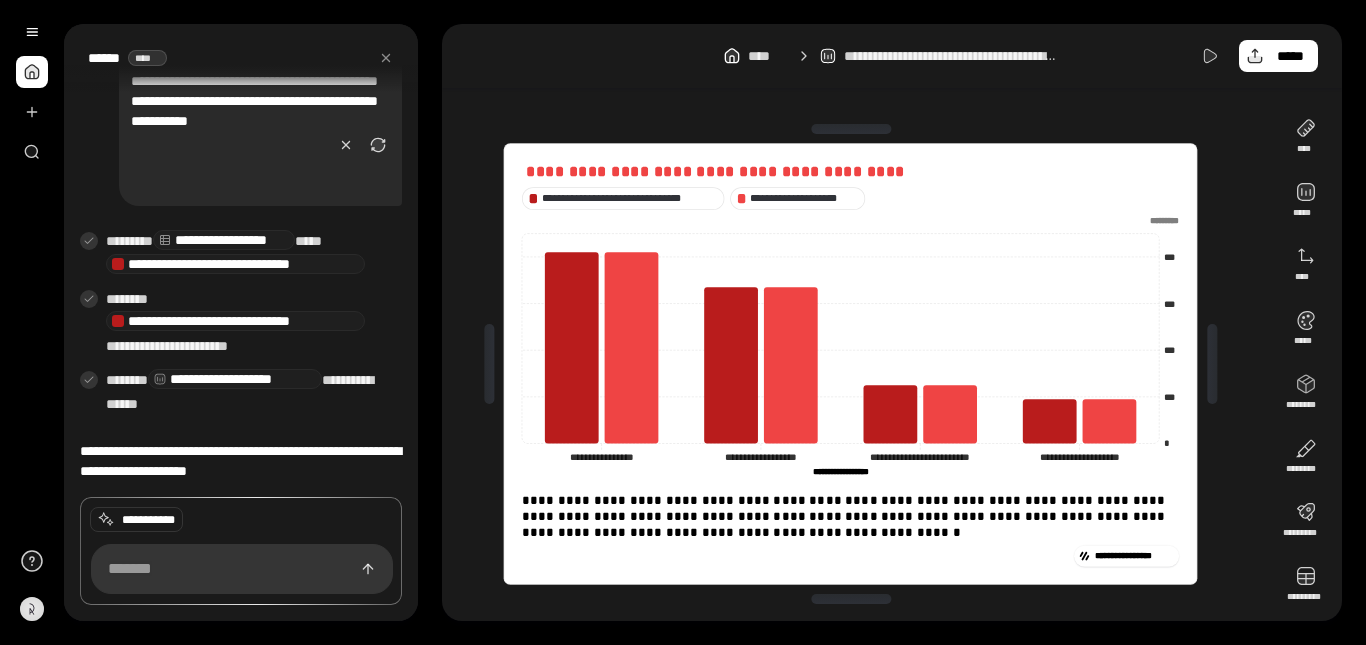 click on "*********" 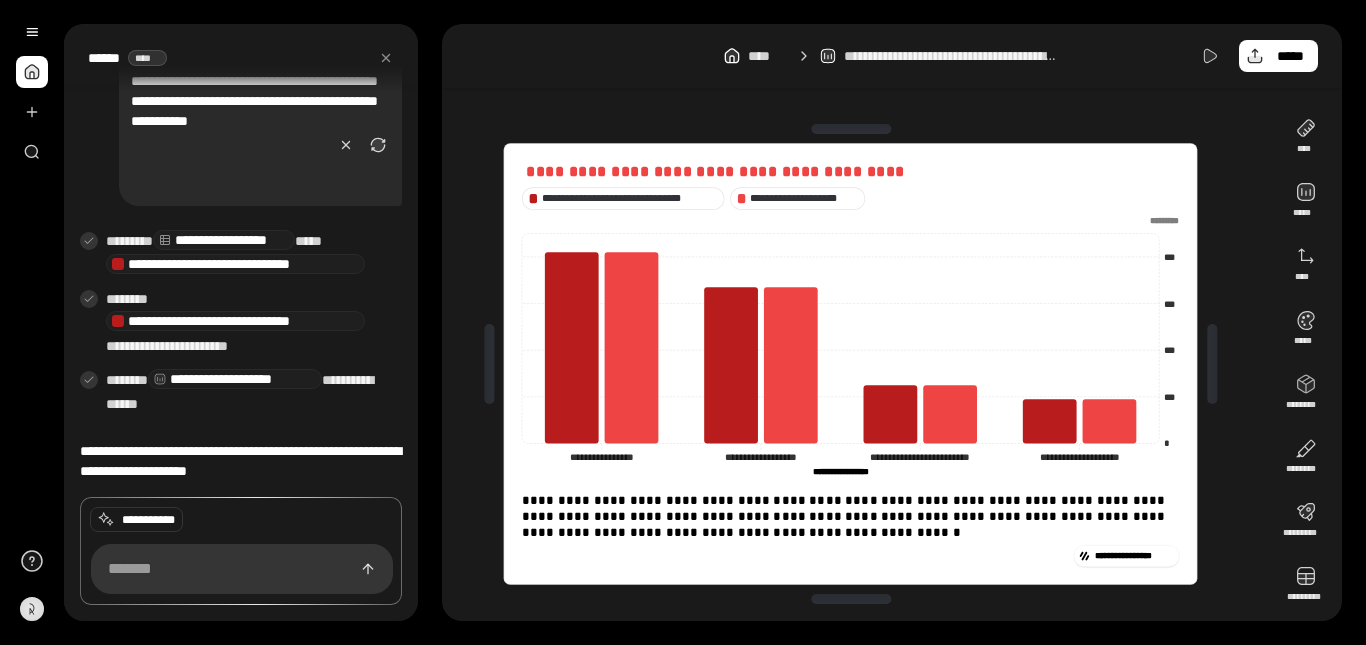 click on "*********" 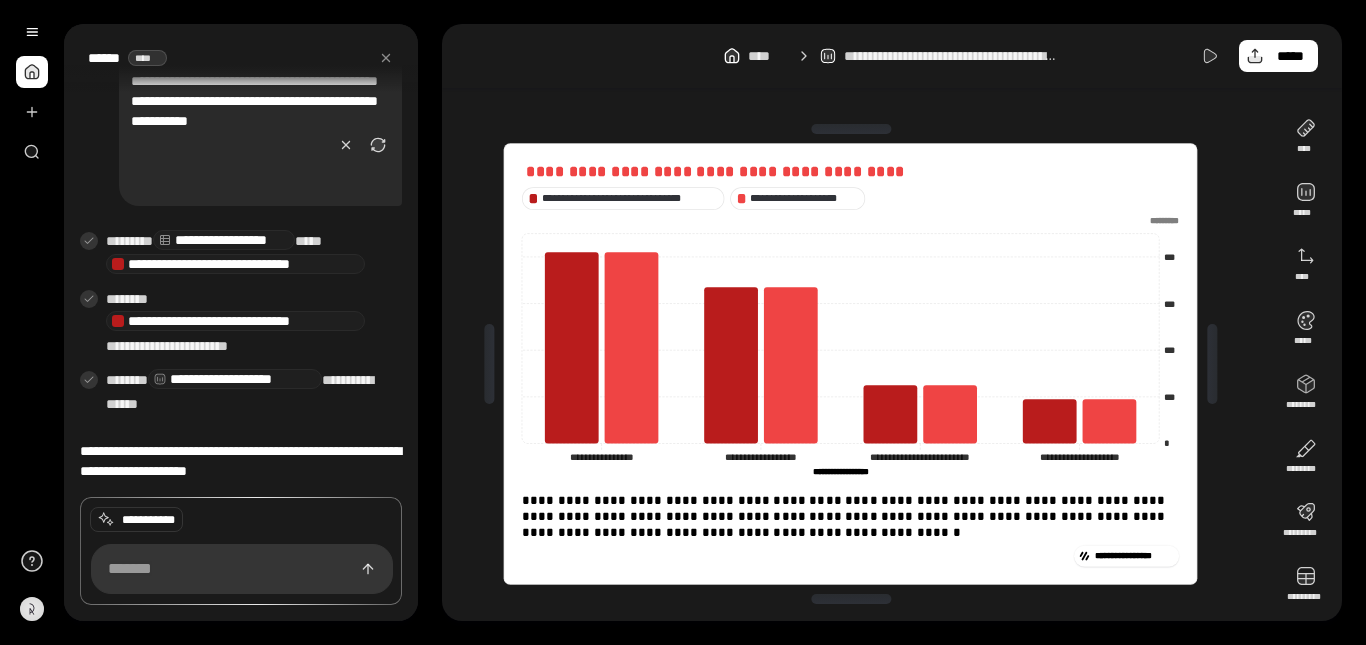 click on "*********" 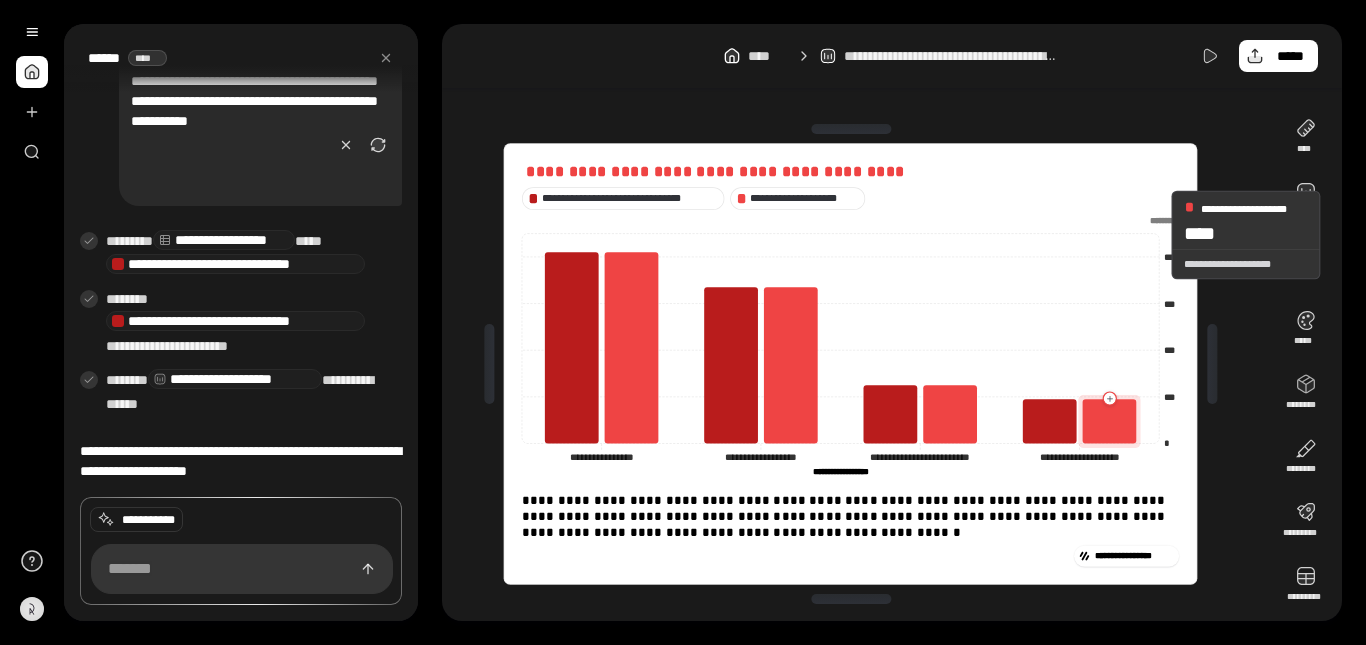 click 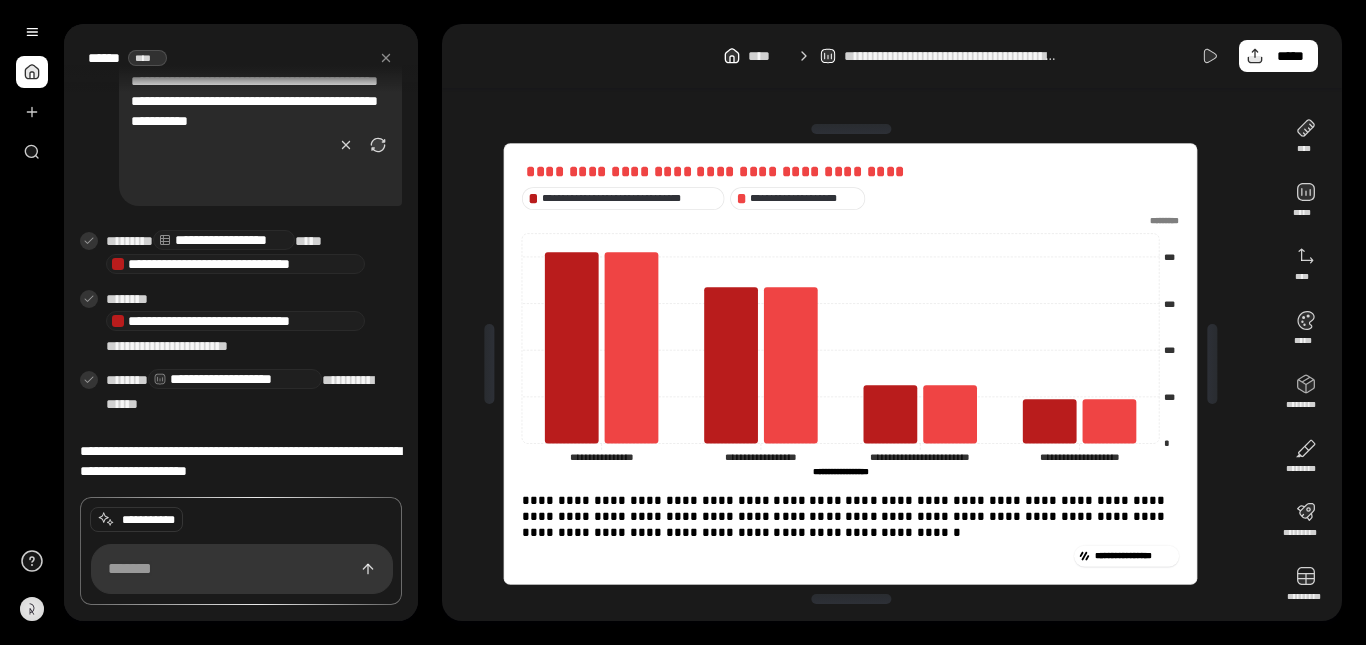 click on "*********" 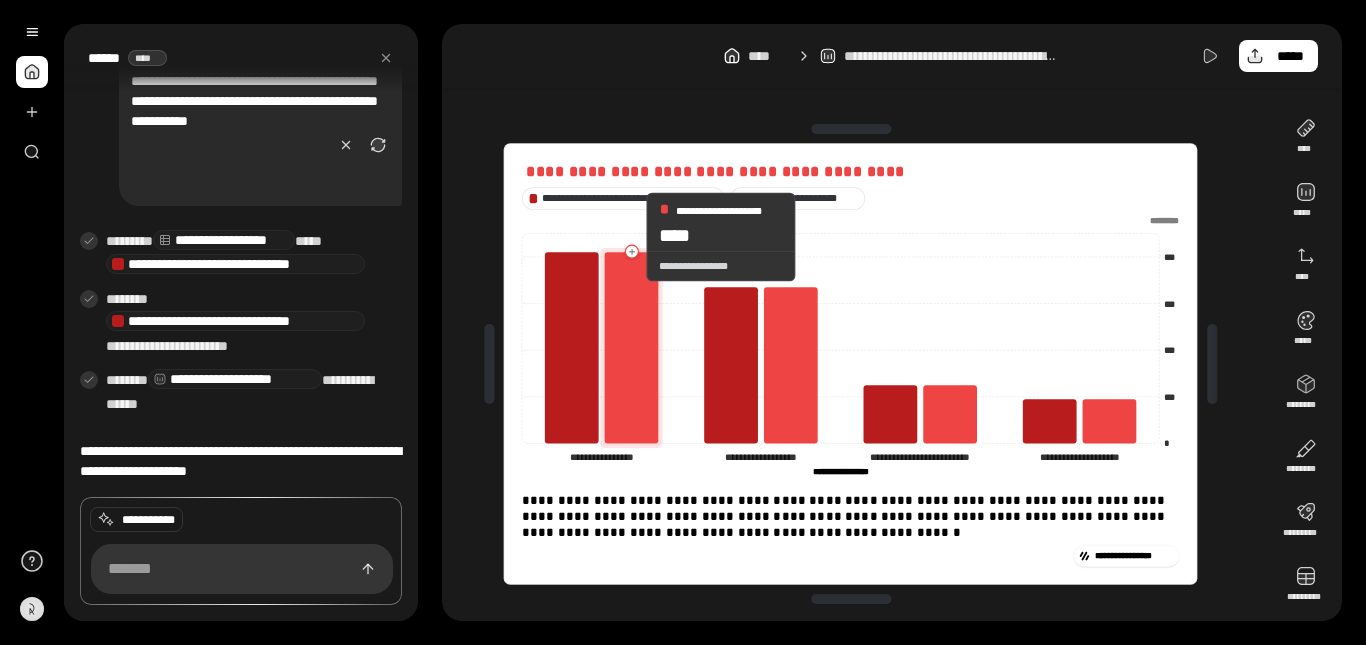 drag, startPoint x: 632, startPoint y: 253, endPoint x: 630, endPoint y: 236, distance: 17.117243 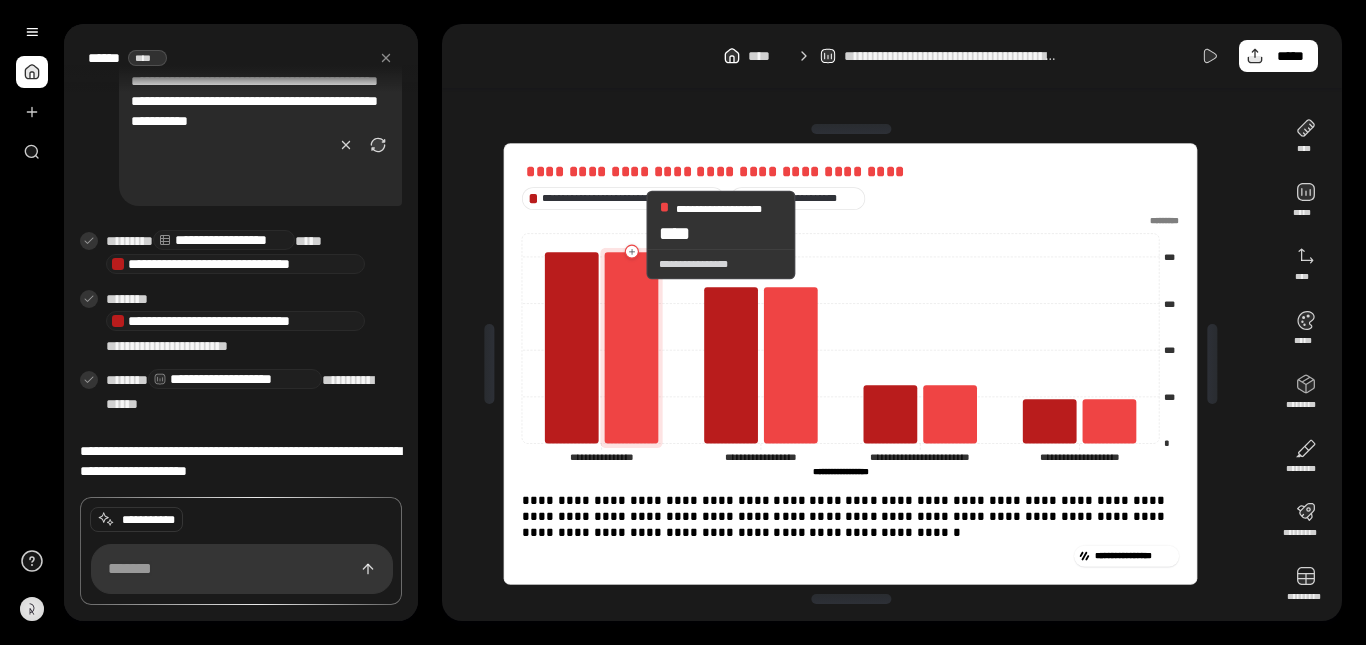 click 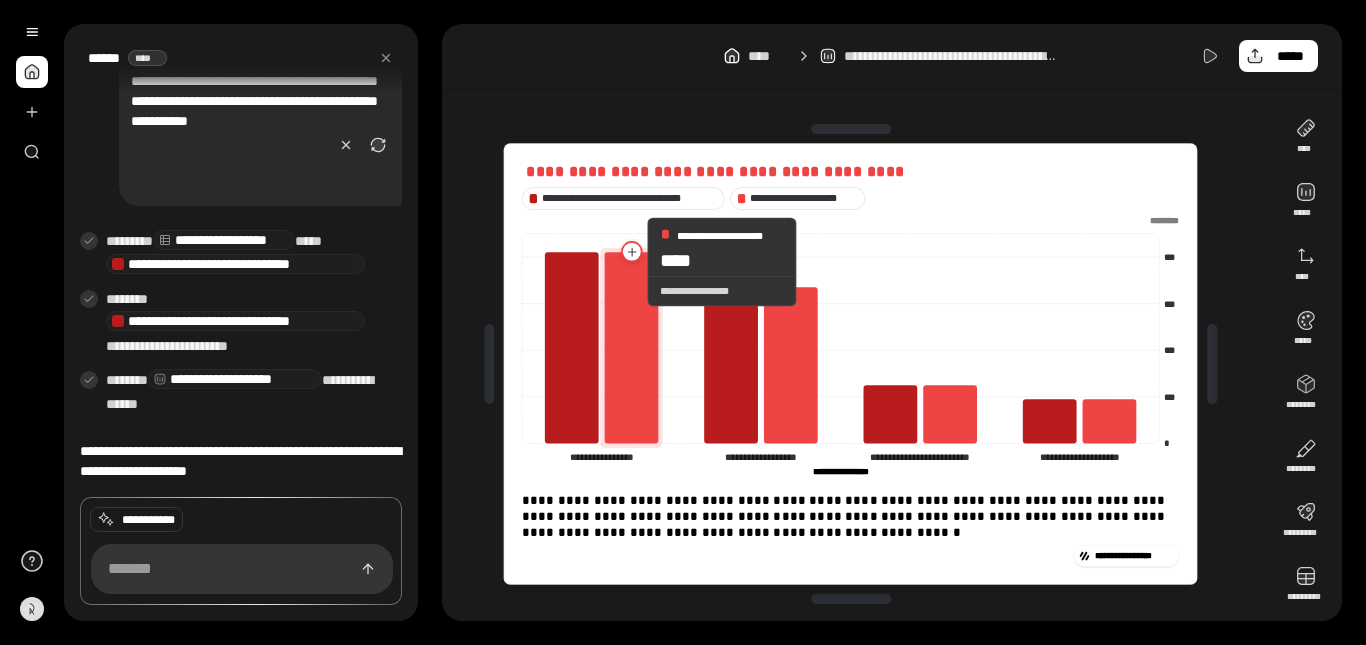 drag, startPoint x: 630, startPoint y: 250, endPoint x: 631, endPoint y: 269, distance: 19.026299 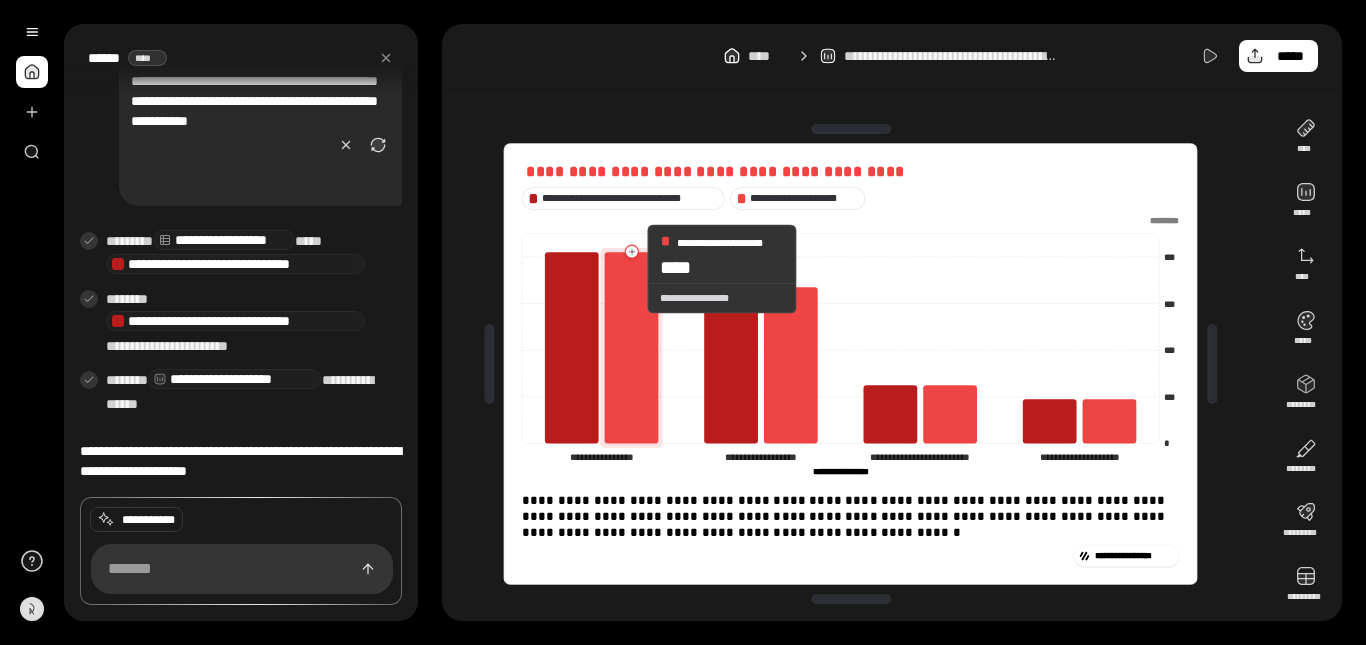 click 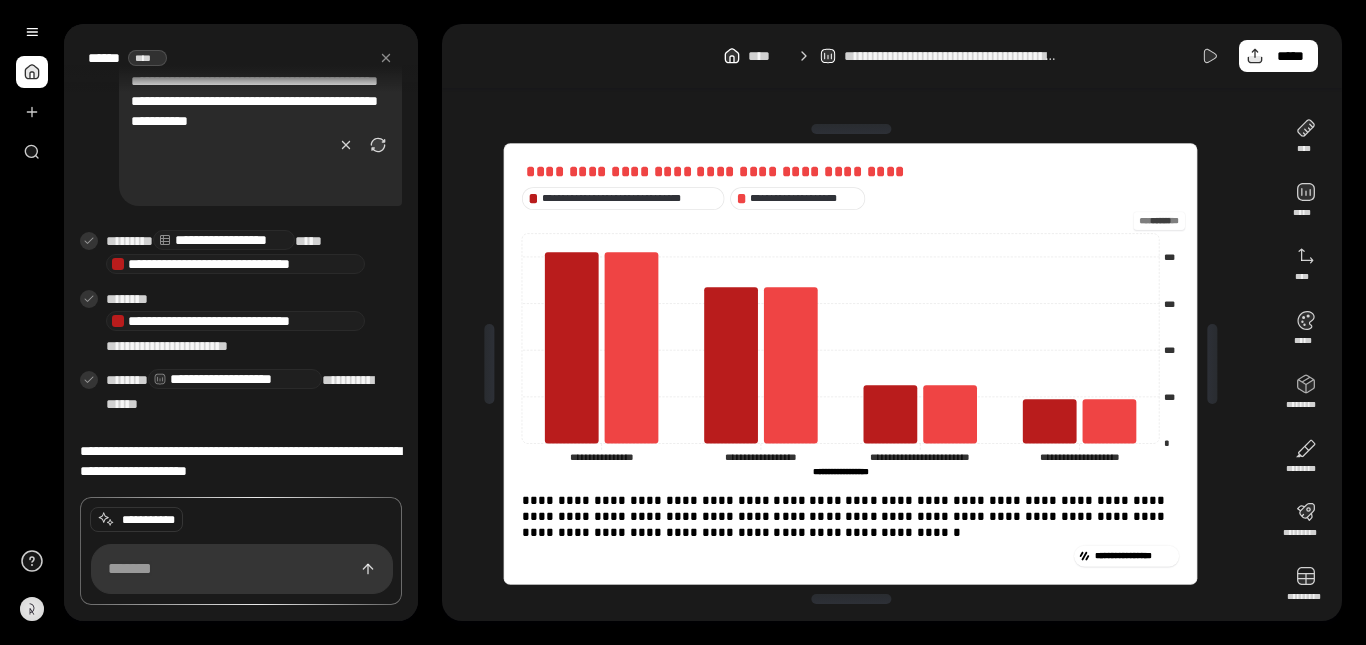 click at bounding box center [1160, 221] 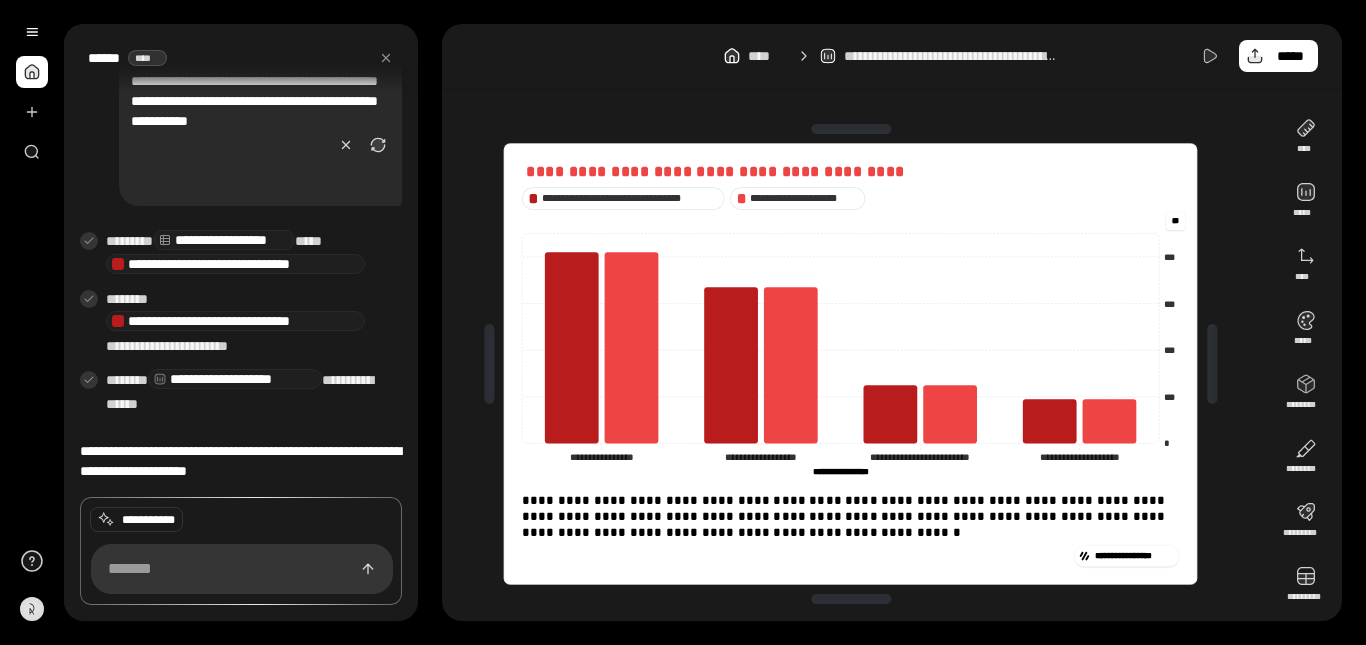 type on "*" 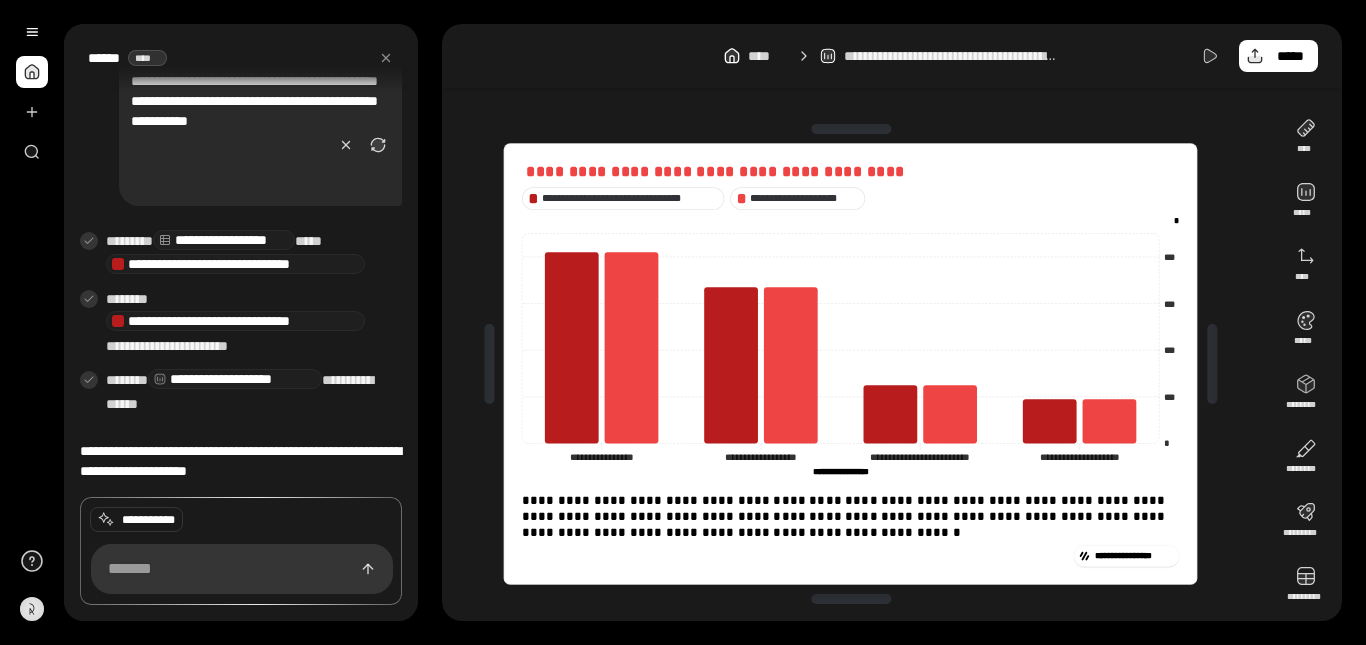 click on "***" 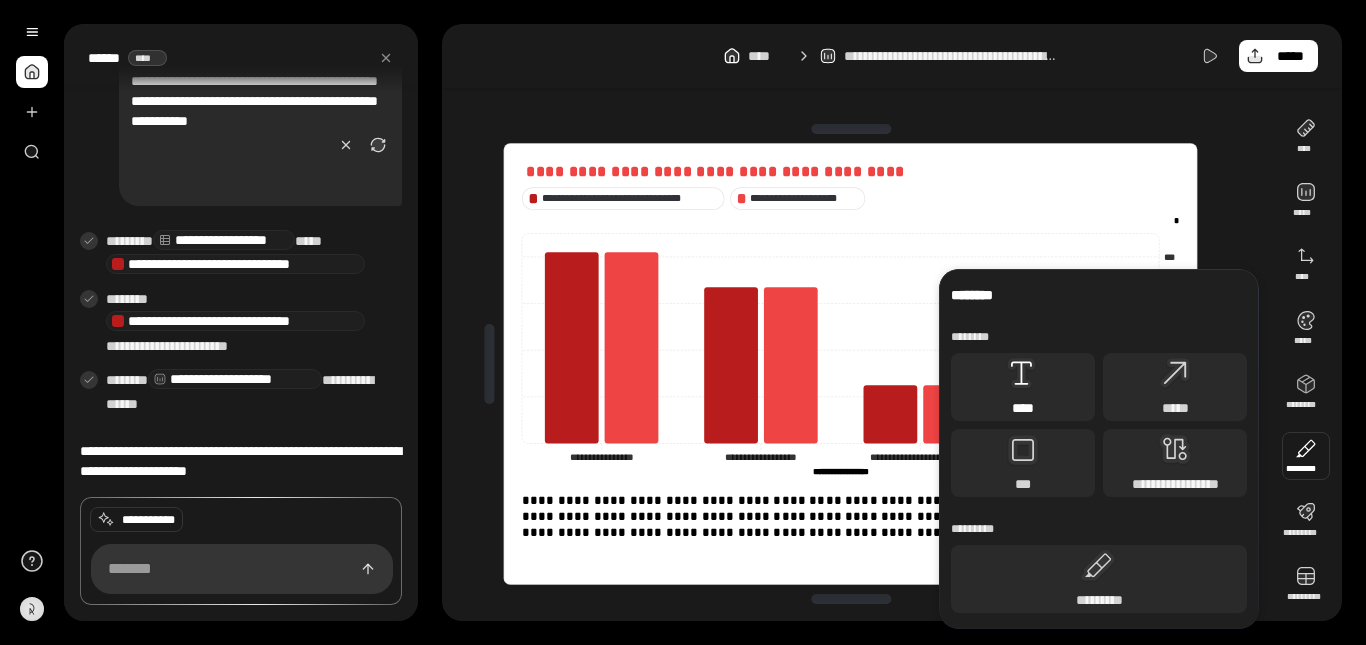 click 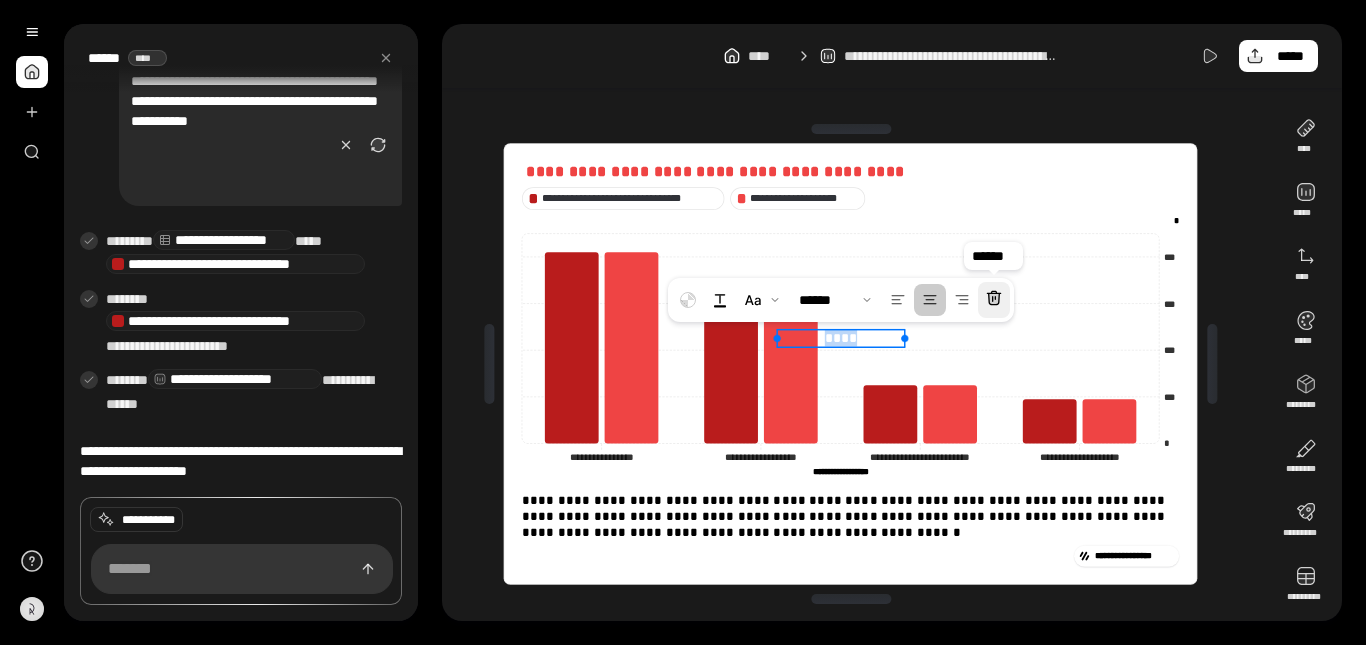 click 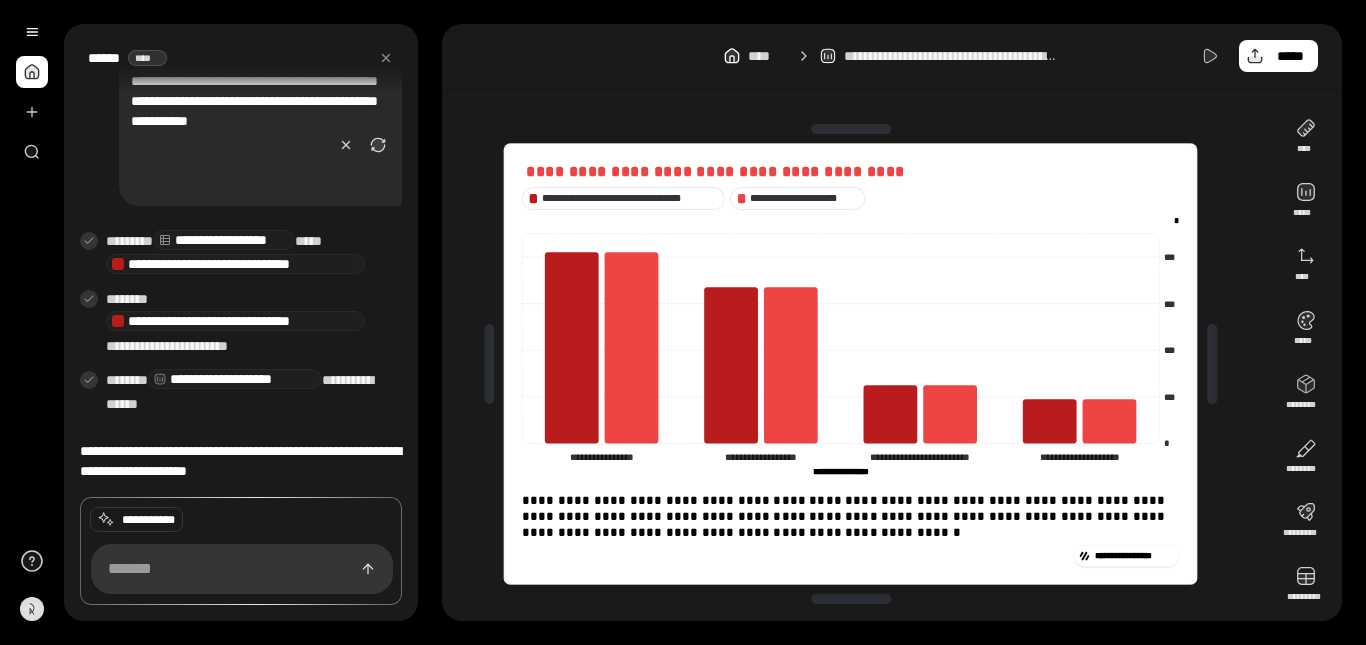 click on "***" 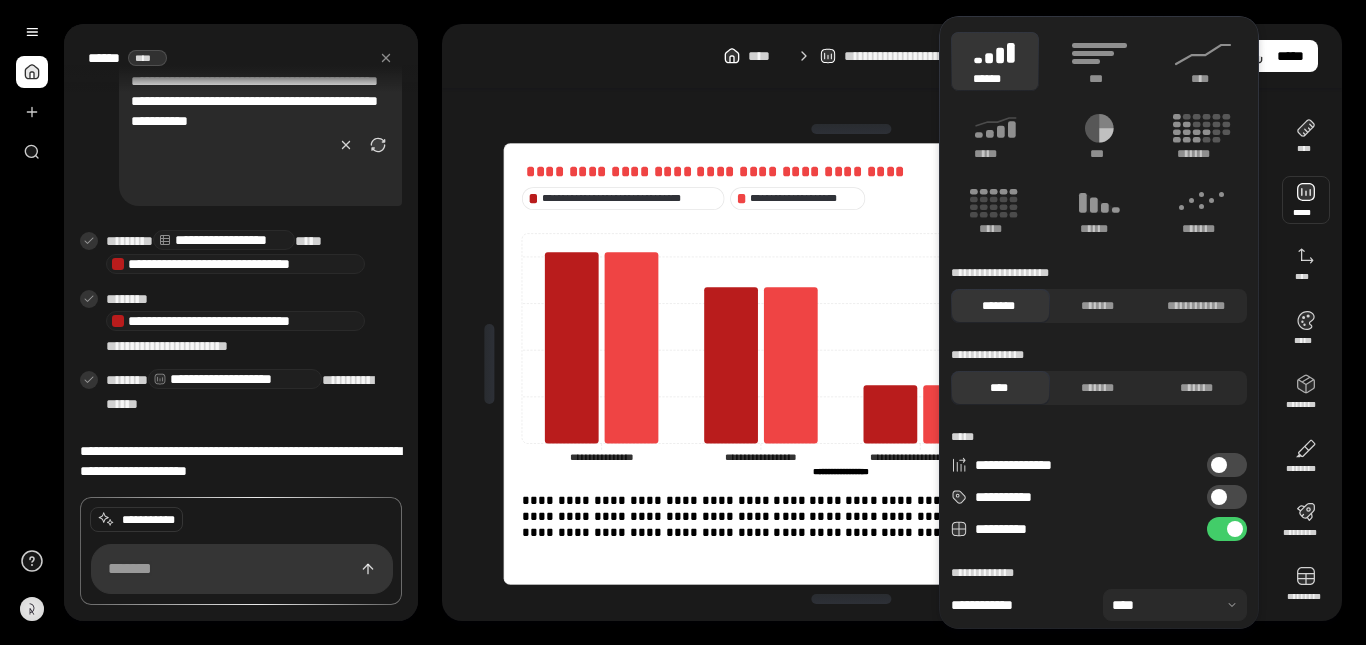 click on "**********" at bounding box center [892, 56] 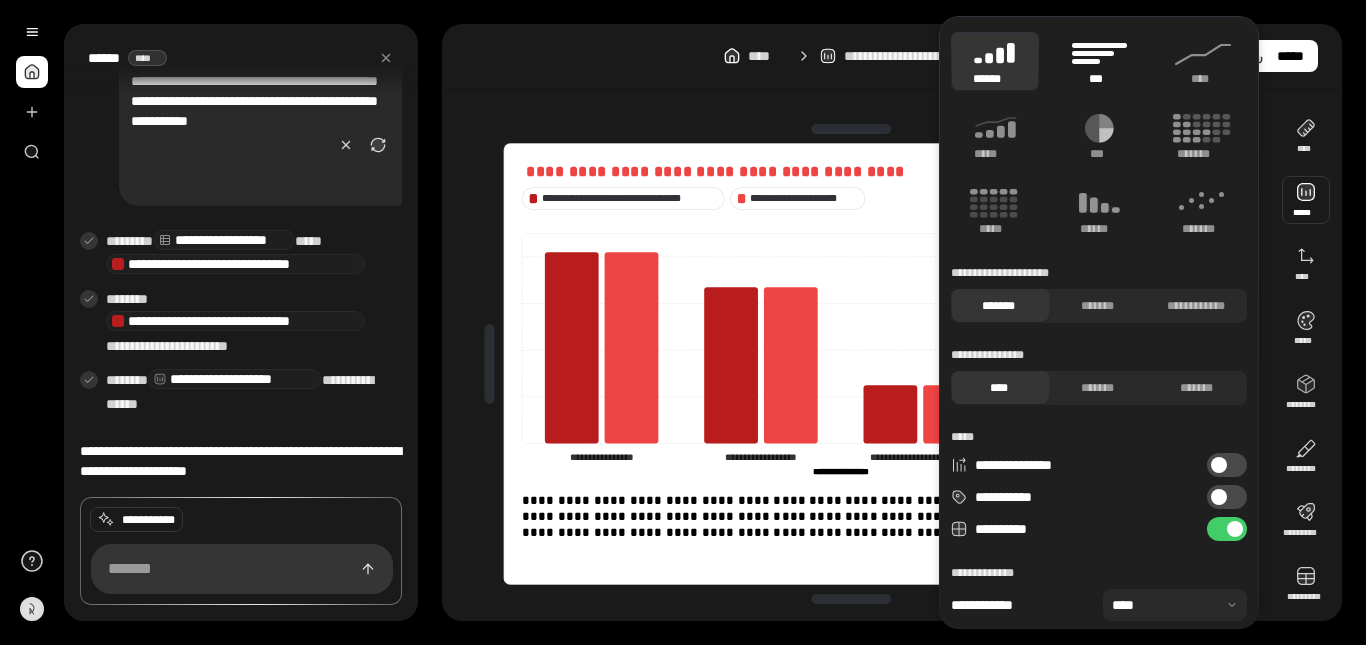 click 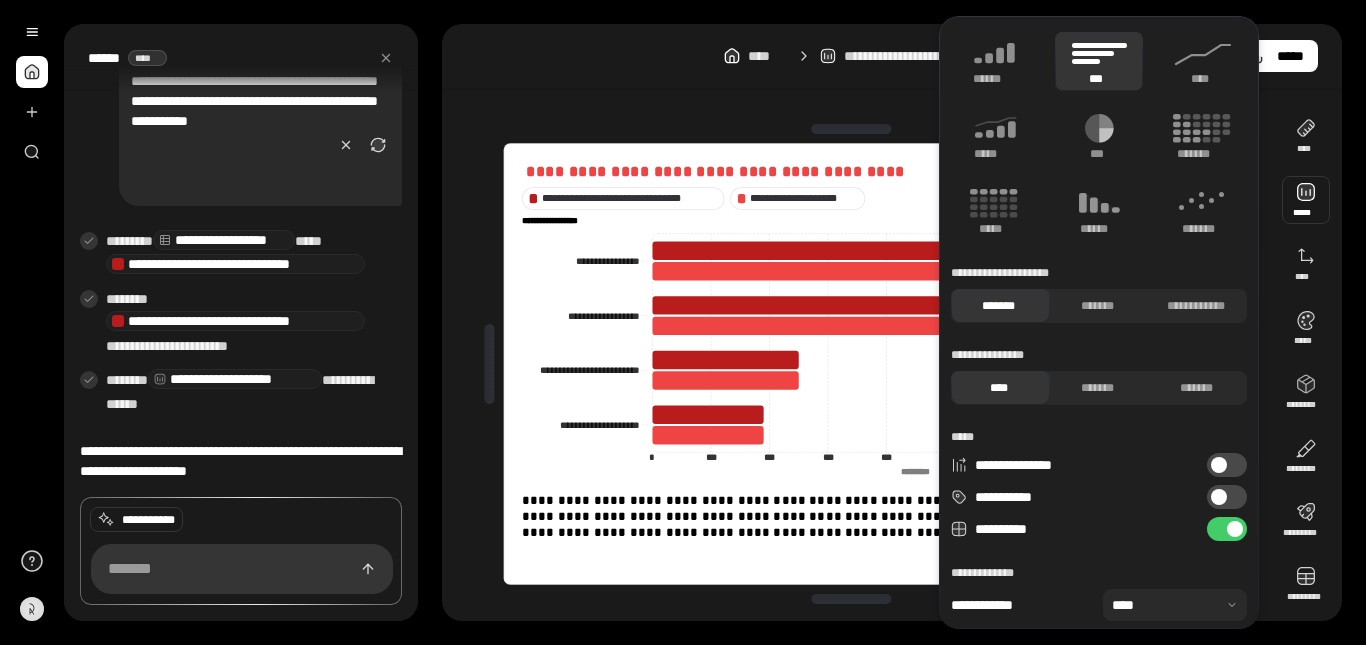click on "***" at bounding box center [1099, 61] 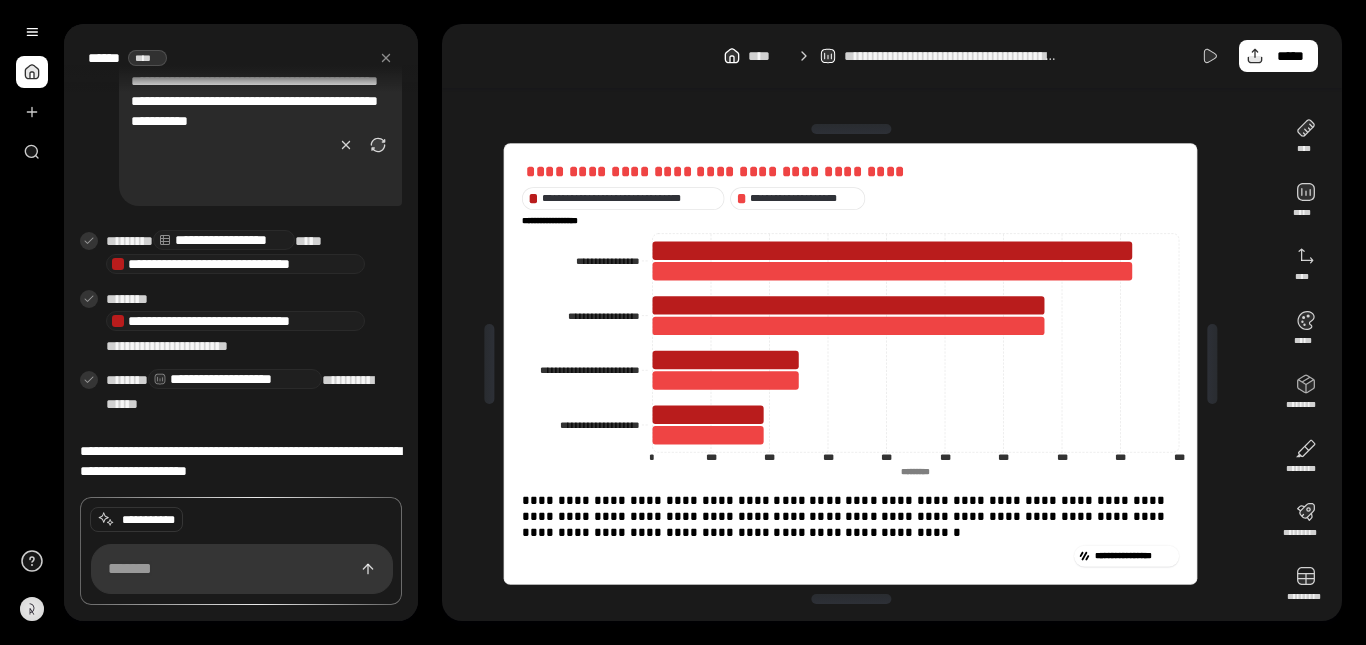 click on "**********" 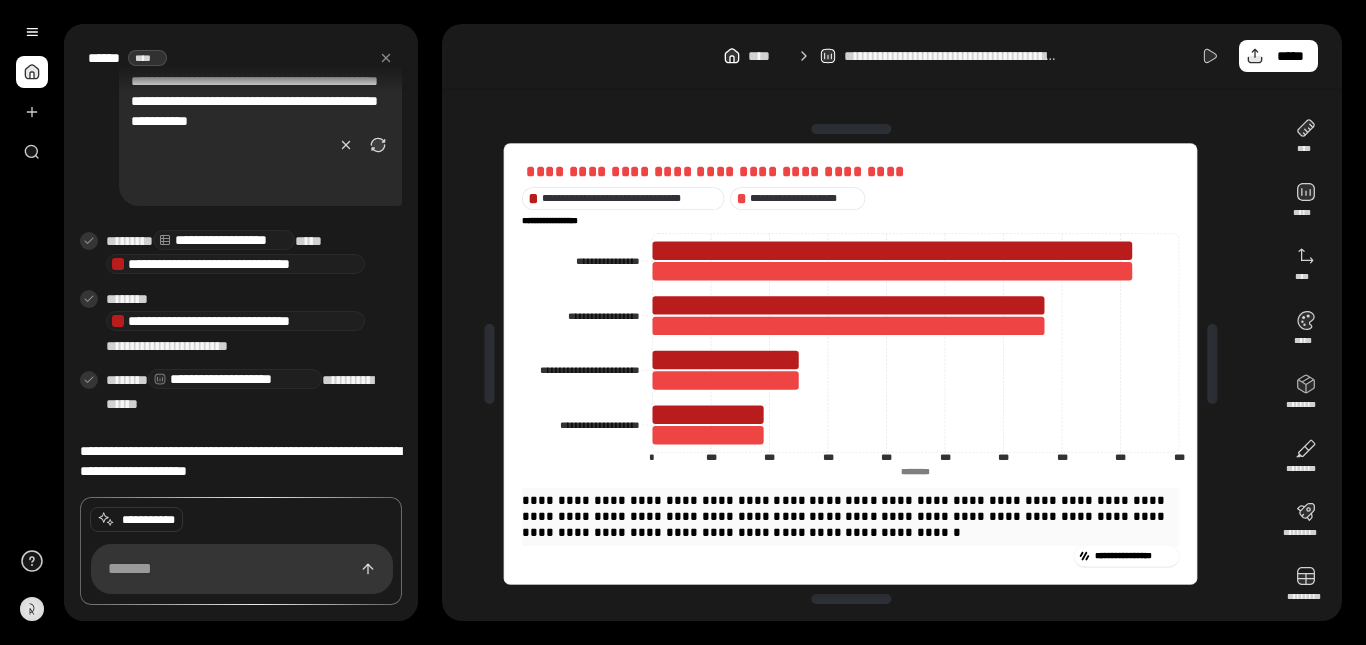 click on "**********" at bounding box center (850, 517) 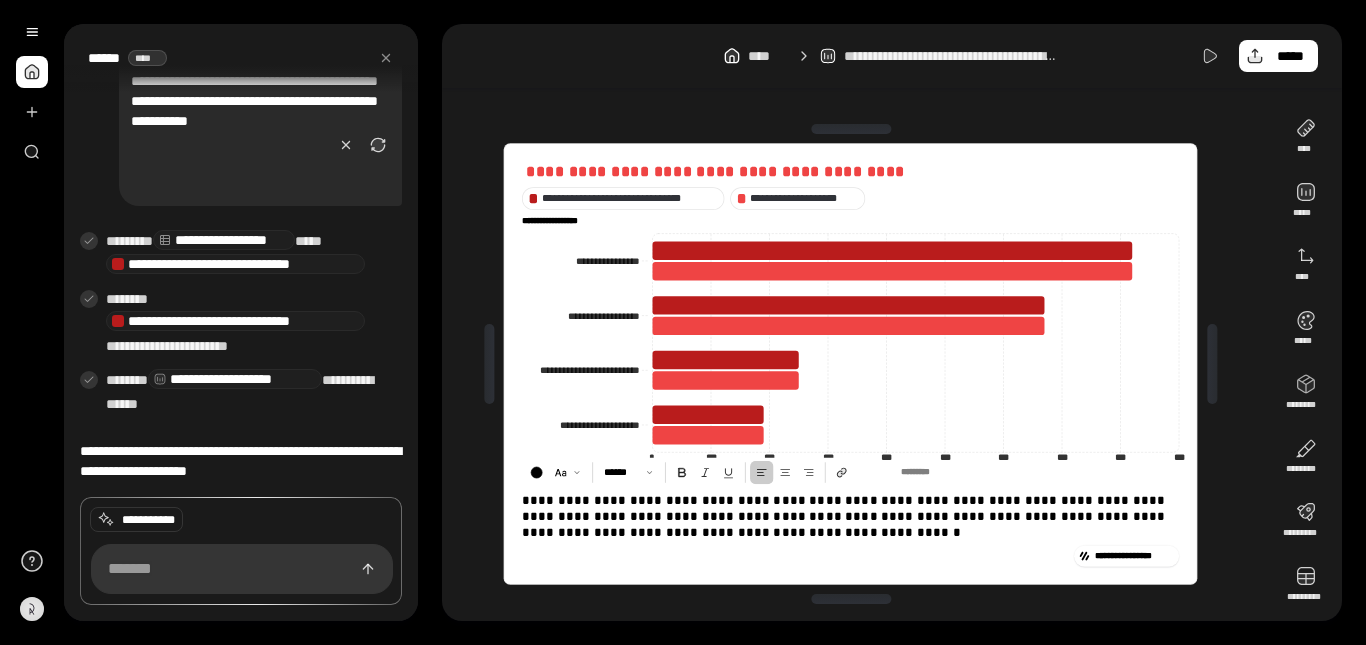 click on "*********" 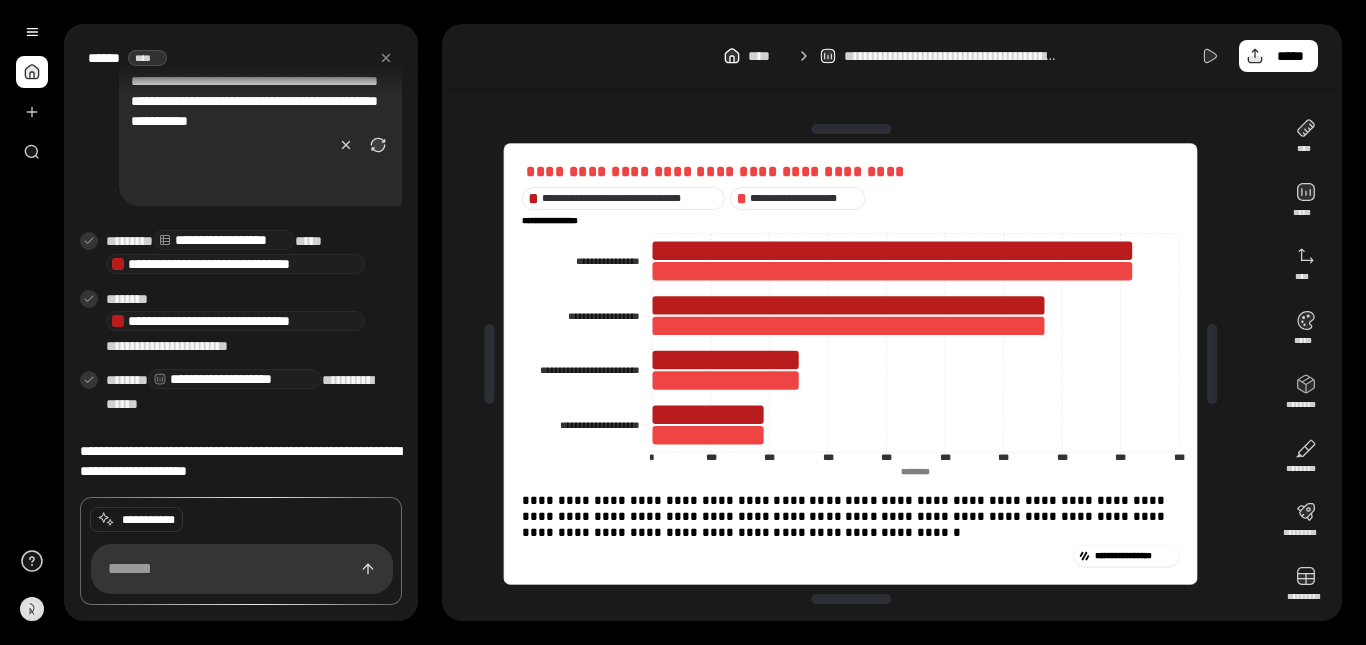 click on "**********" 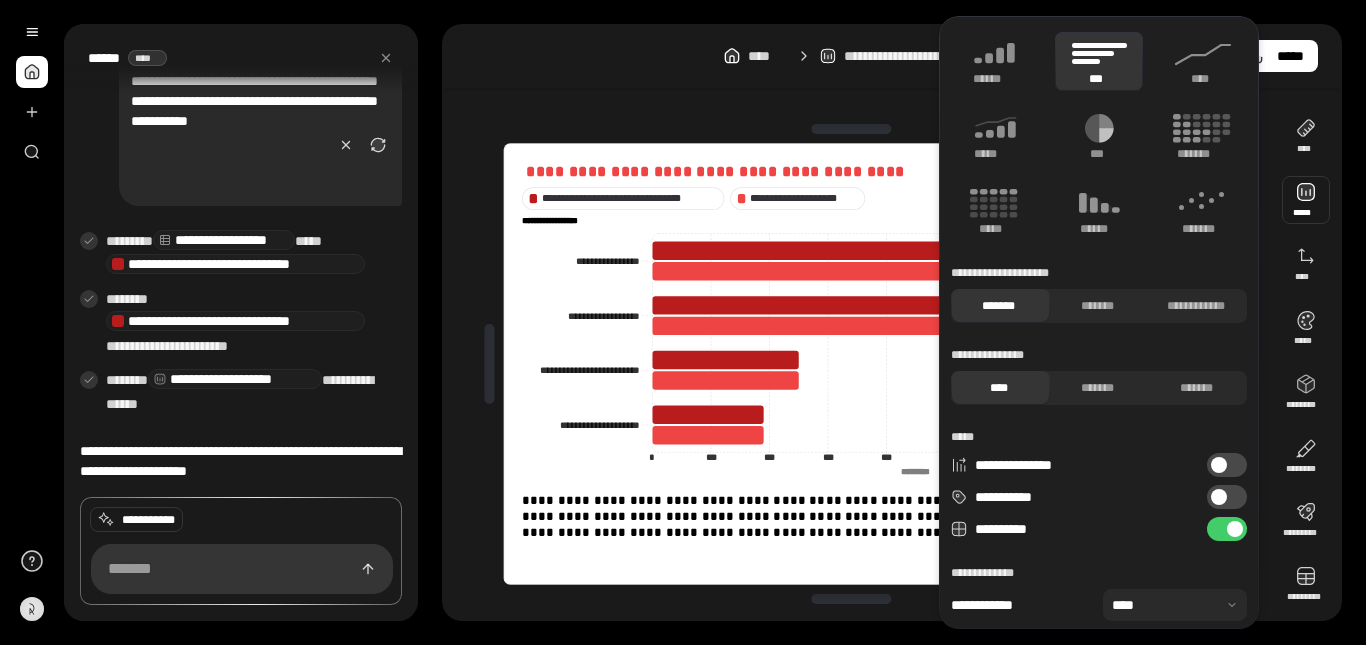 click at bounding box center (1306, 200) 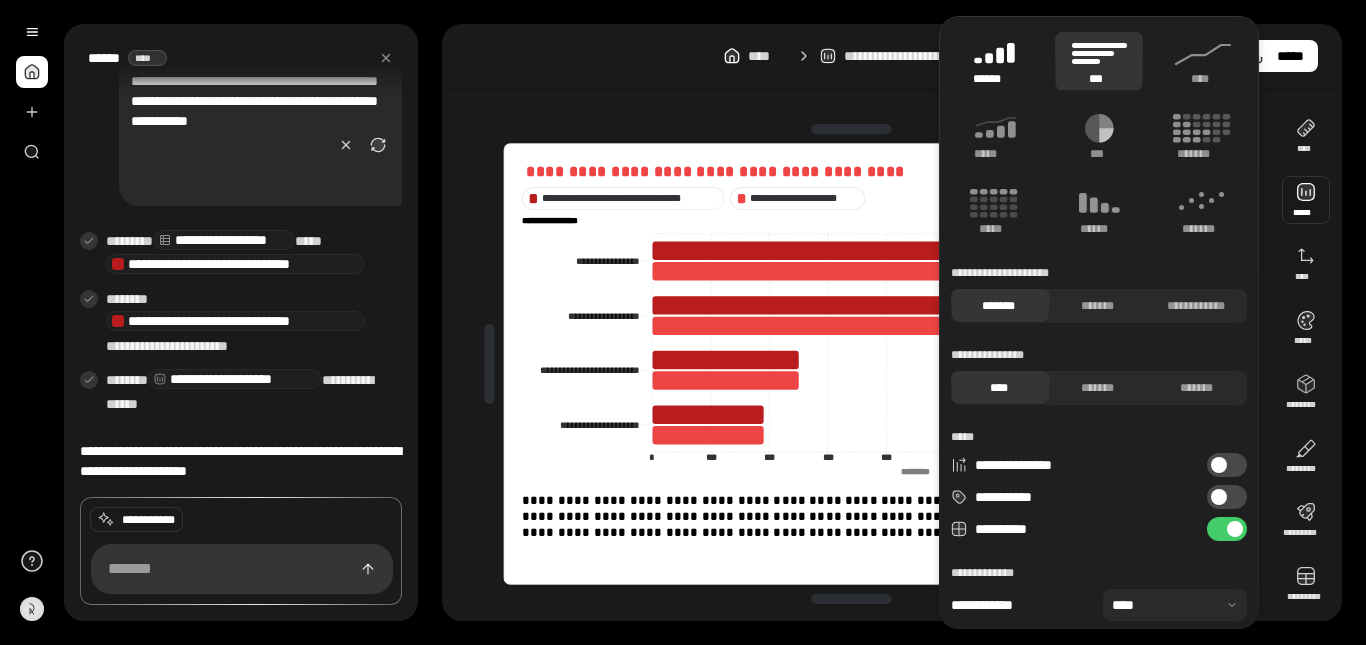 click 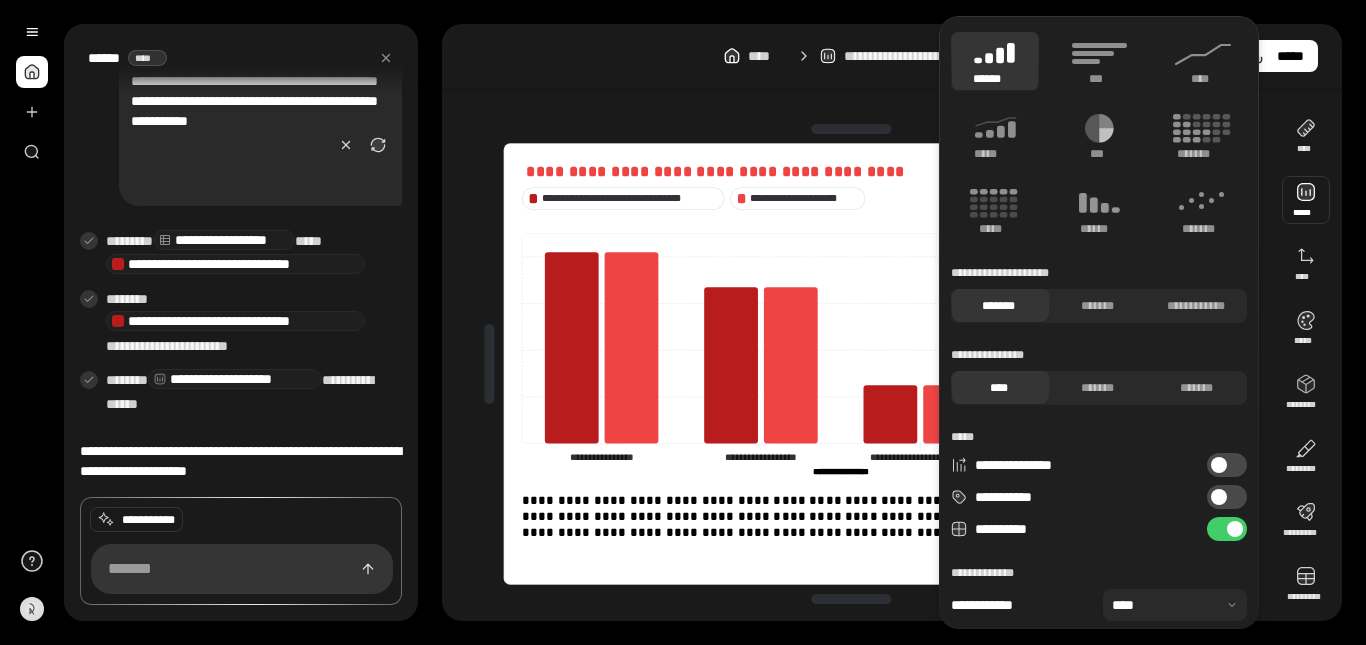 click on "**********" at bounding box center [892, 322] 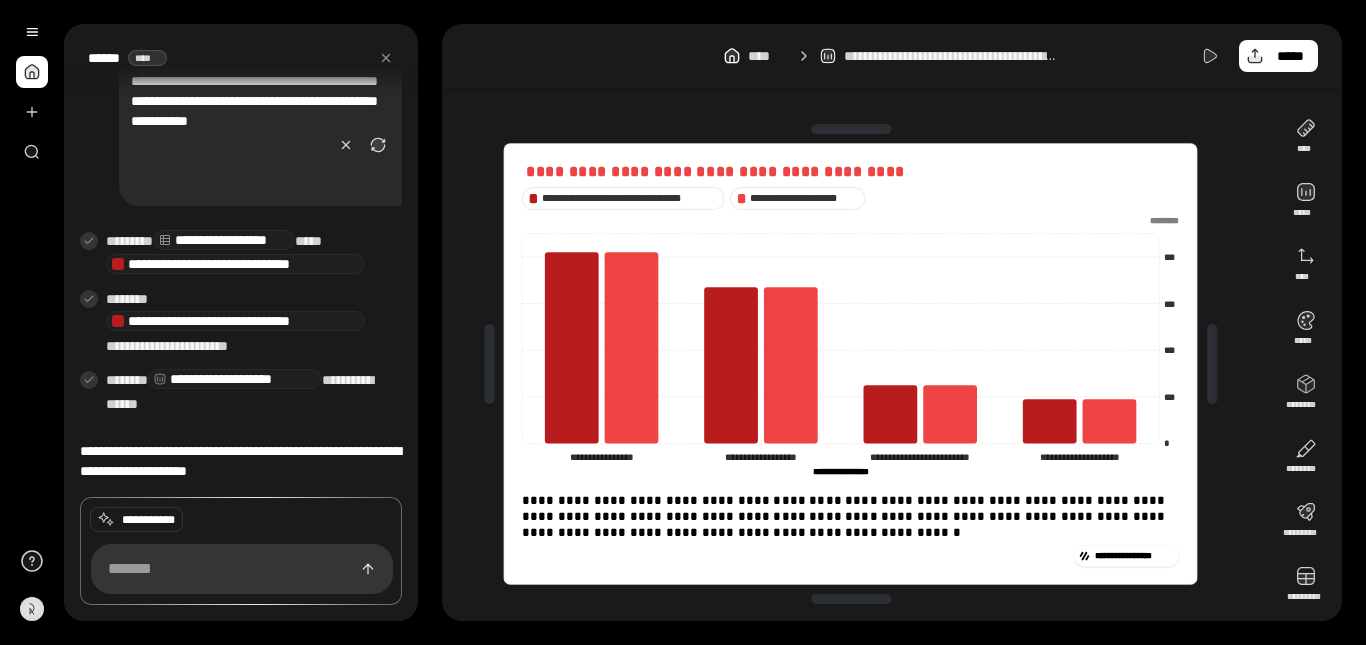 click on "*********" 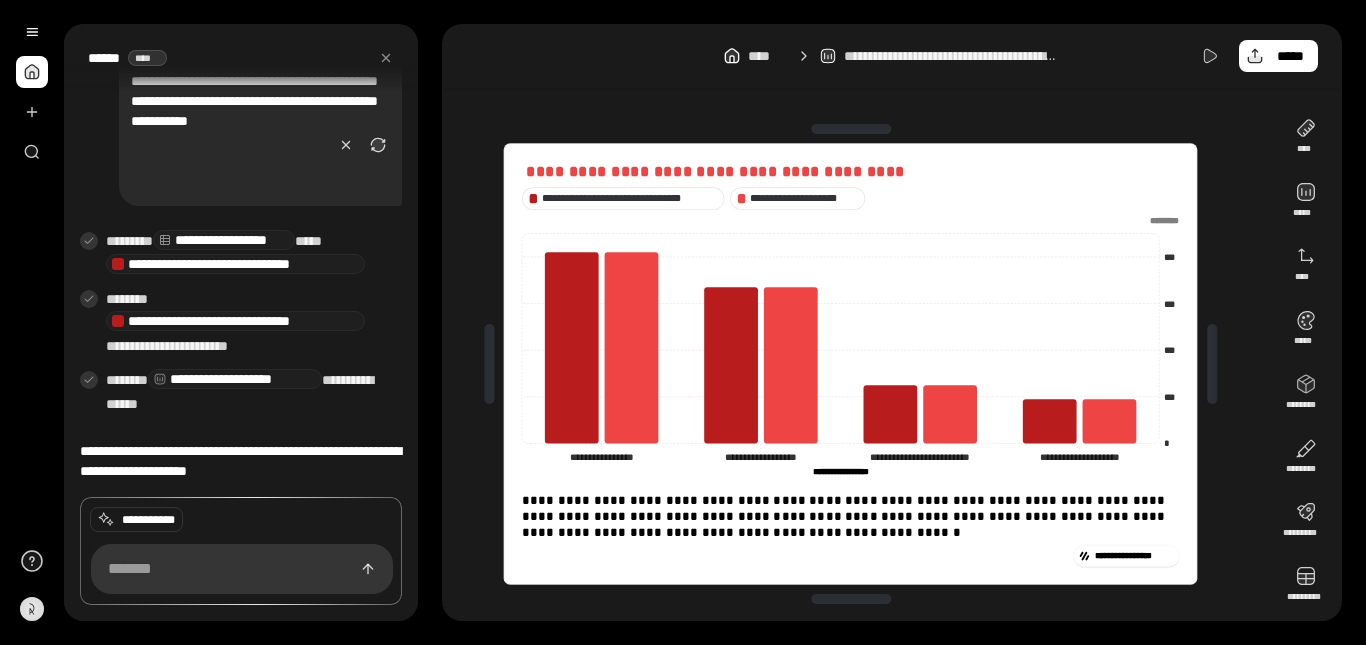 click on "*********" at bounding box center [1159, 221] 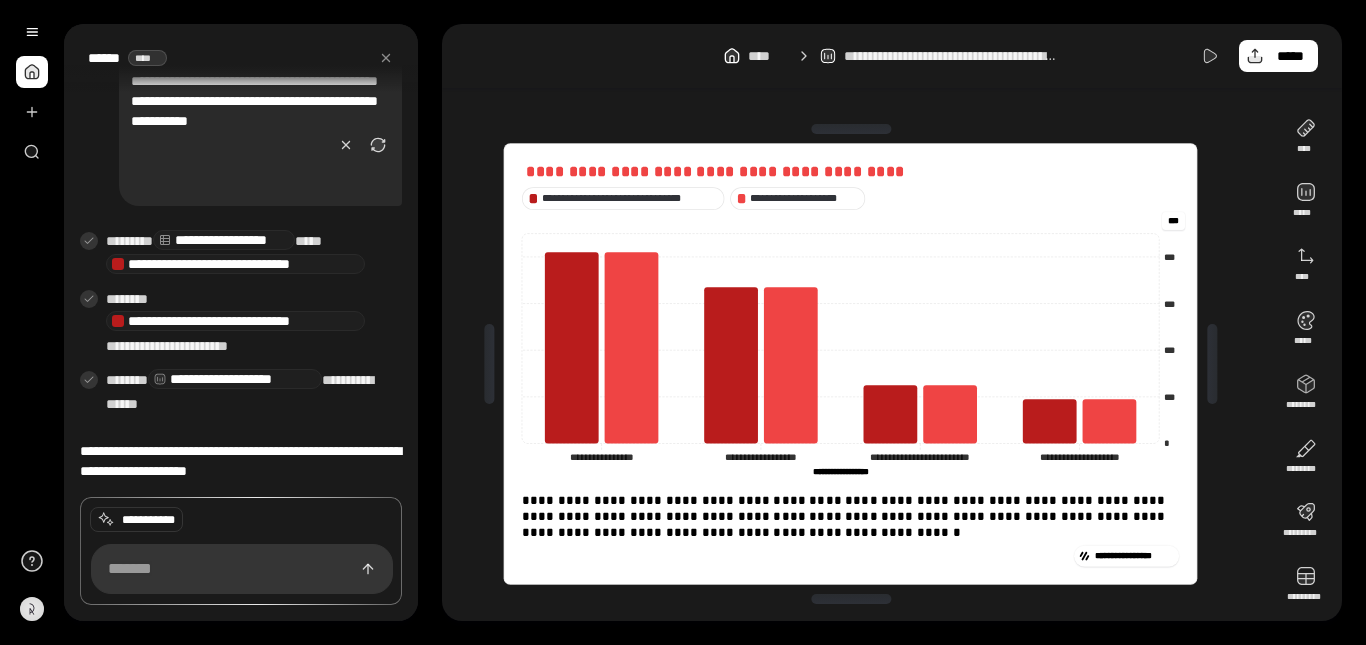 type on "*" 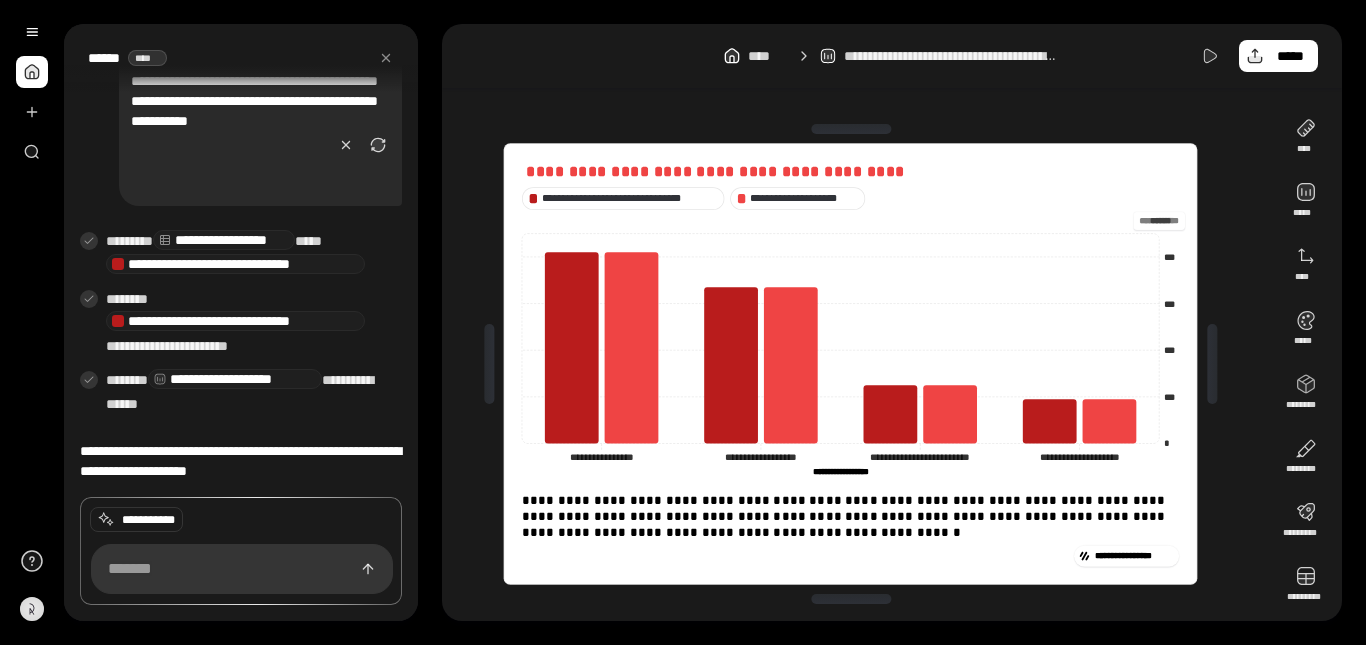 type on "*" 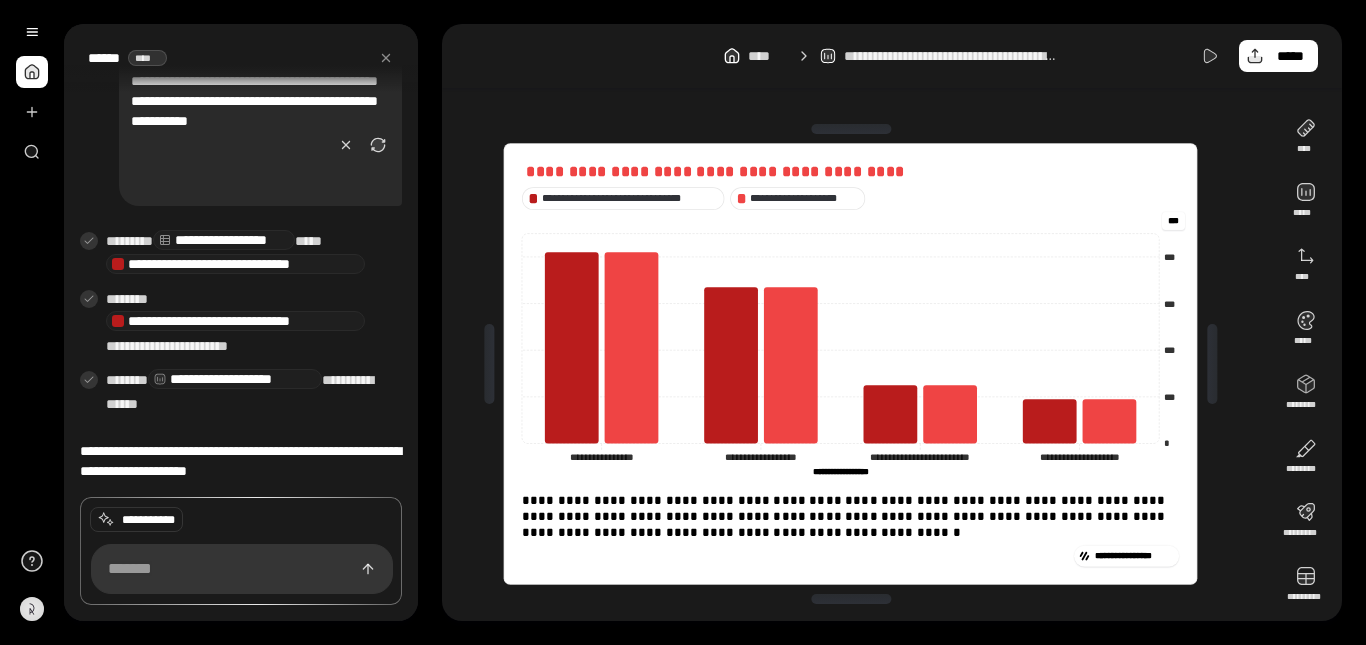 type on "*" 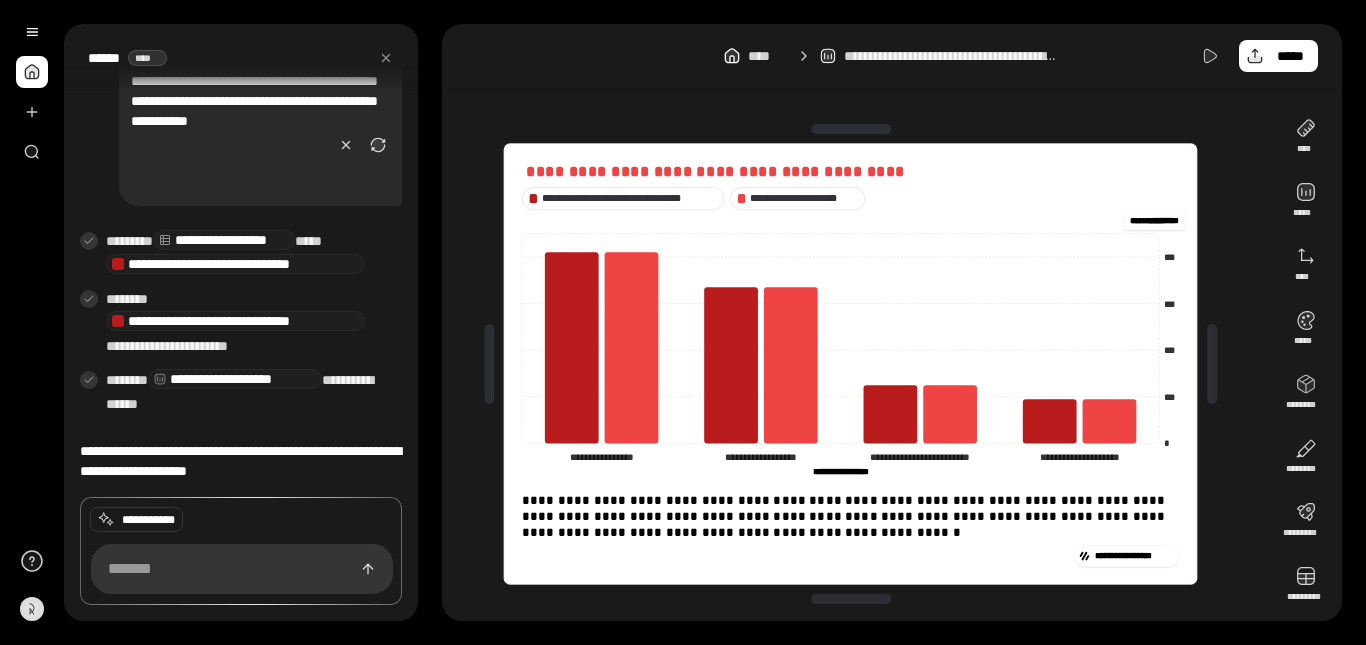 click on "**********" at bounding box center [858, 364] 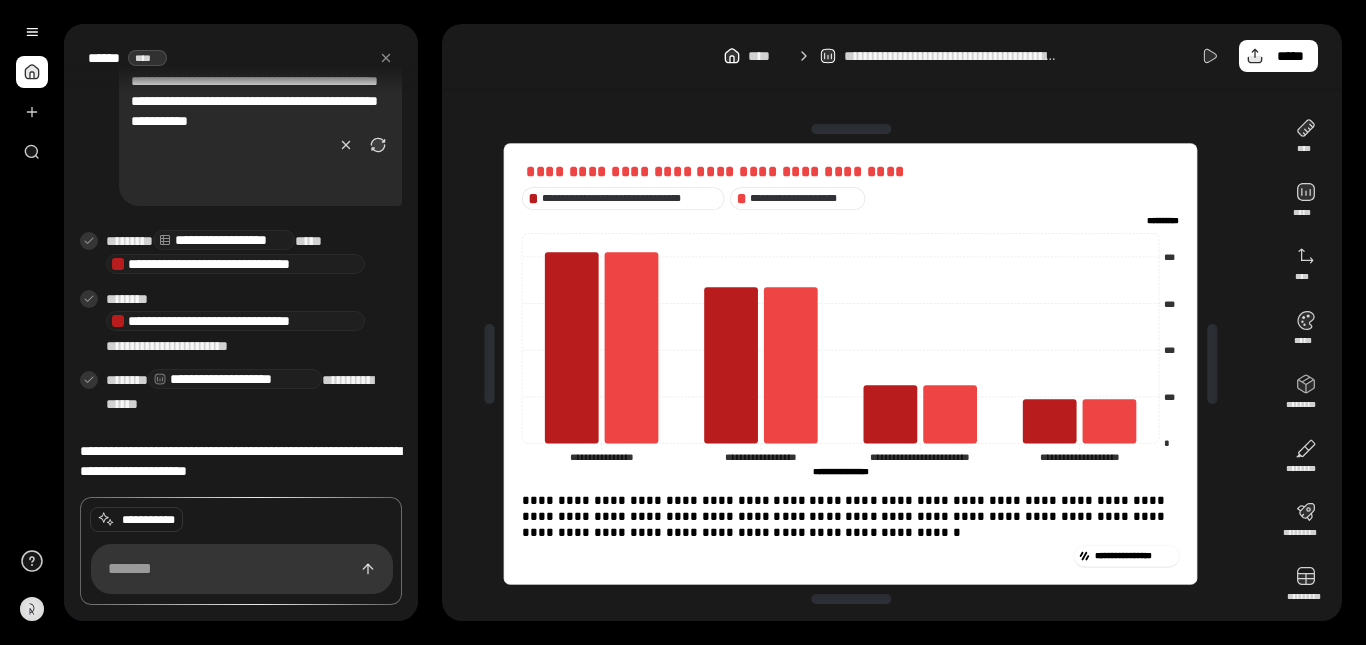 click on "**********" 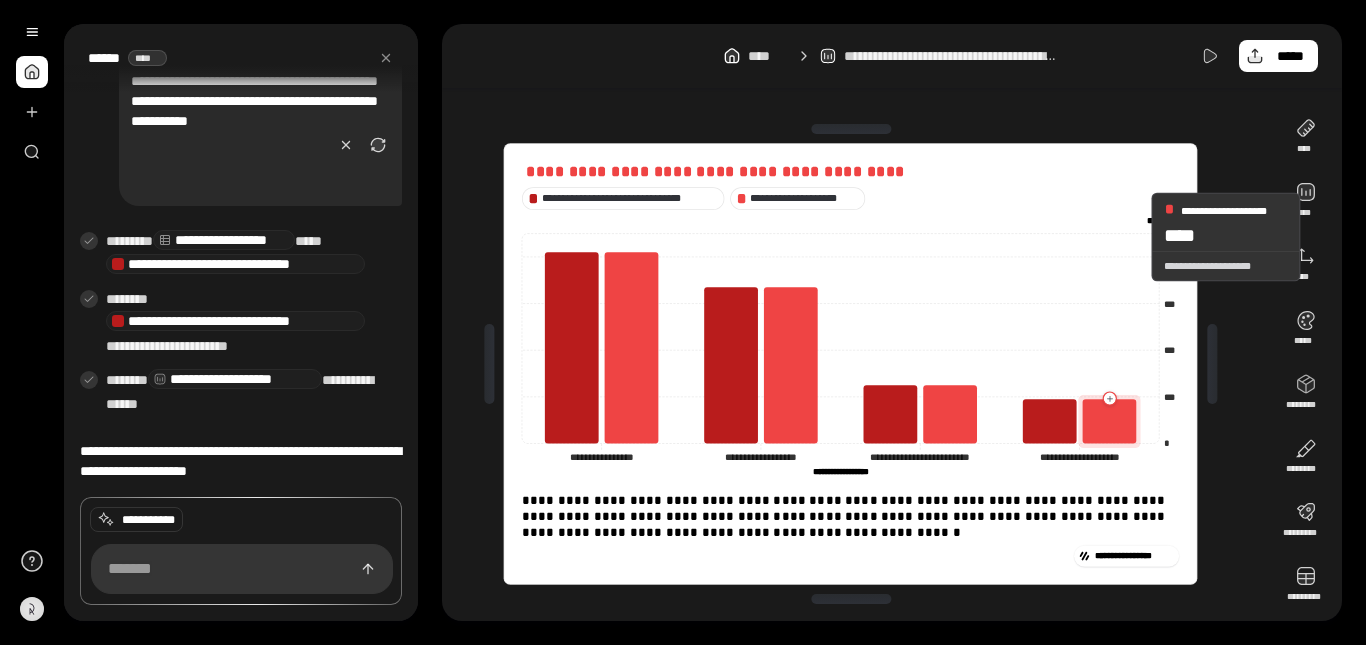 click 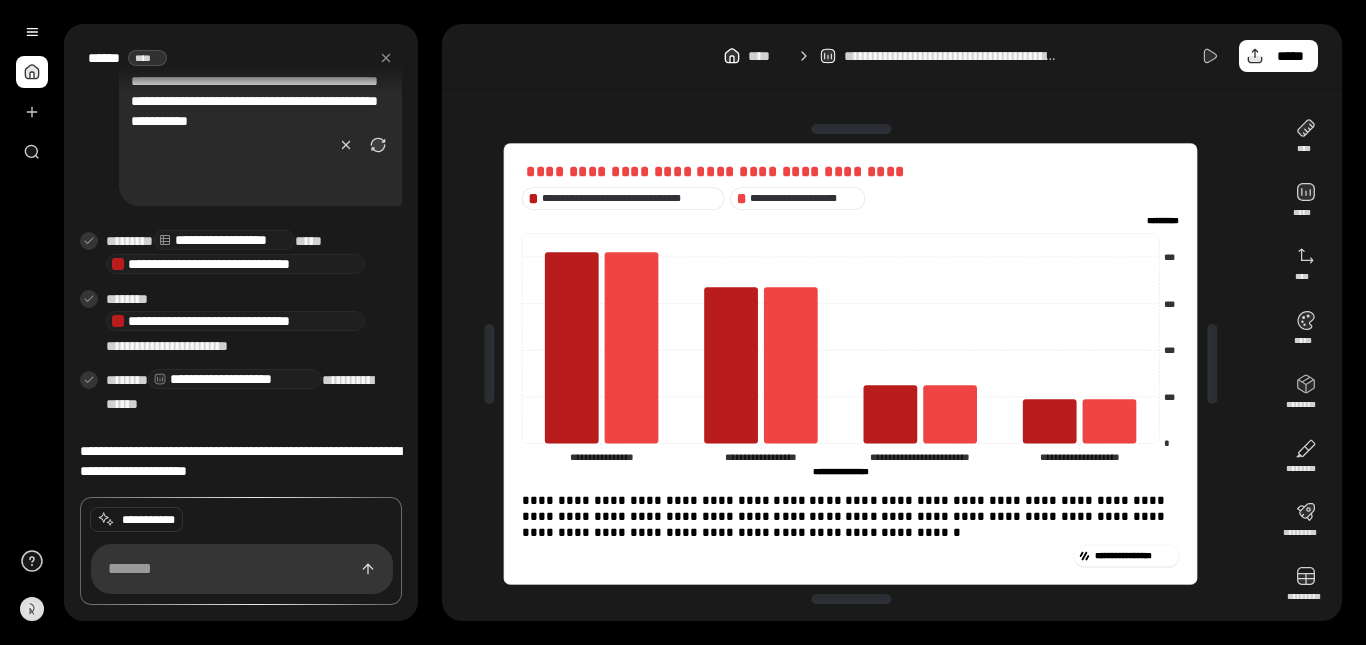 click on "**********" at bounding box center [1154, 221] 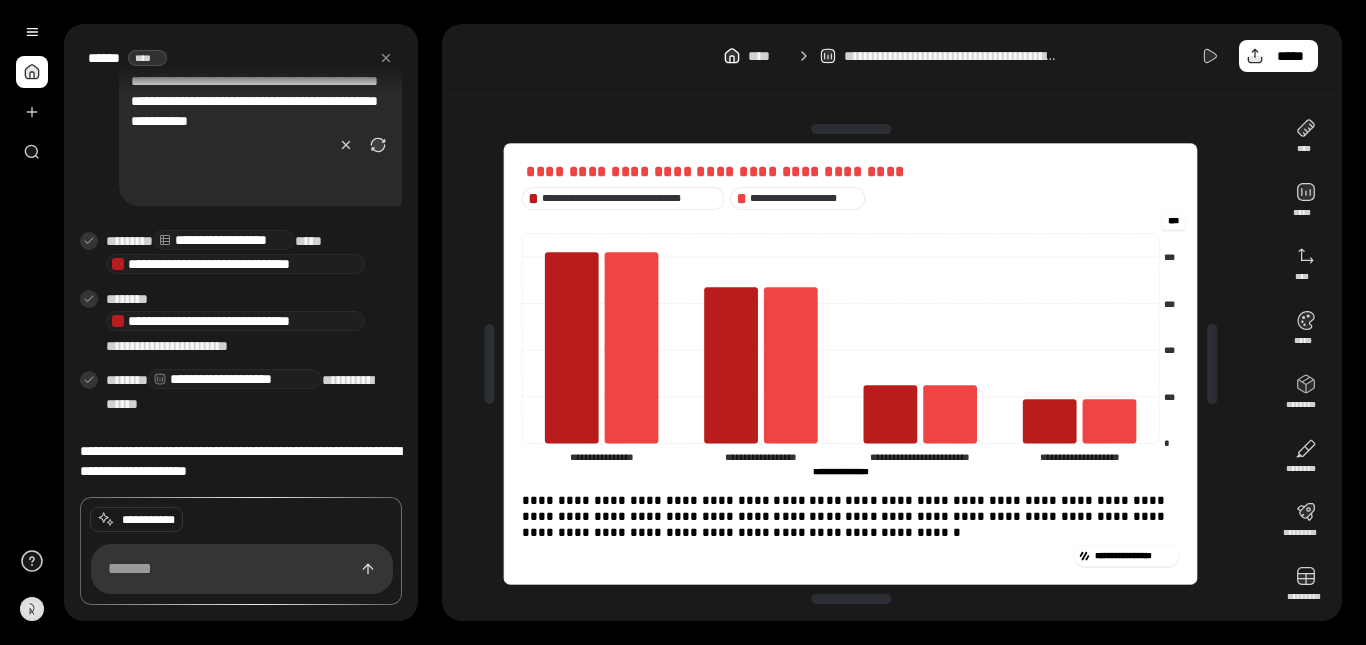 type on "*" 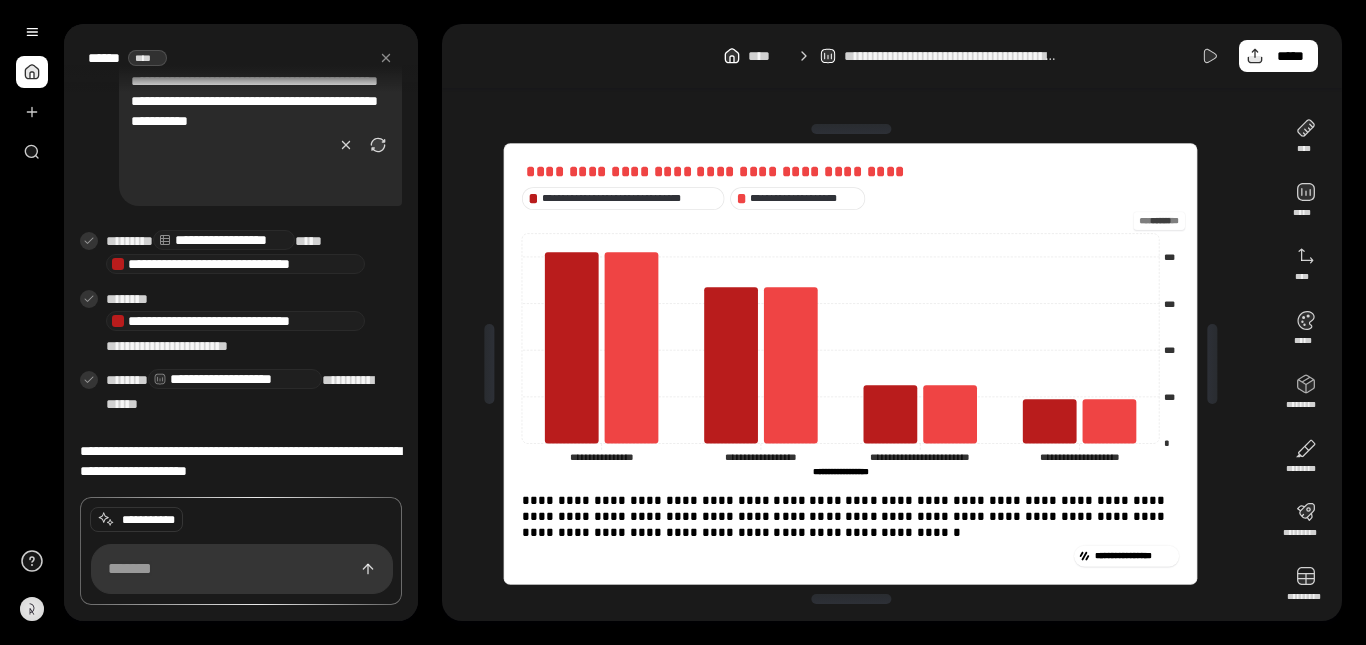 click at bounding box center [1160, 221] 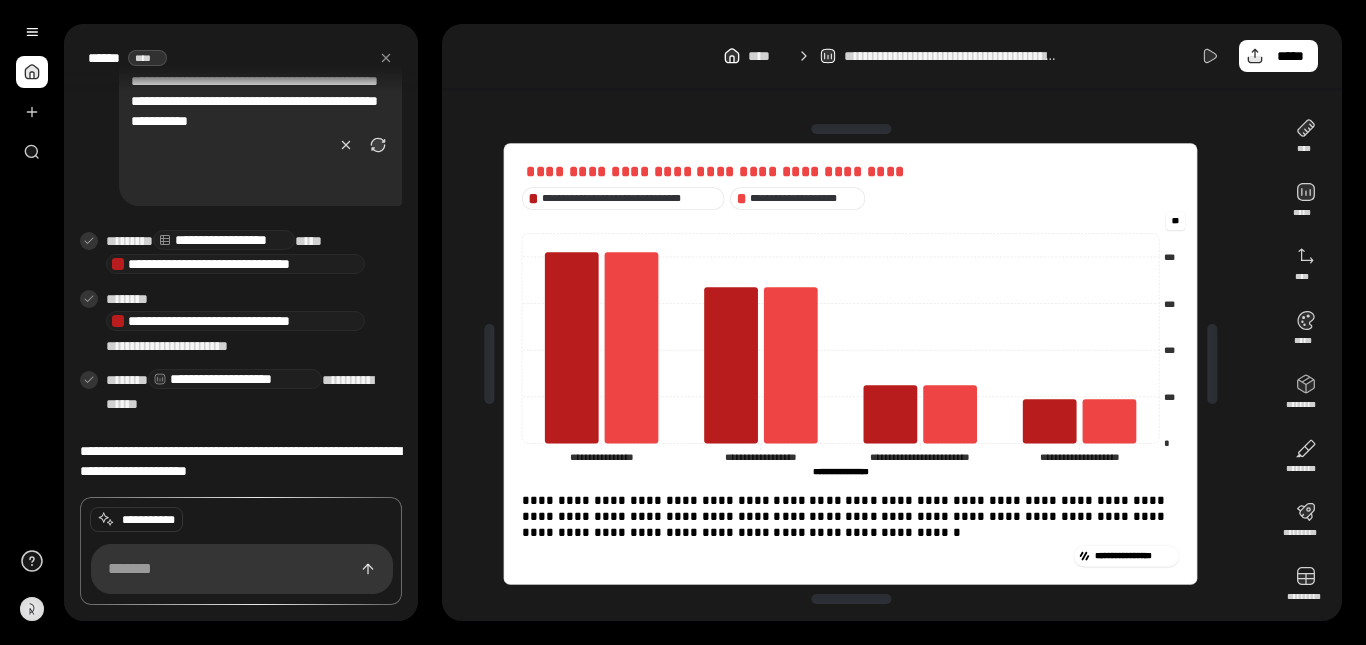 type on "*" 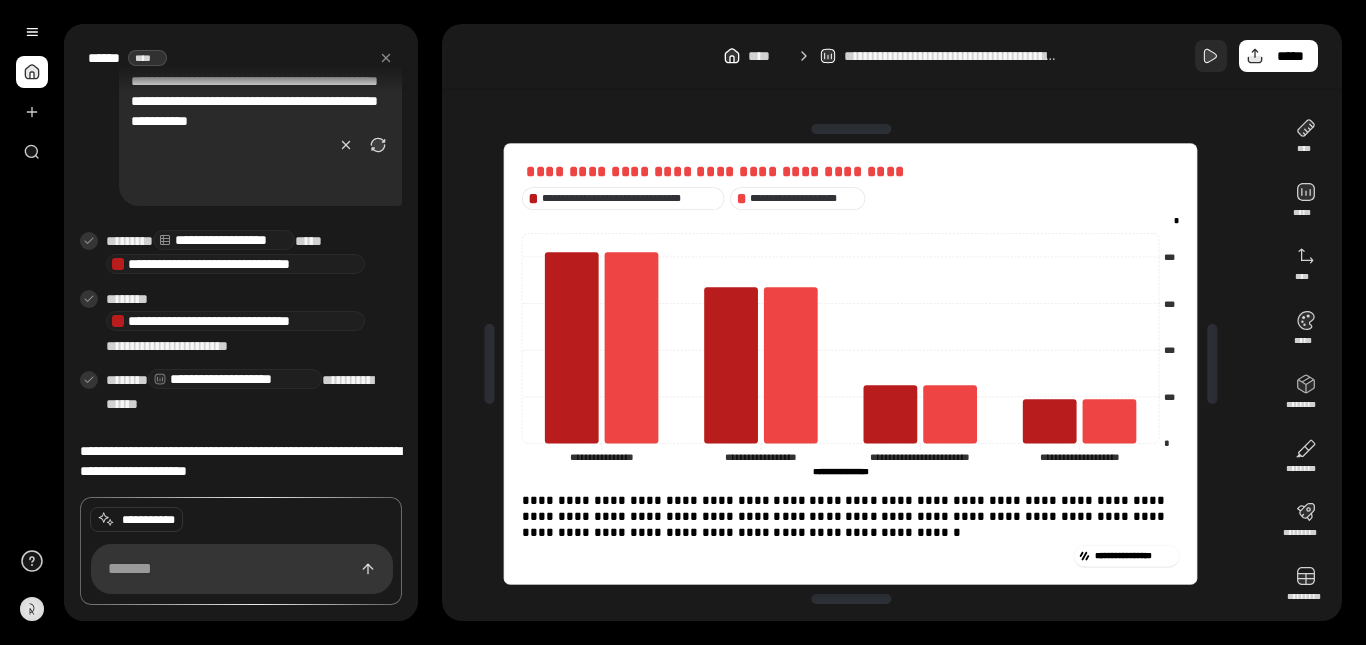 click on "*****" at bounding box center (1290, 56) 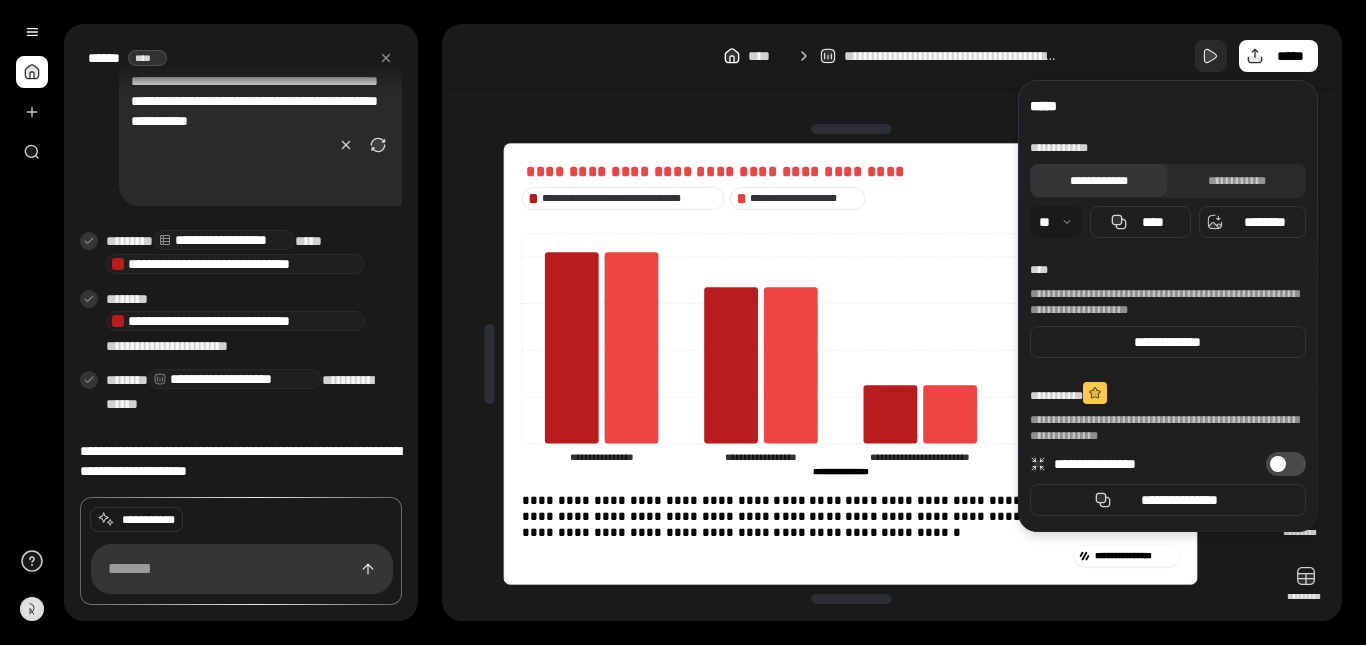 click at bounding box center [1211, 56] 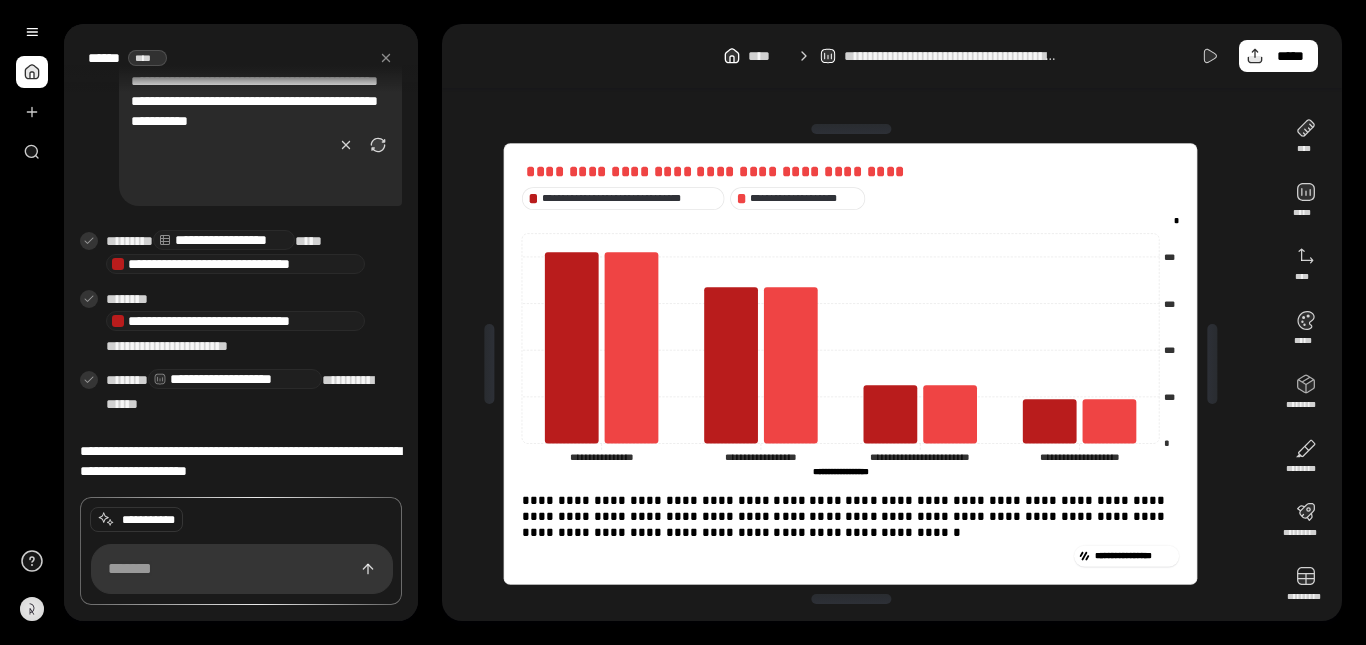 click 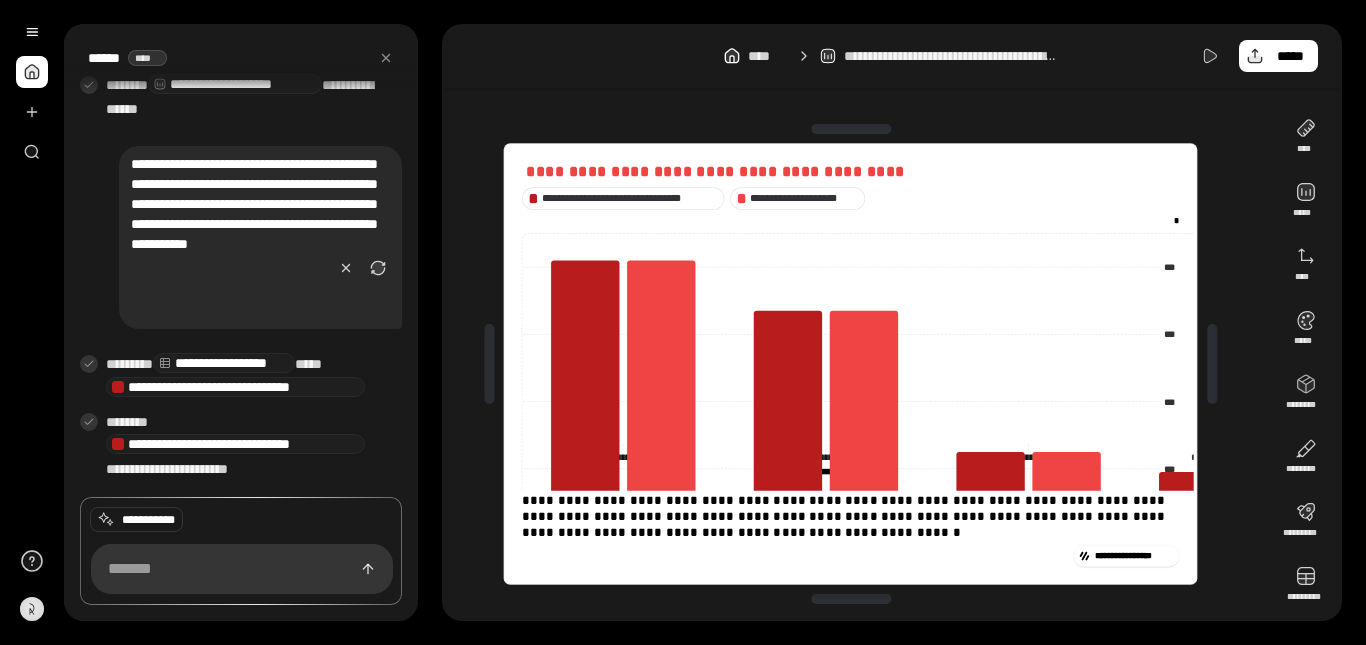 scroll, scrollTop: 1015, scrollLeft: 0, axis: vertical 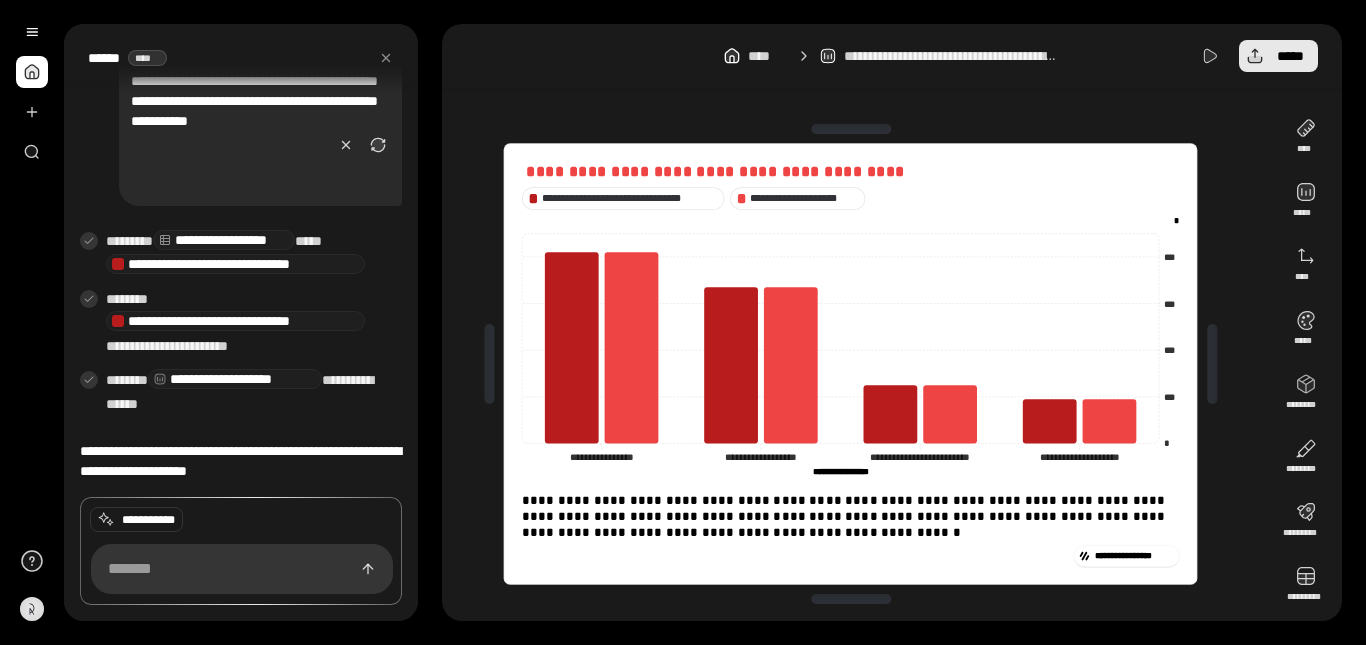 click on "*****" at bounding box center (1290, 56) 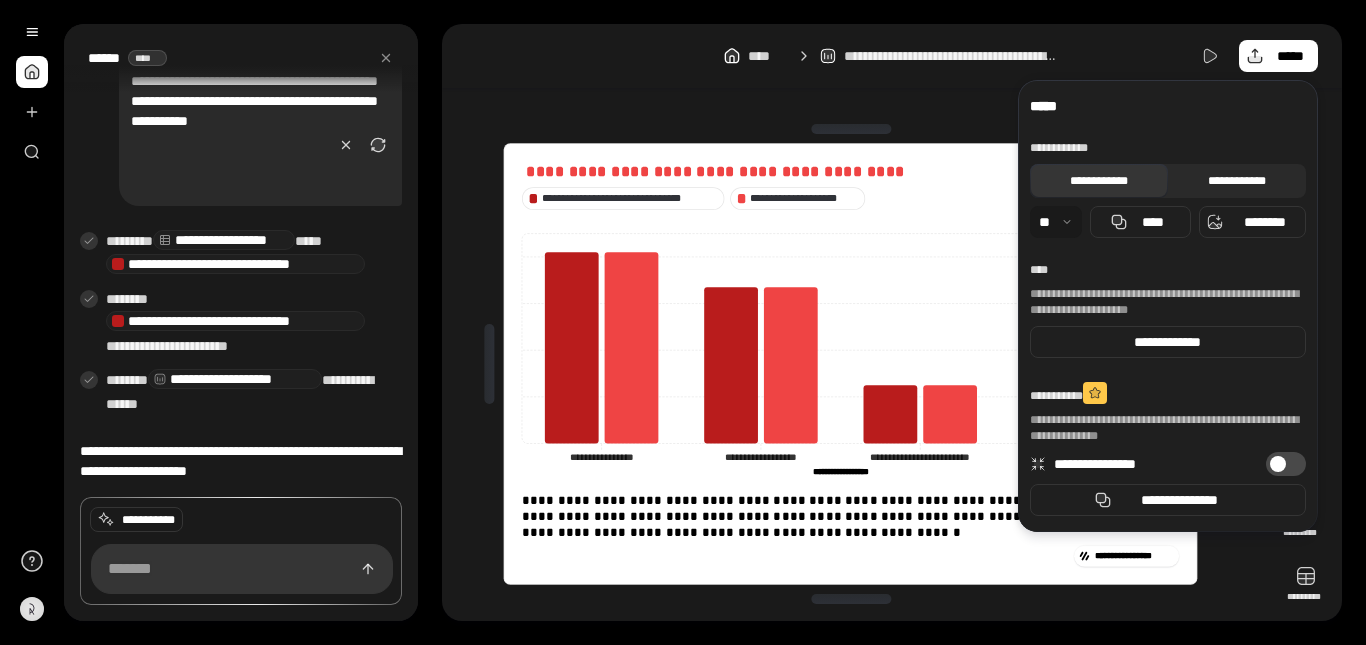 click on "**********" at bounding box center (1237, 181) 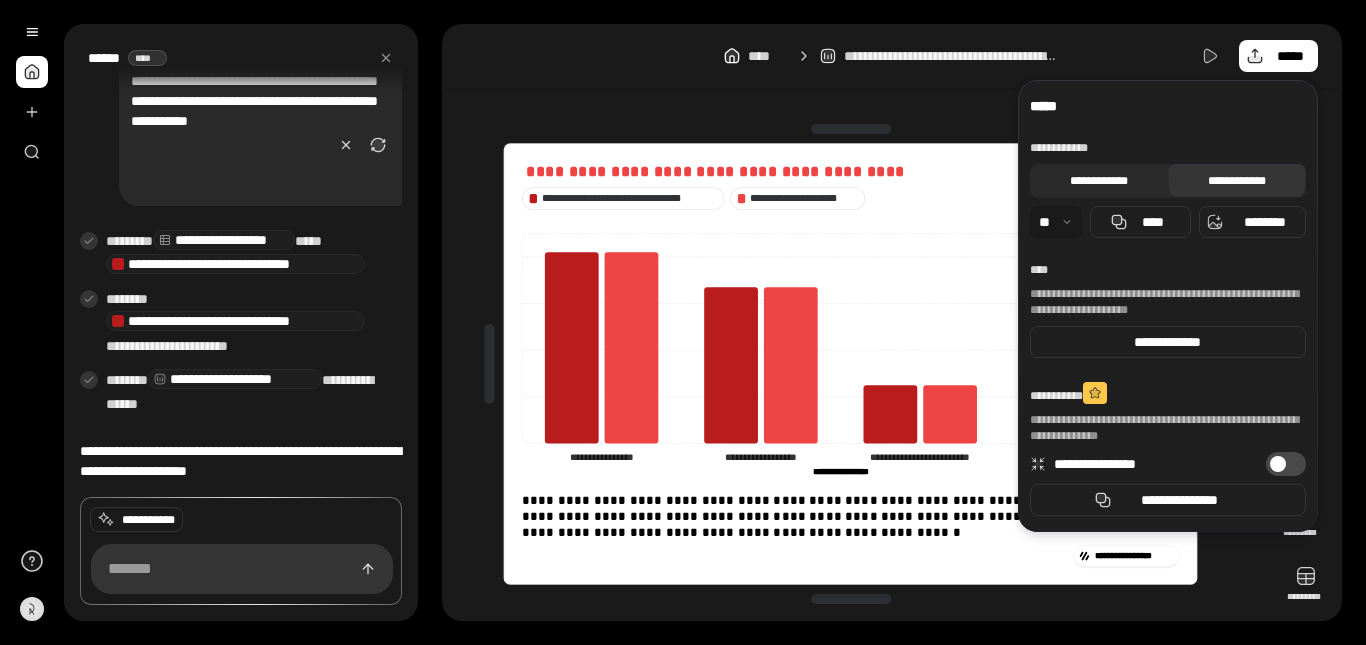 click on "**********" at bounding box center (1099, 181) 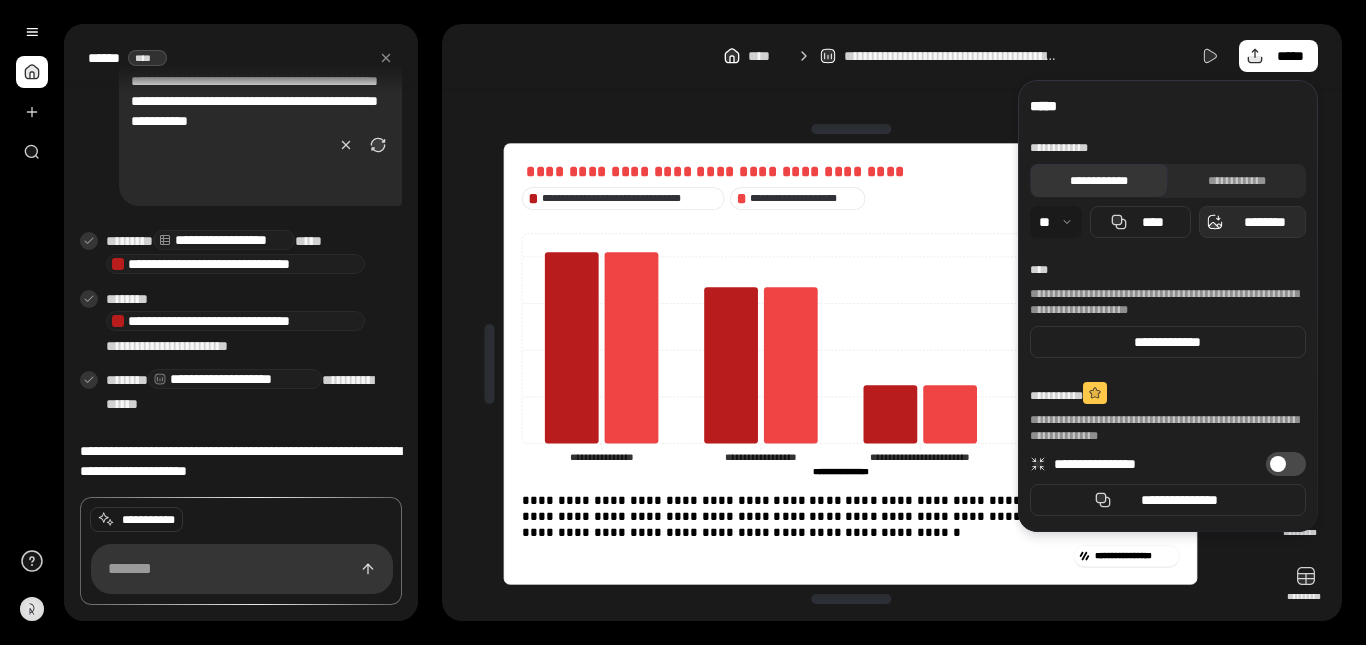 click on "********" at bounding box center [1252, 222] 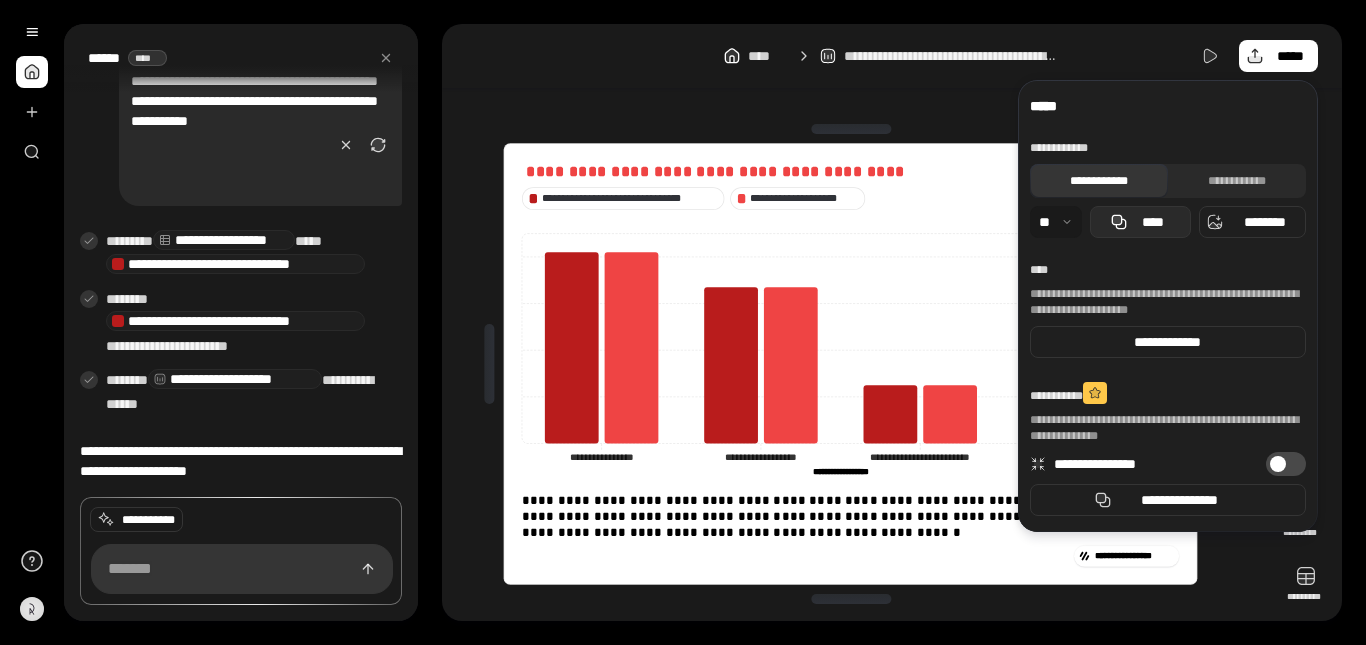 click on "****" at bounding box center (1140, 222) 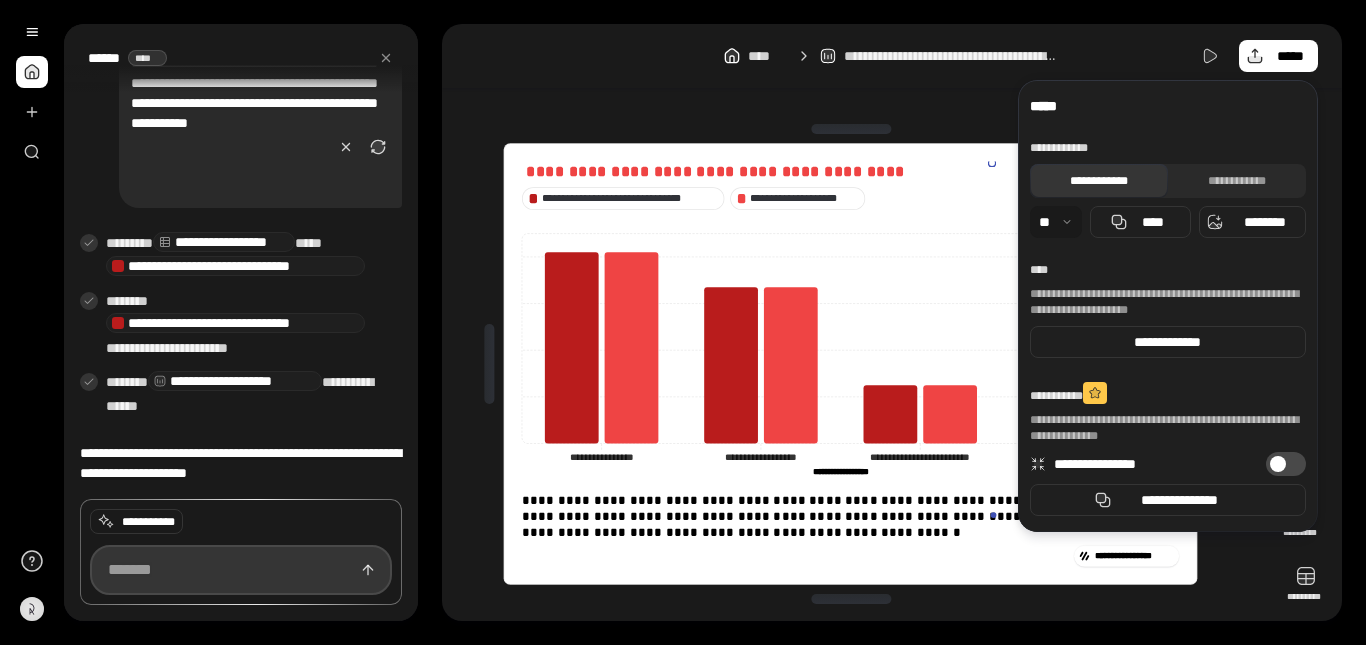 click at bounding box center (241, 570) 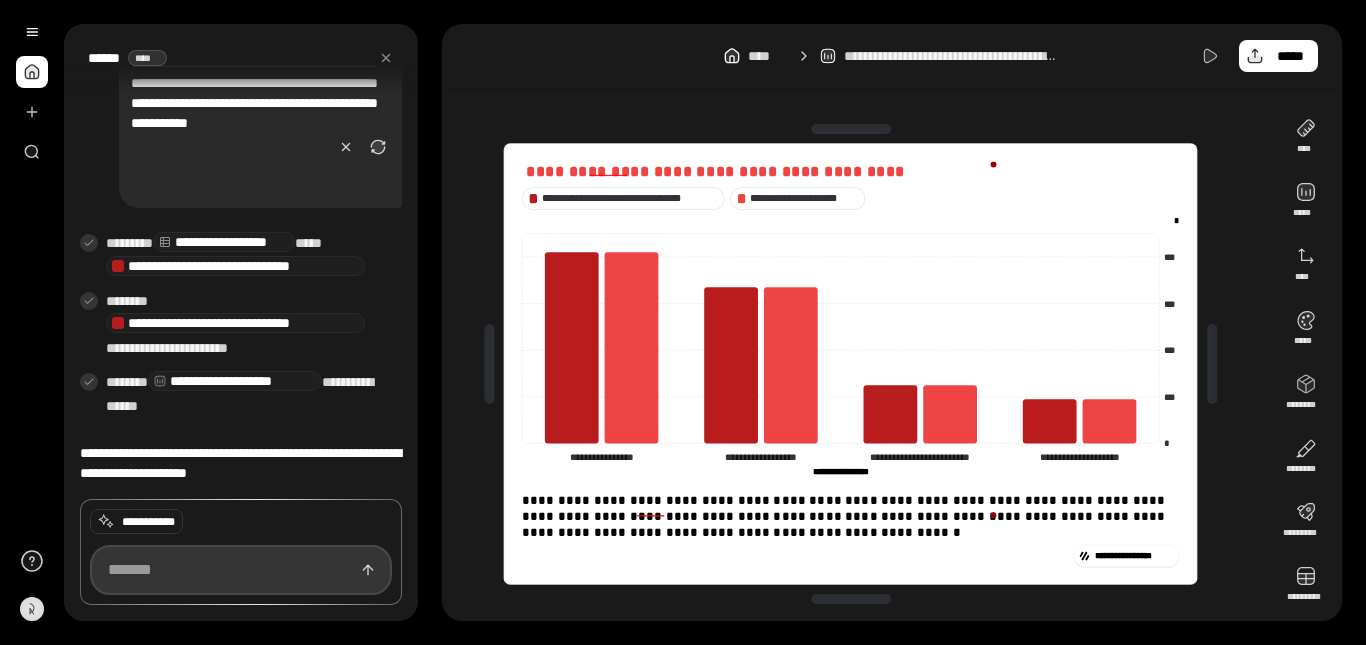 paste on "**********" 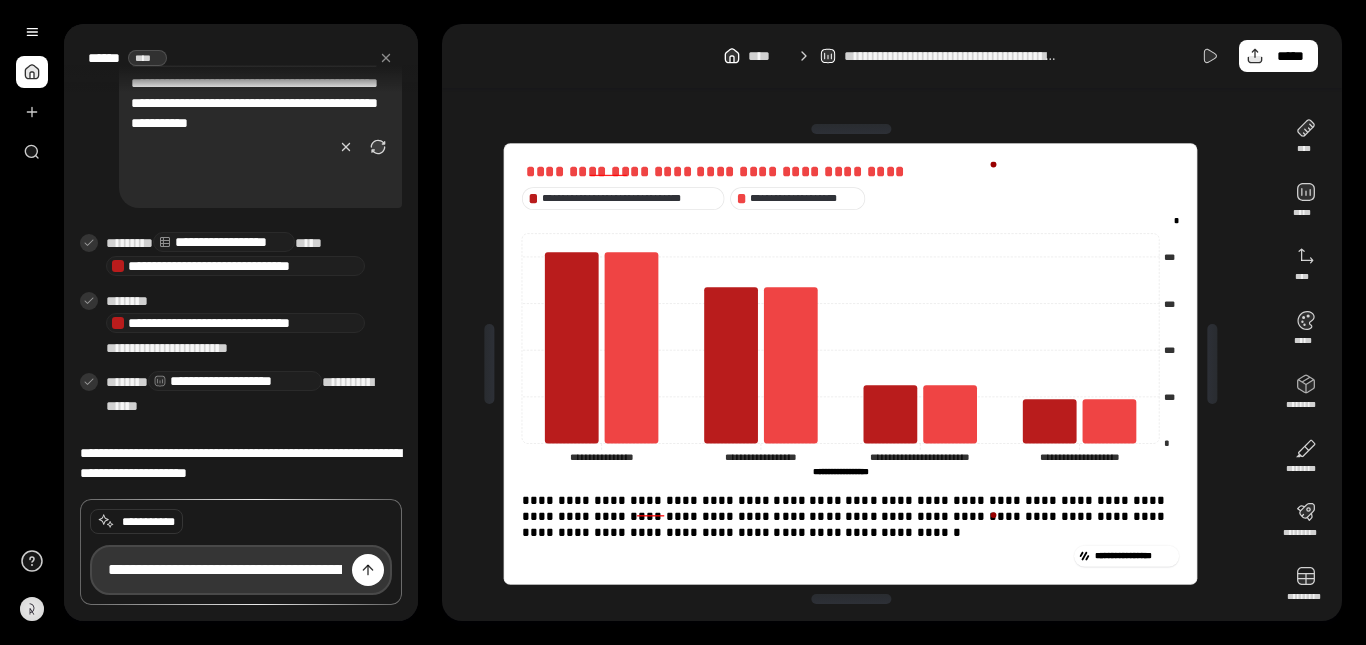 scroll, scrollTop: 0, scrollLeft: 2667, axis: horizontal 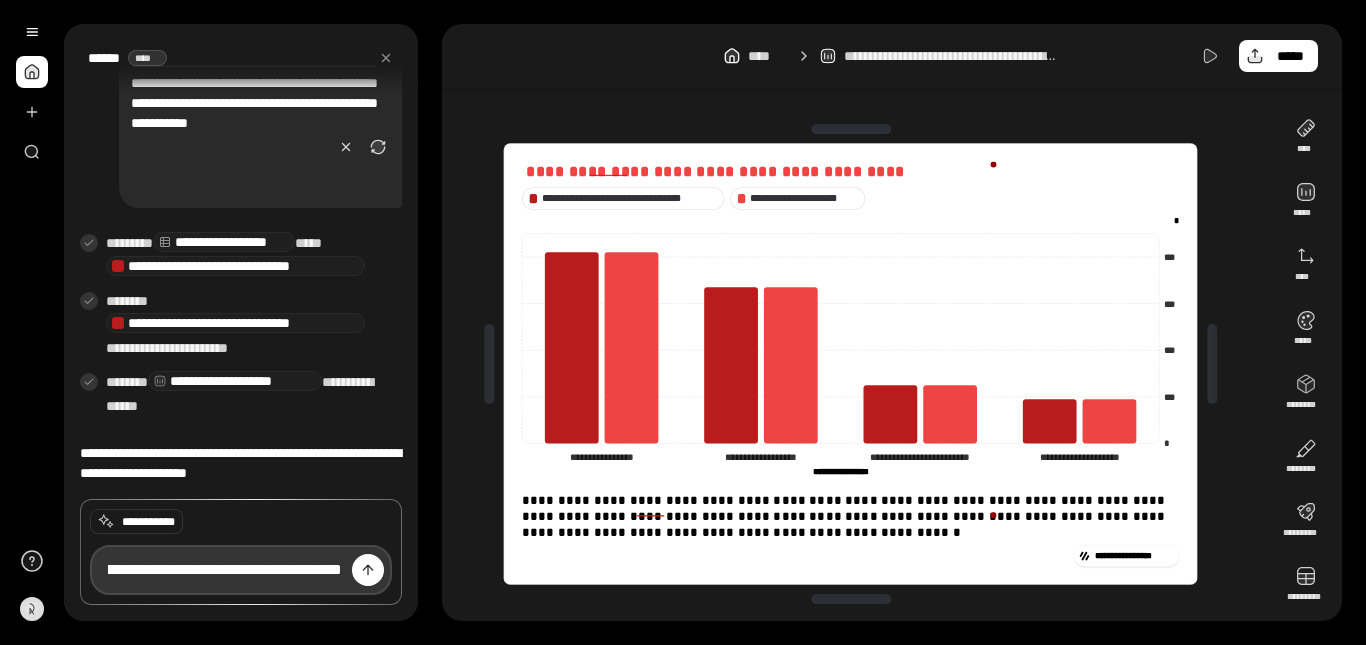 type on "**********" 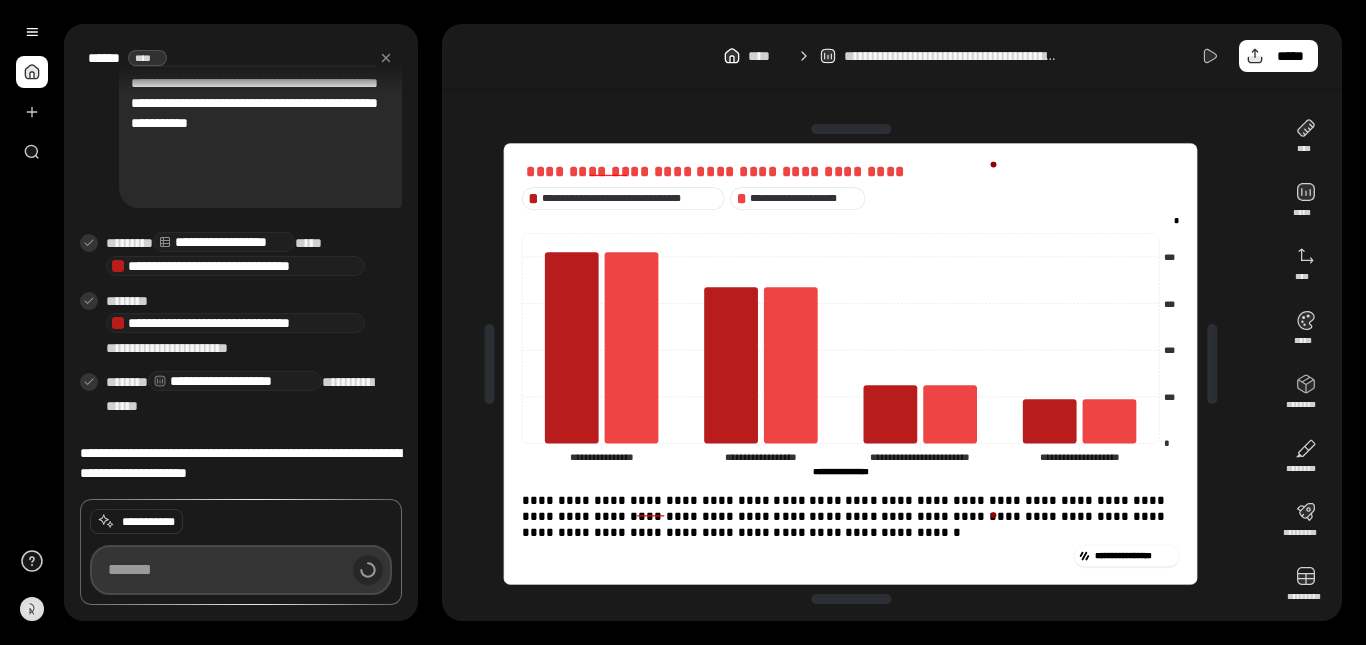 scroll, scrollTop: 1165, scrollLeft: 0, axis: vertical 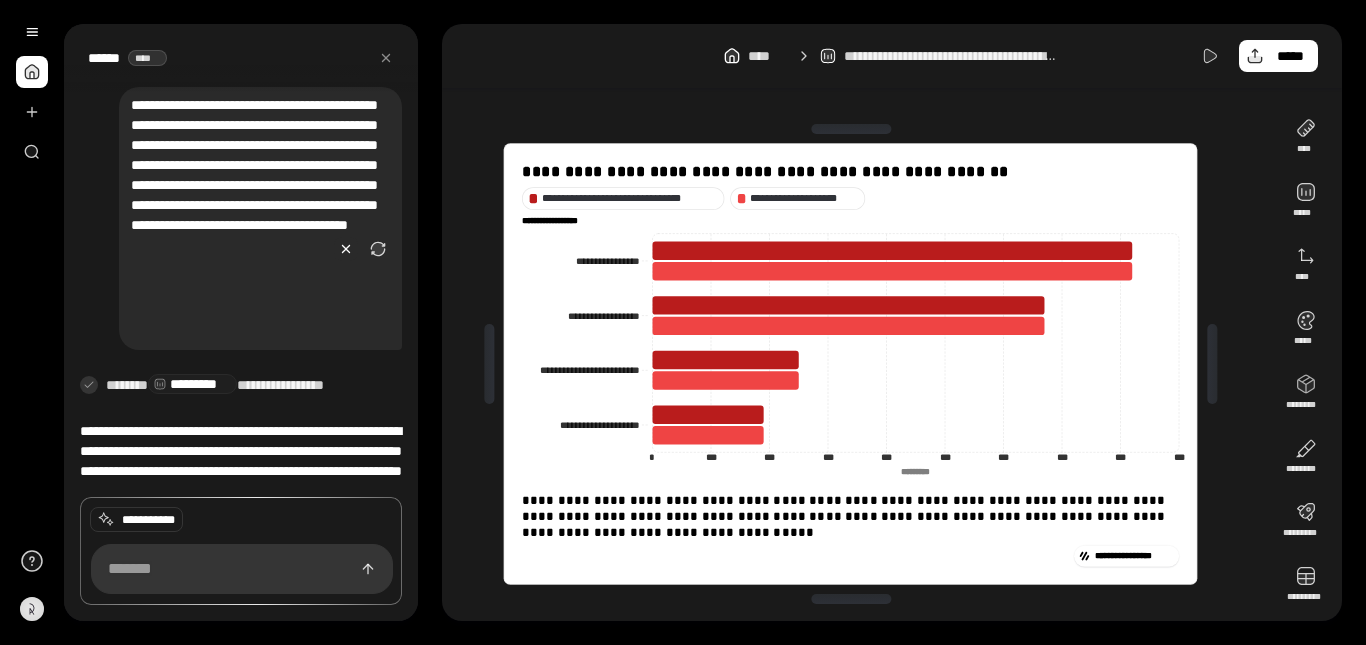 click at bounding box center (346, 249) 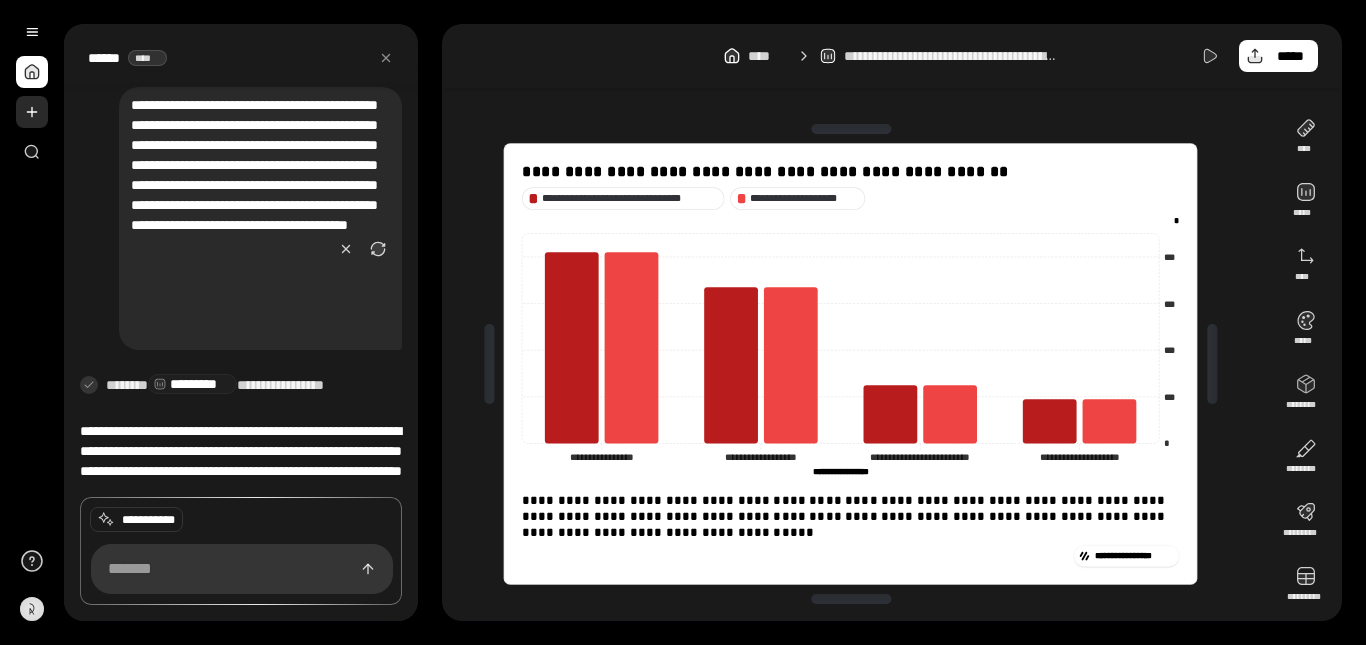 click at bounding box center [32, 112] 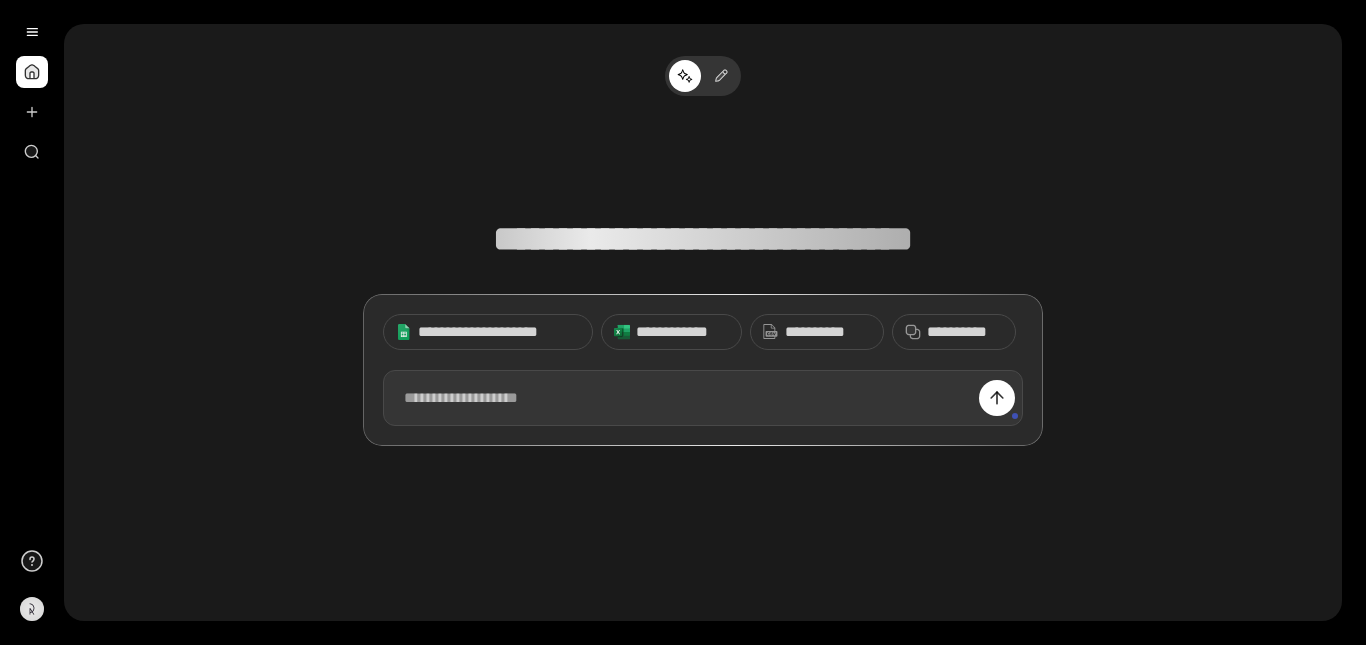 type 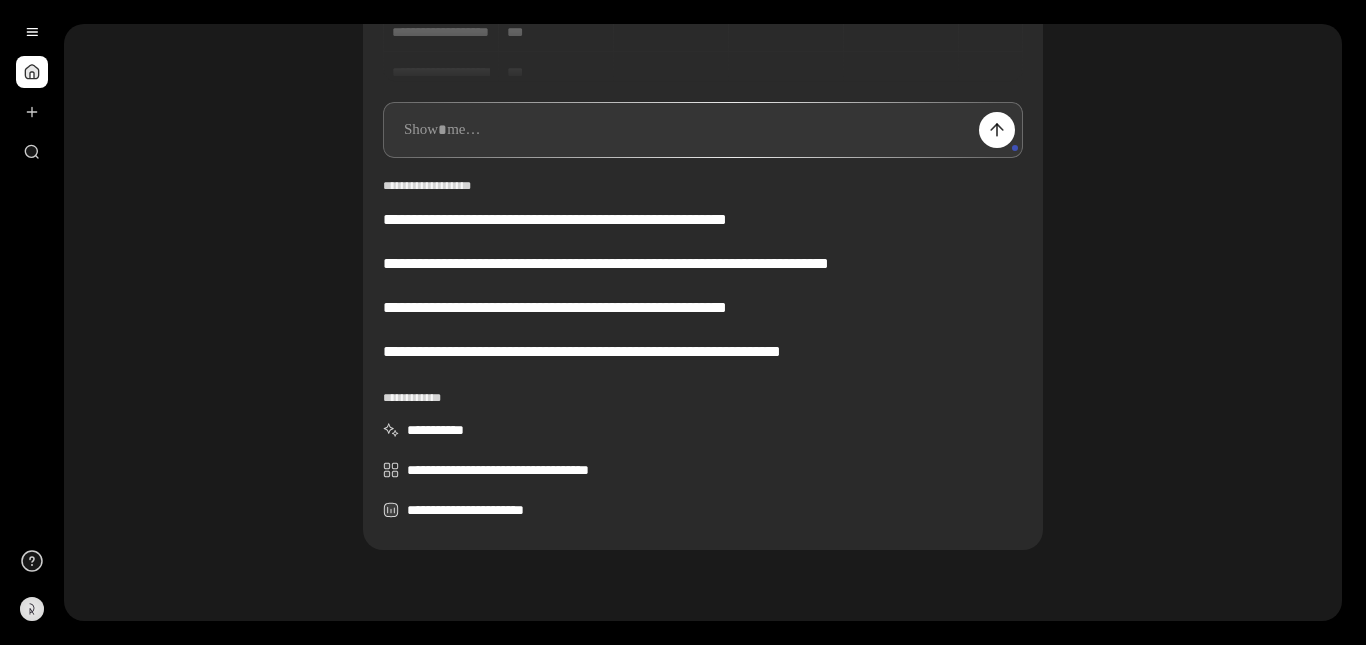 scroll, scrollTop: 309, scrollLeft: 0, axis: vertical 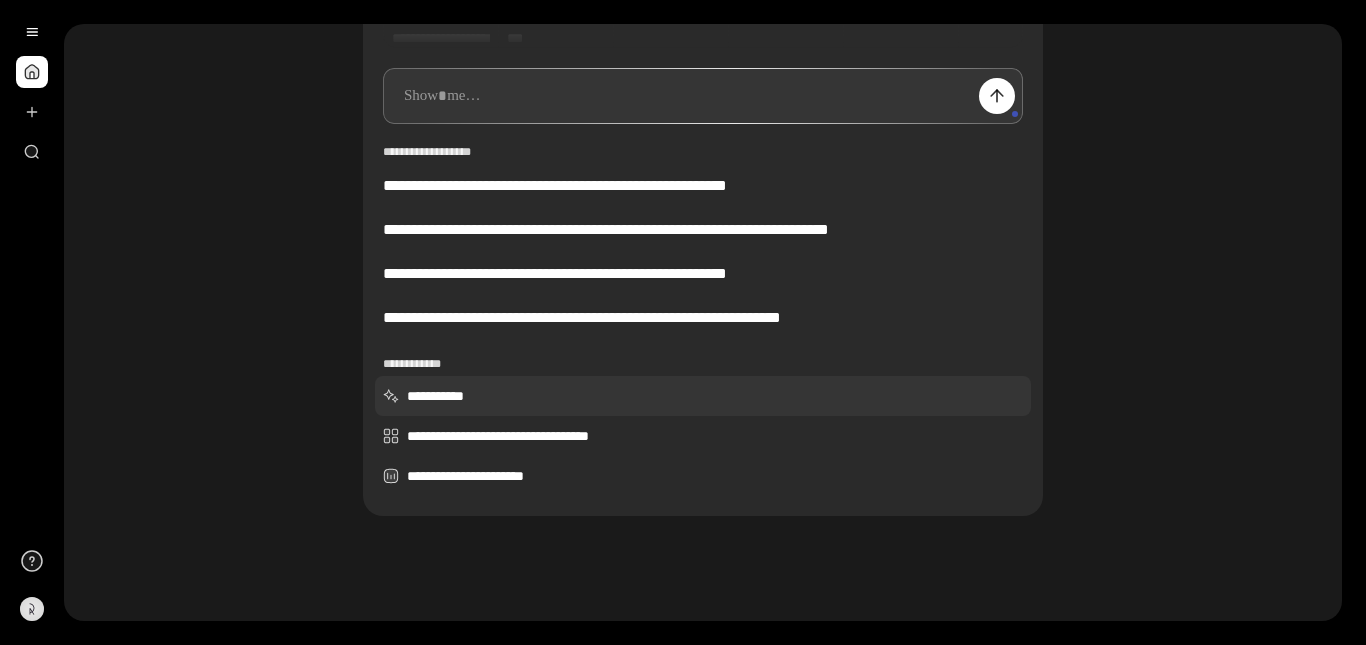 click on "**********" at bounding box center [703, 396] 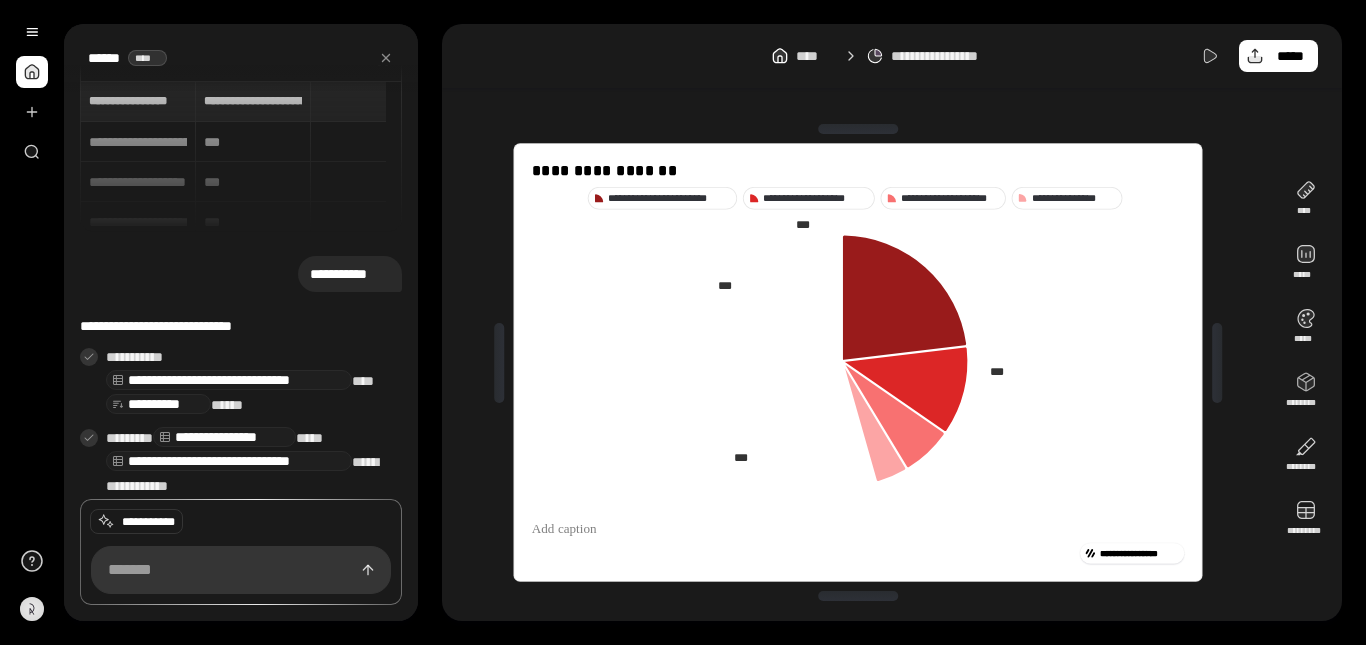 scroll, scrollTop: 77, scrollLeft: 0, axis: vertical 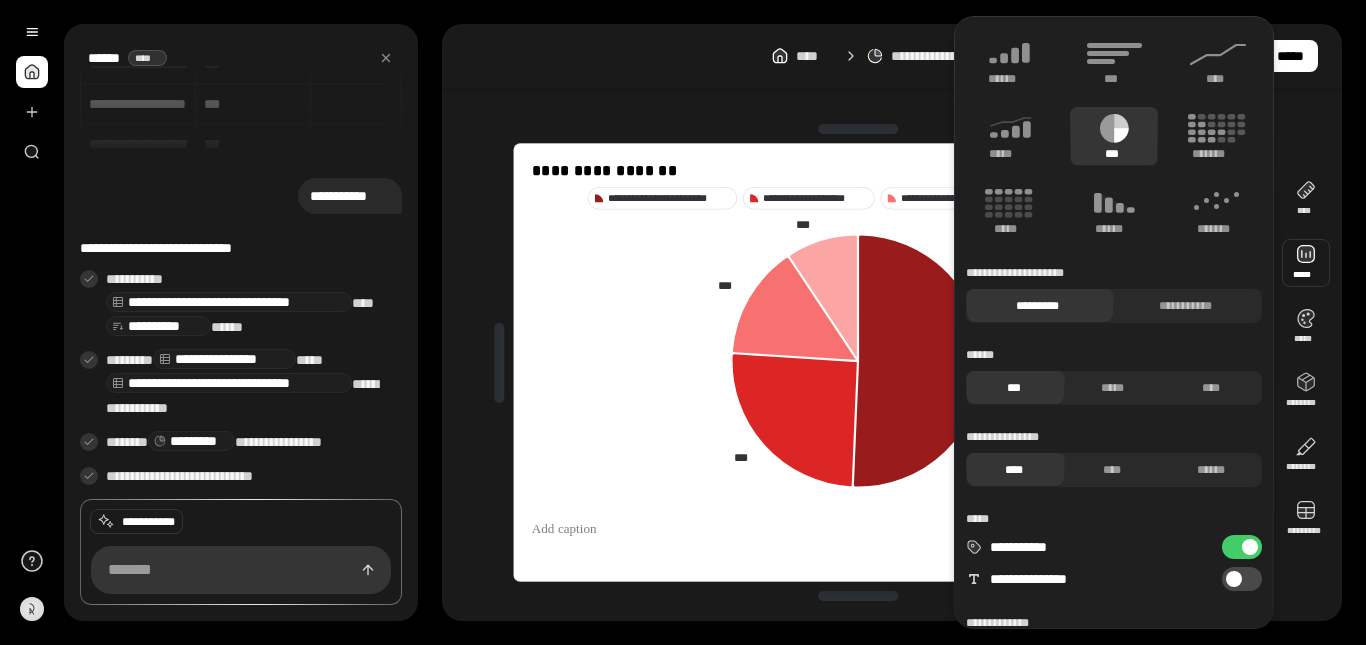 click at bounding box center (1306, 263) 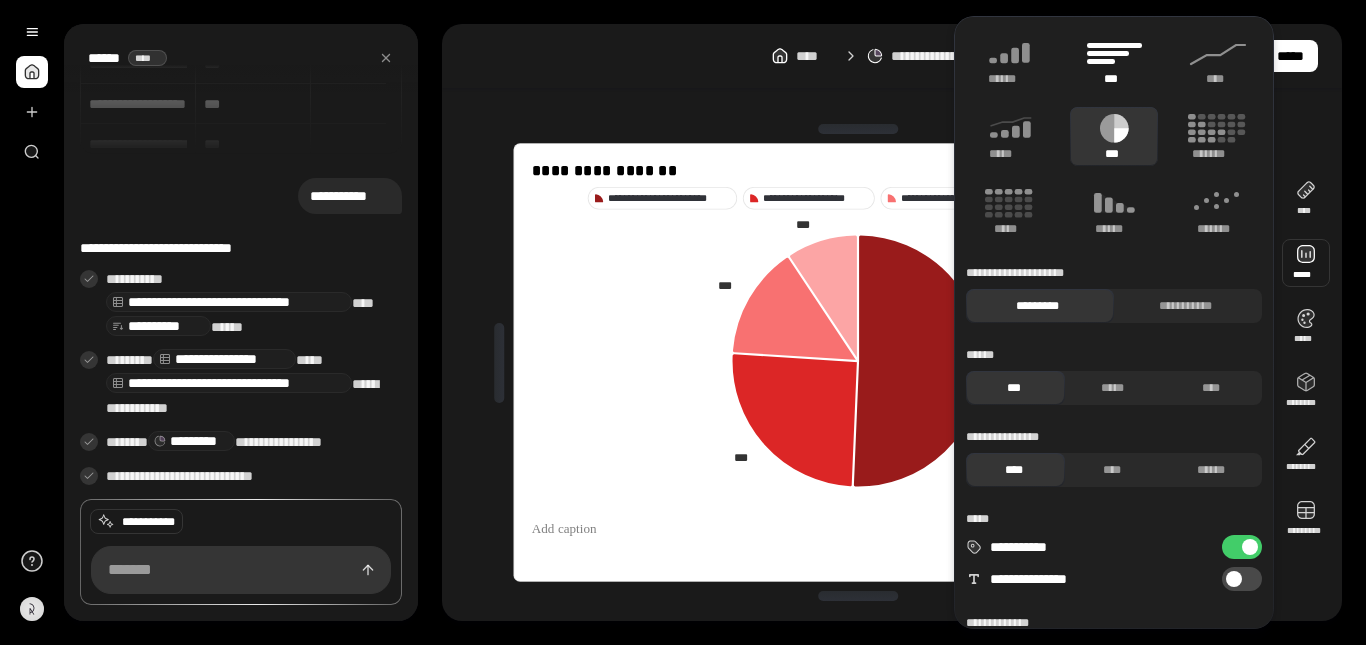 click 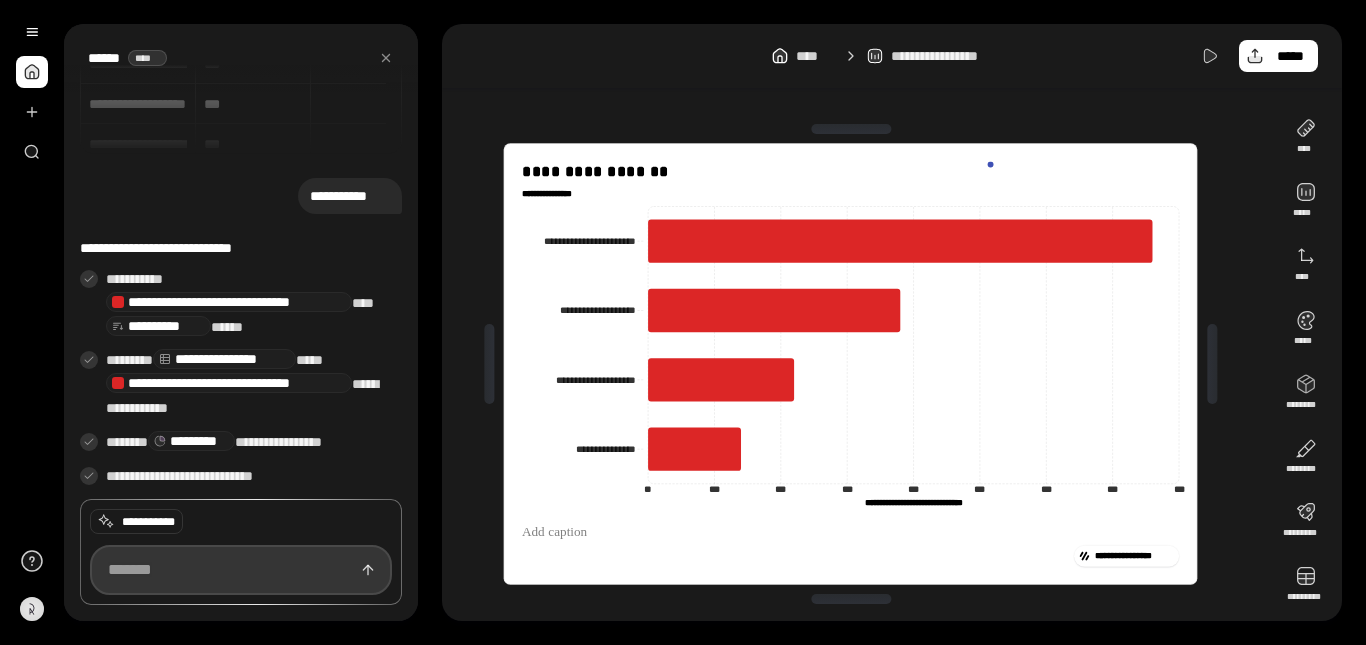 click at bounding box center [241, 570] 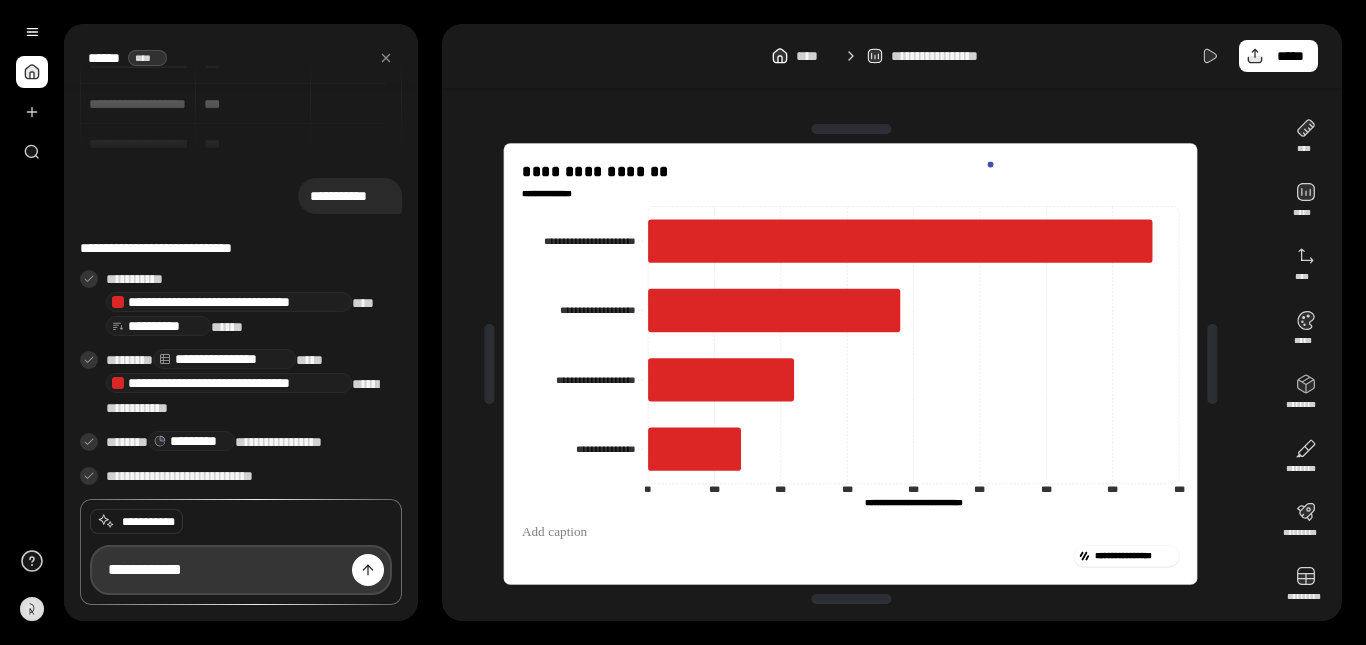 paste on "**********" 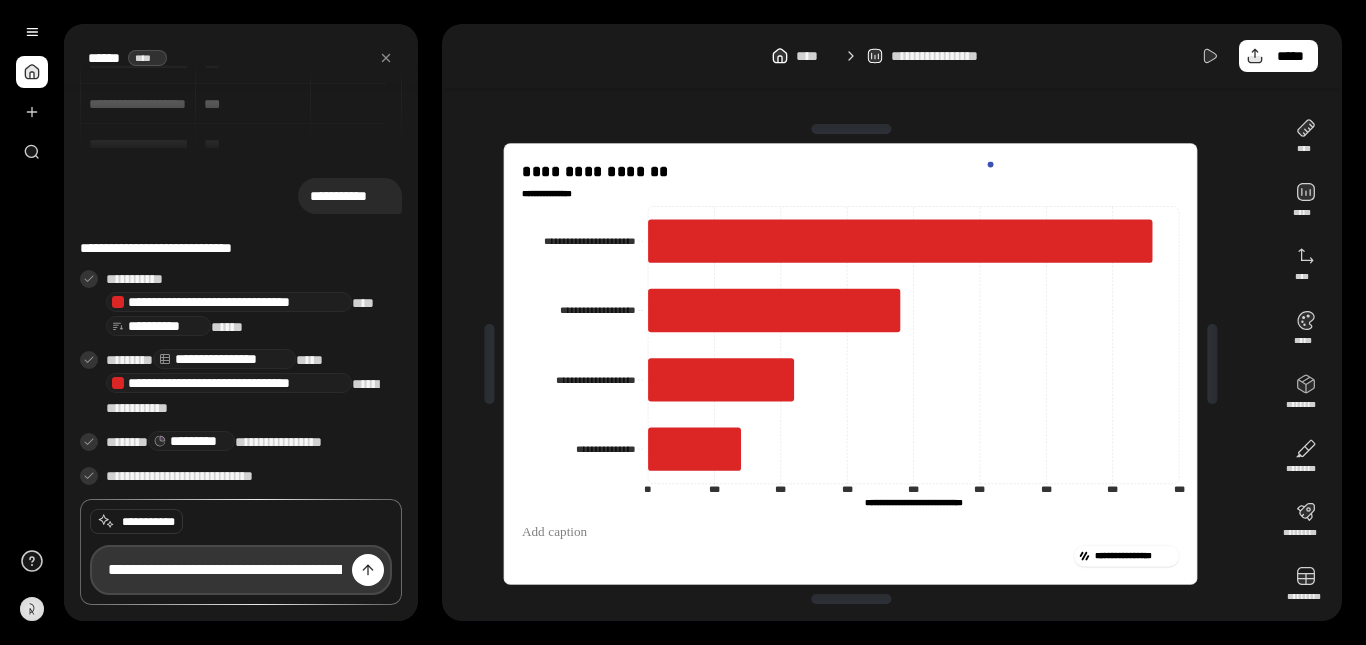 scroll, scrollTop: 0, scrollLeft: 2739, axis: horizontal 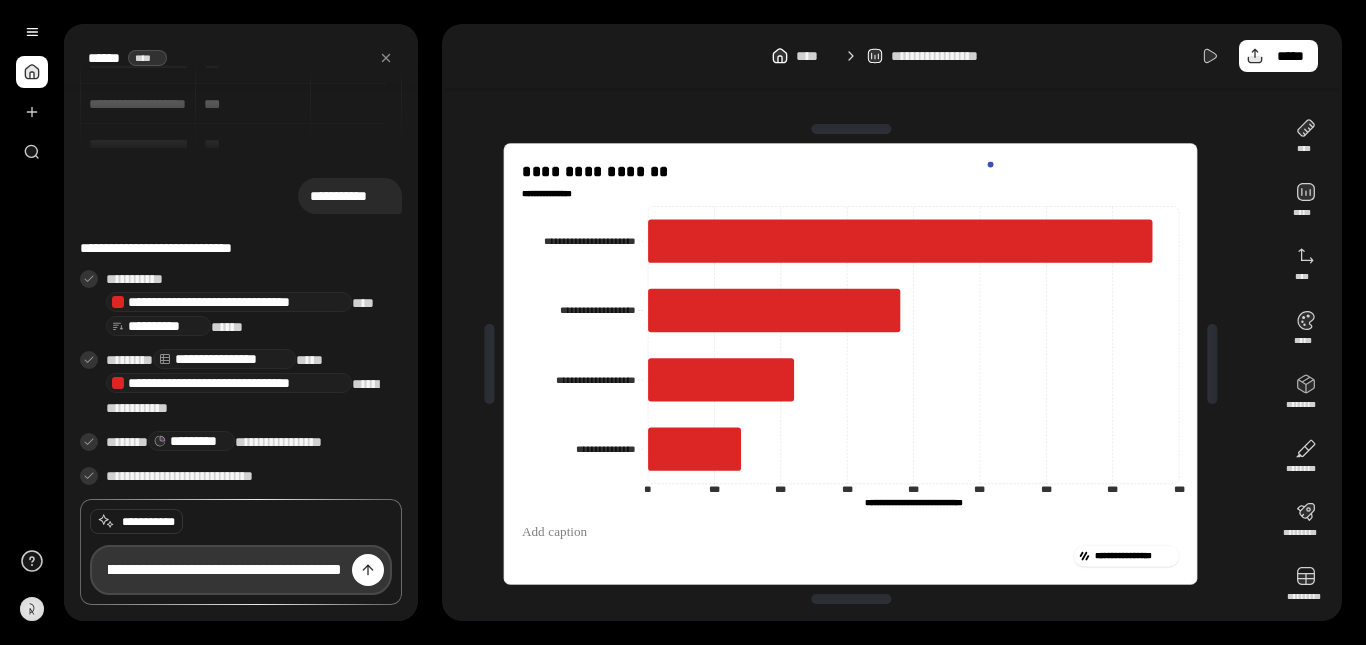 type on "**********" 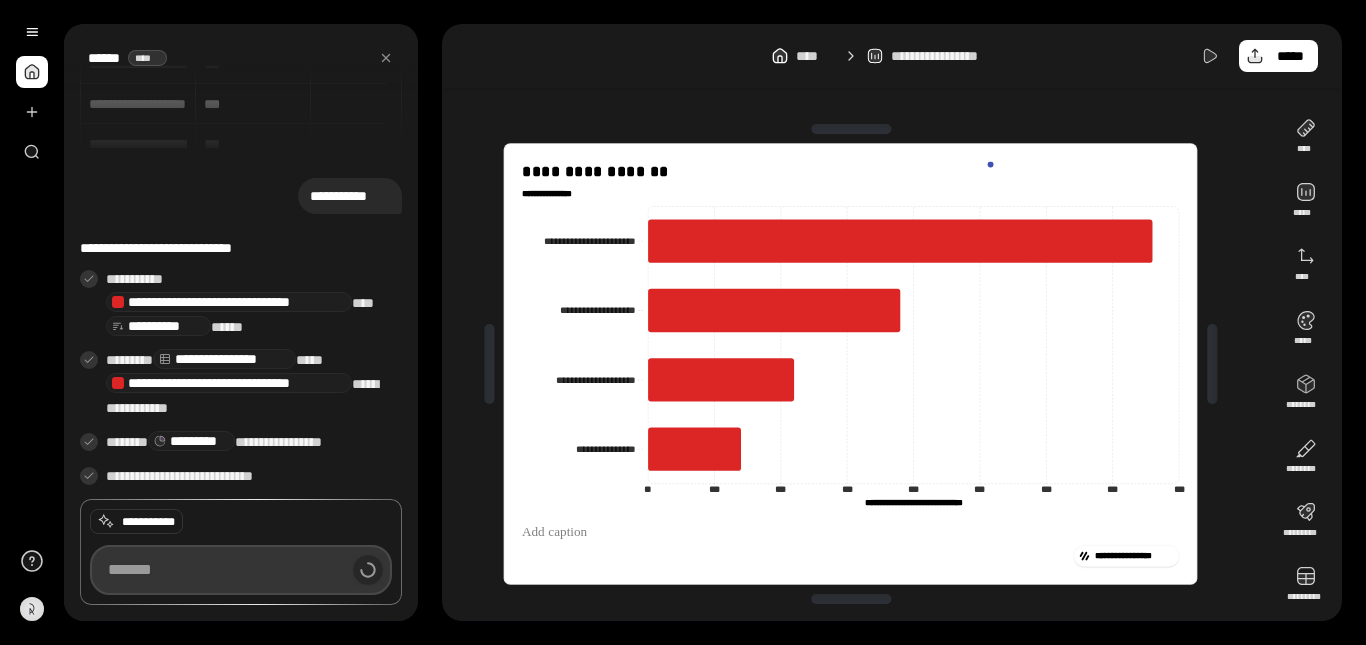 scroll, scrollTop: 0, scrollLeft: 0, axis: both 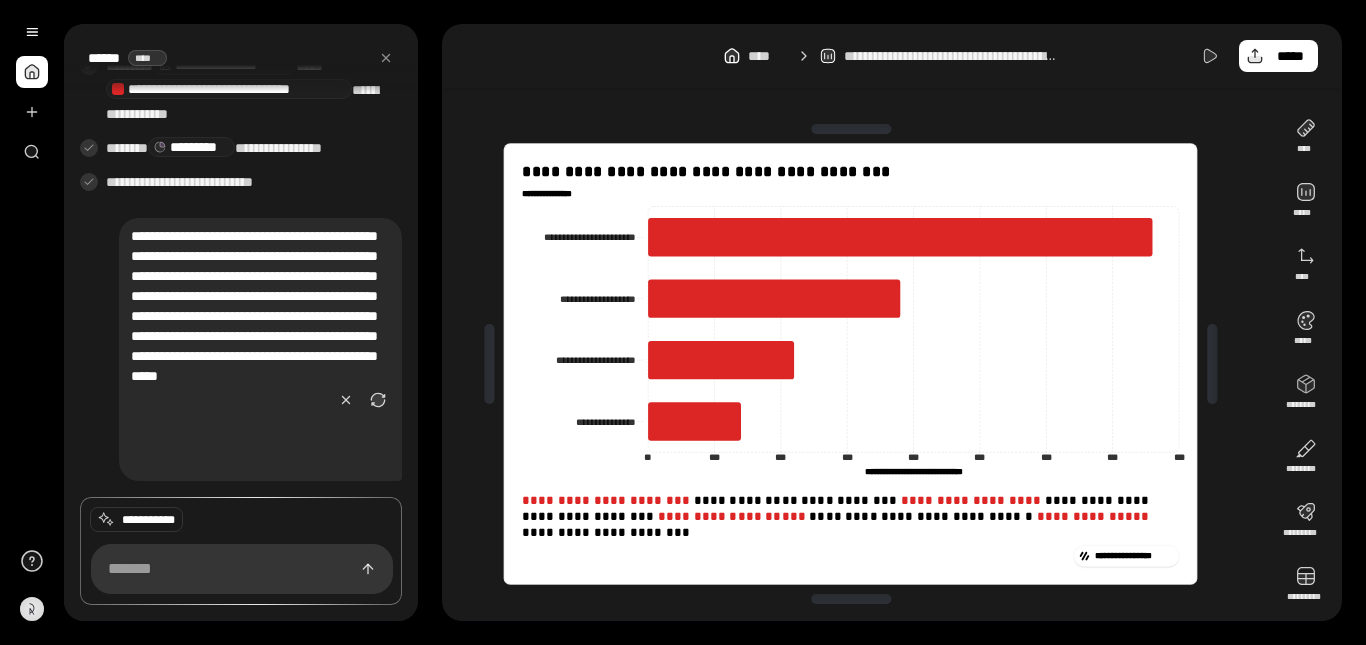 click on "**********" at bounding box center (850, 556) 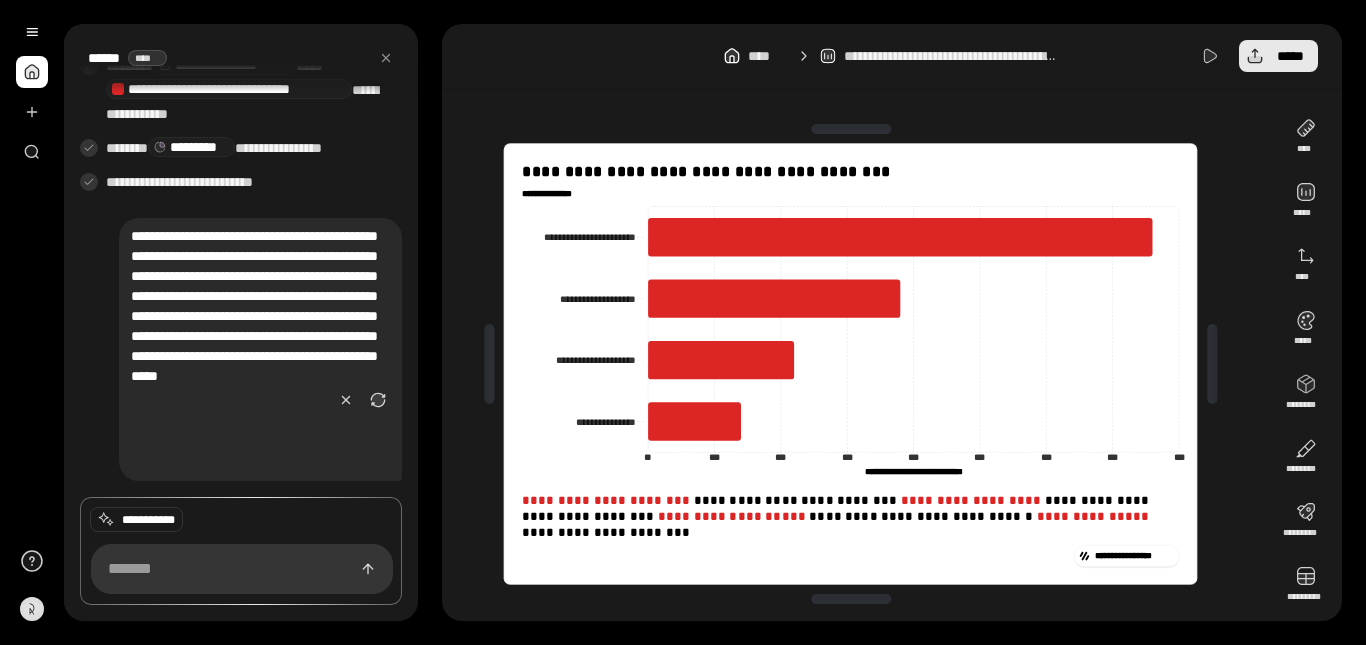 click on "*****" at bounding box center [1278, 56] 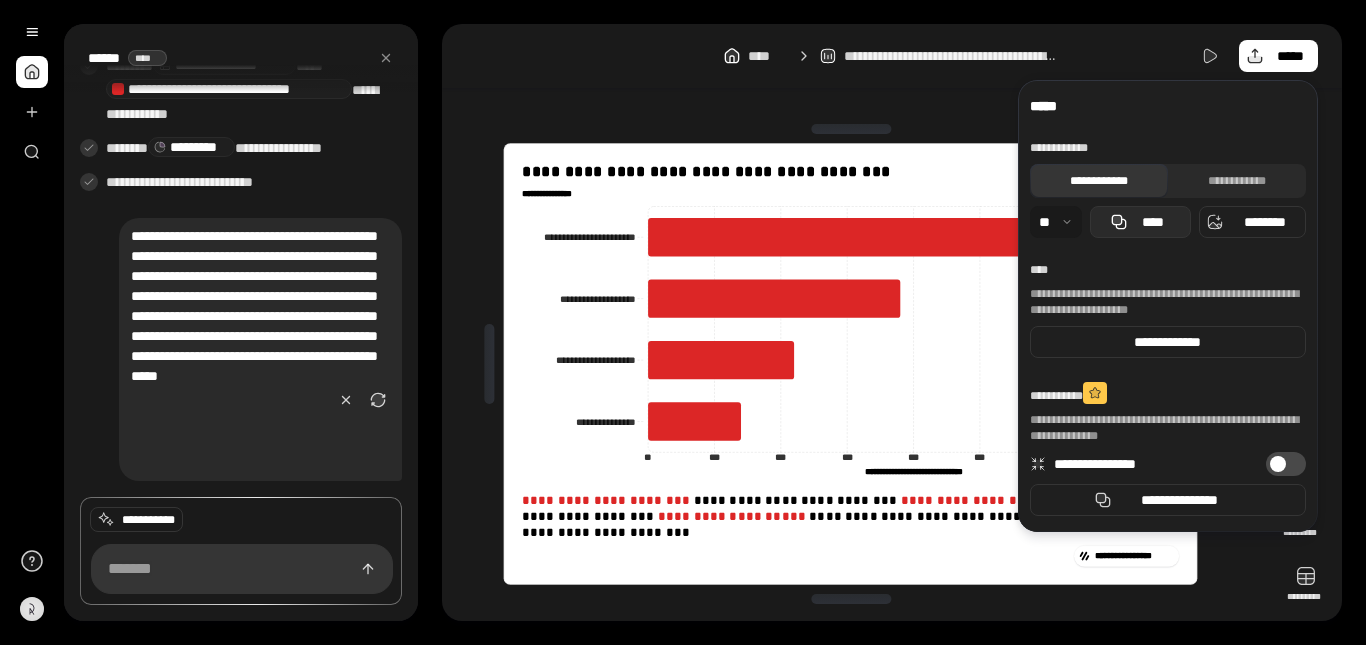 click on "****" at bounding box center [1152, 222] 